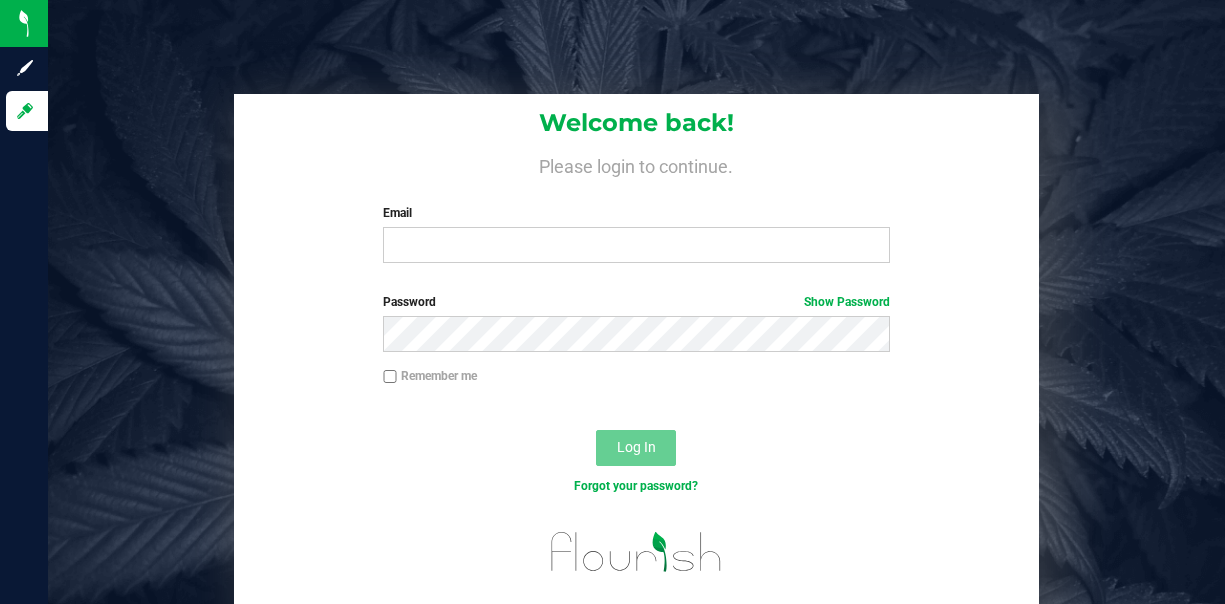 scroll, scrollTop: 0, scrollLeft: 0, axis: both 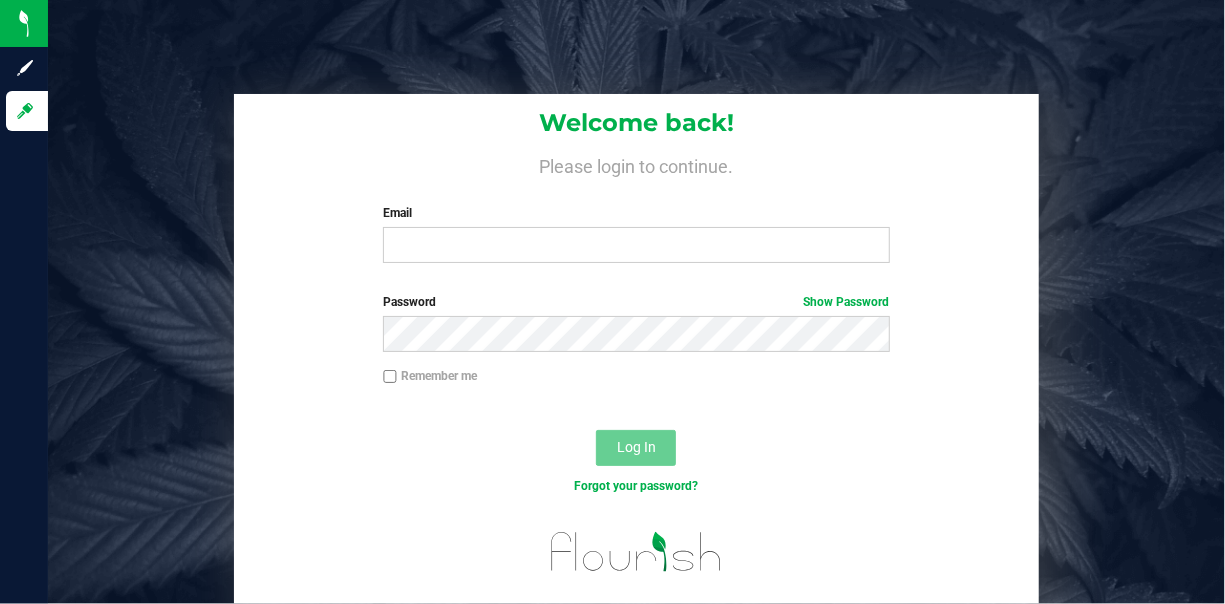 click on "Welcome back!
Please login to continue.
Email
Required
Please format your email correctly.
Password
Show Password
Remember me
Log In
Forgot your password?" at bounding box center (636, 349) 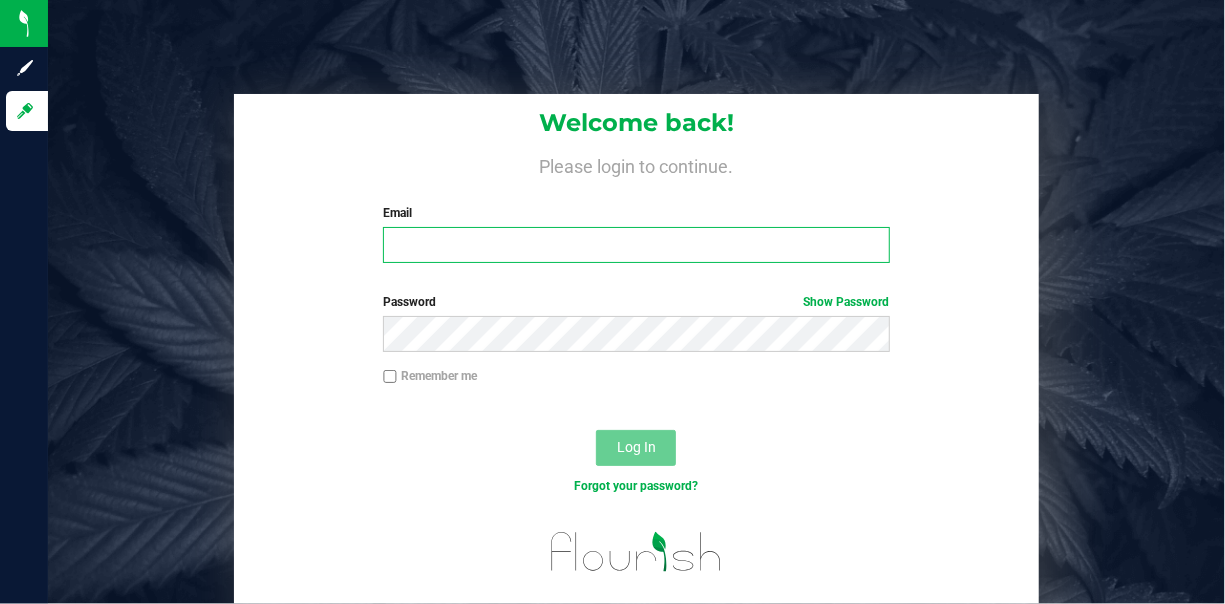 click on "Email" at bounding box center (636, 245) 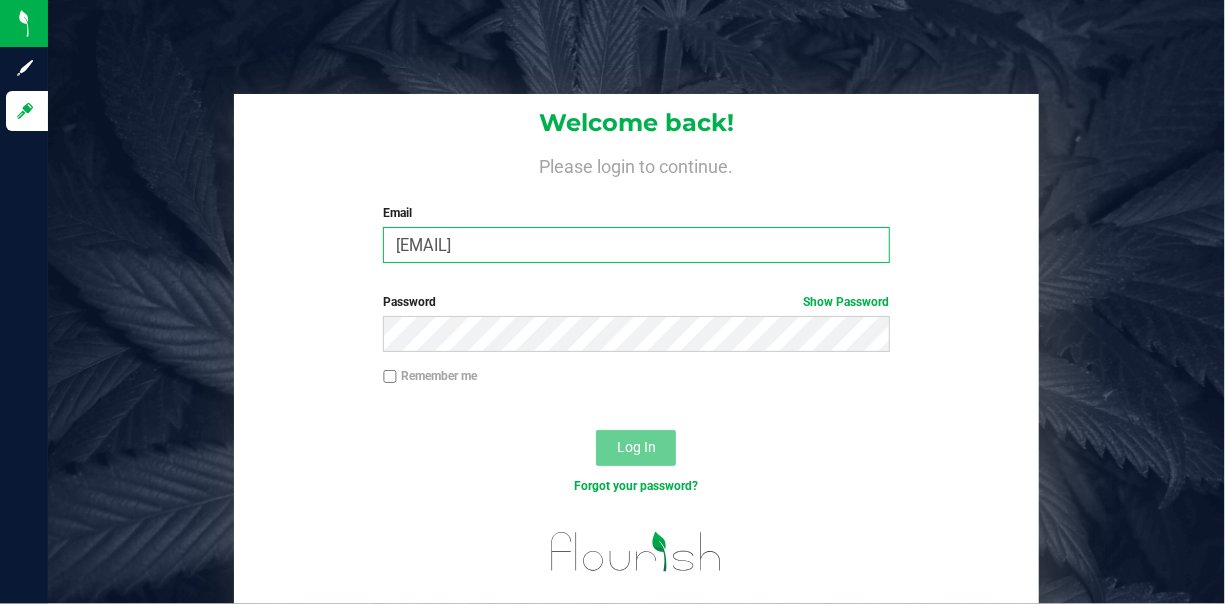 type on "[EMAIL]" 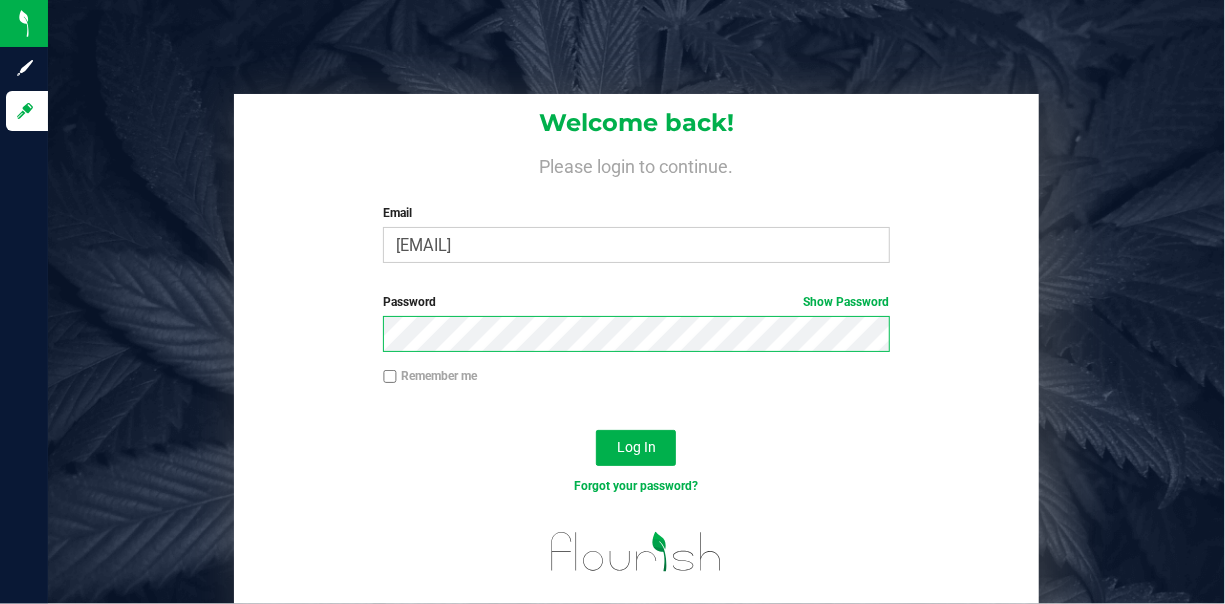 click on "Log In" at bounding box center [636, 448] 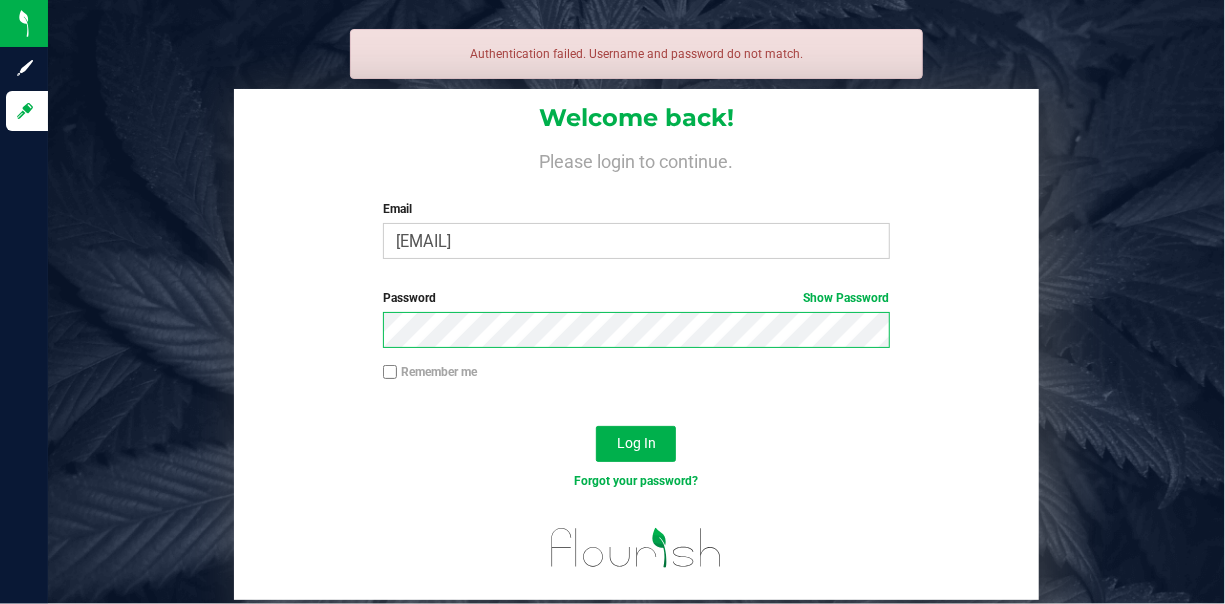 click on "Log In" at bounding box center (636, 444) 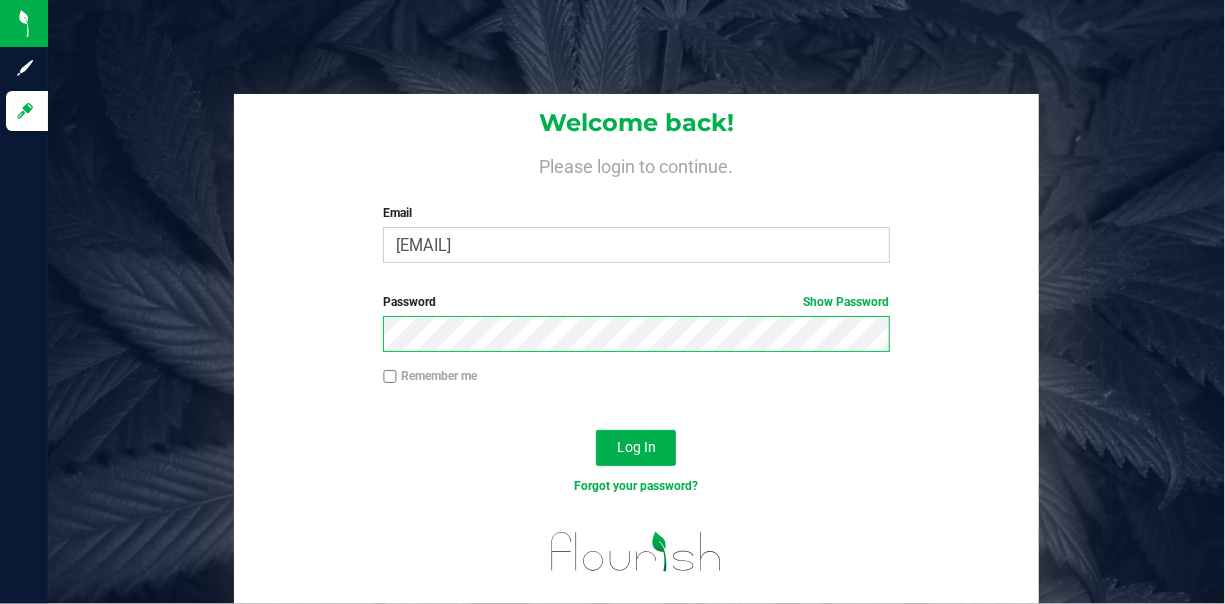 click on "Log In" at bounding box center [636, 448] 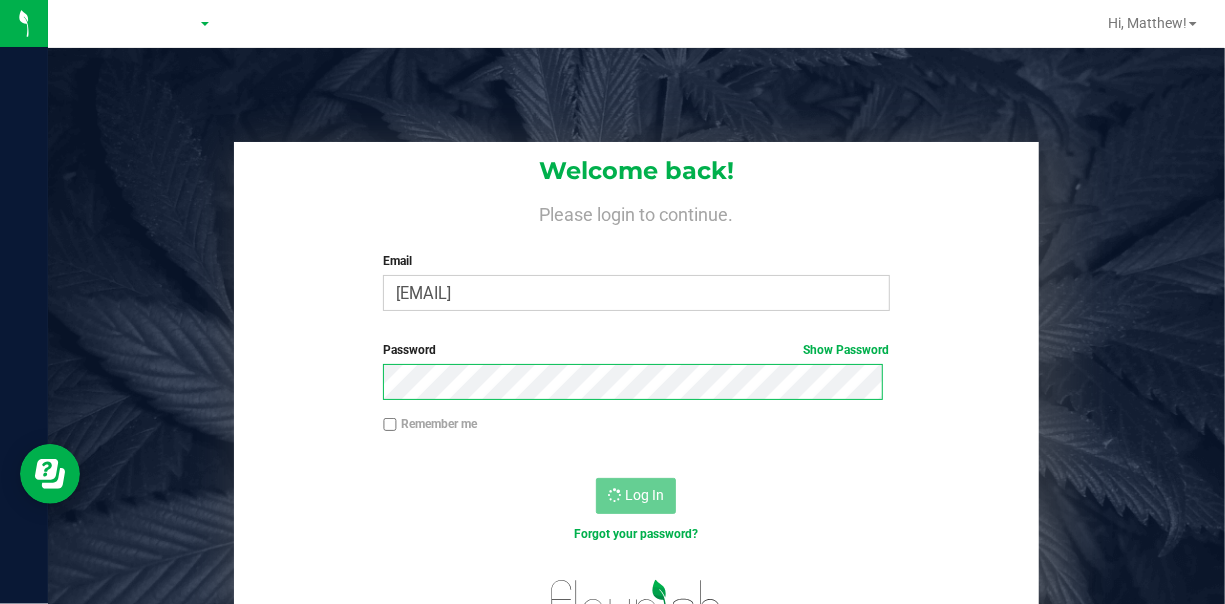 scroll, scrollTop: 0, scrollLeft: 0, axis: both 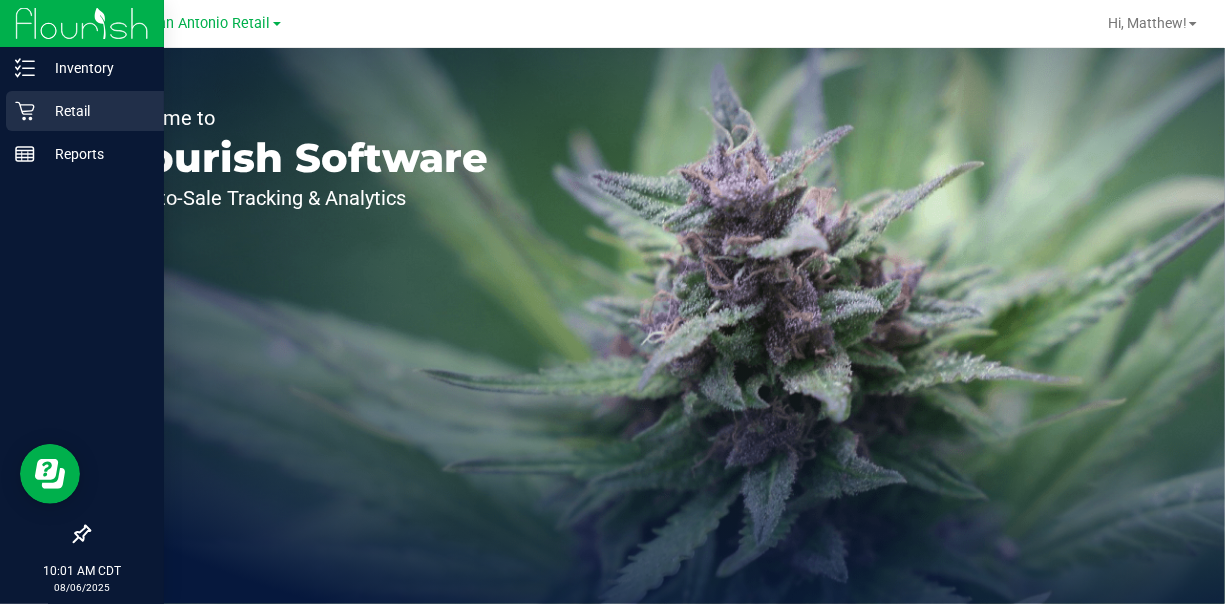 click 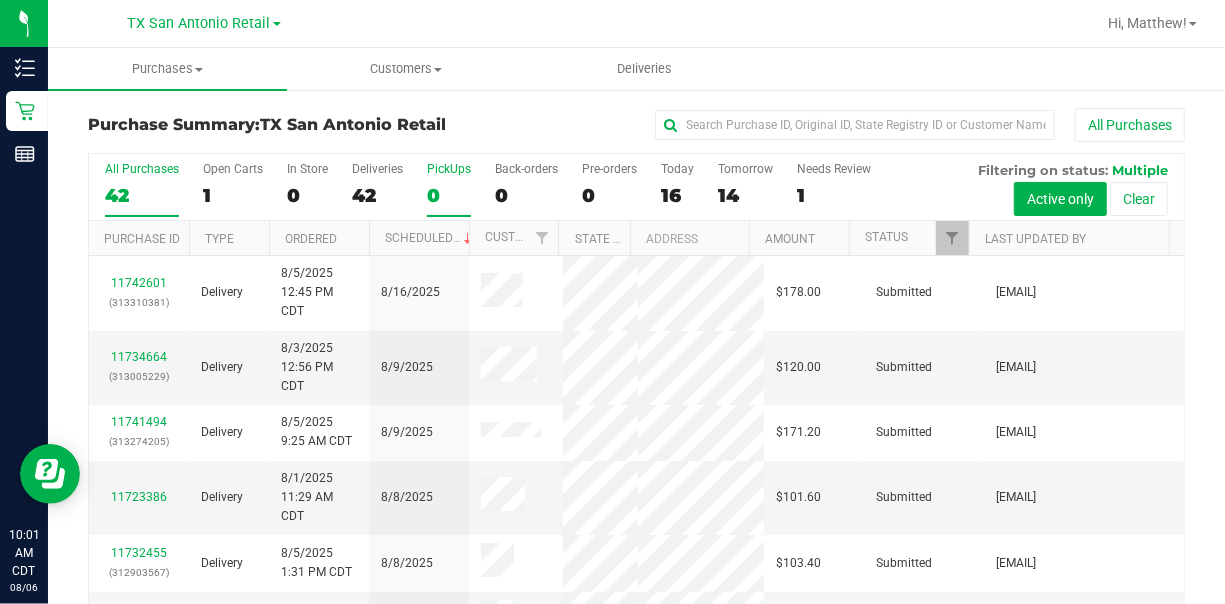 click on "0" at bounding box center (449, 195) 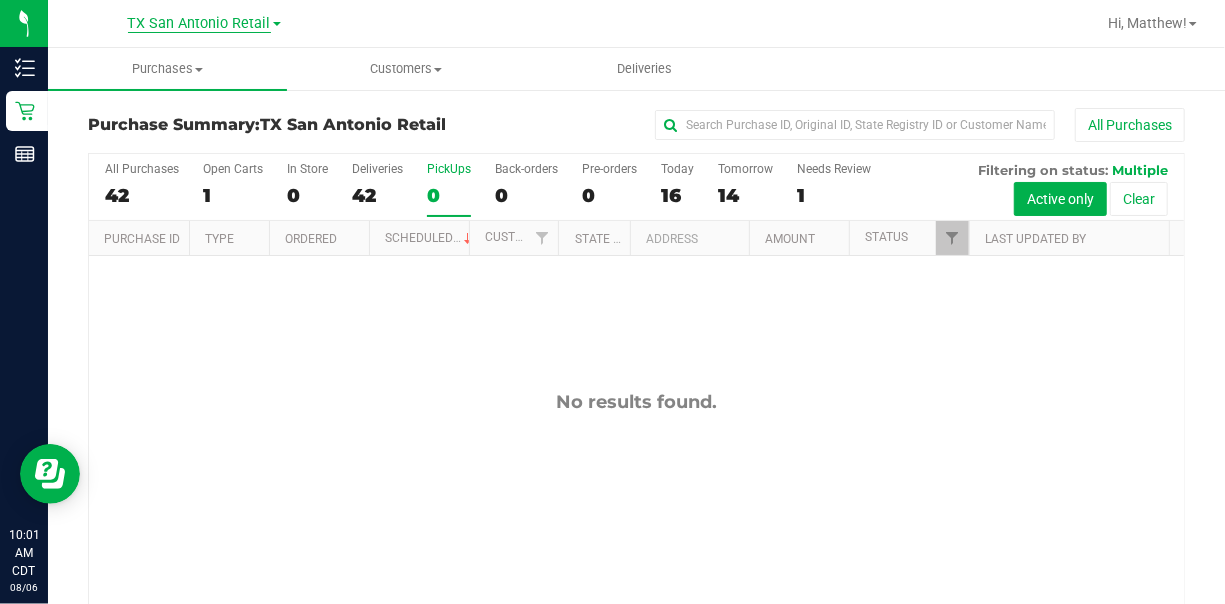 click on "TX San Antonio Retail" at bounding box center [199, 24] 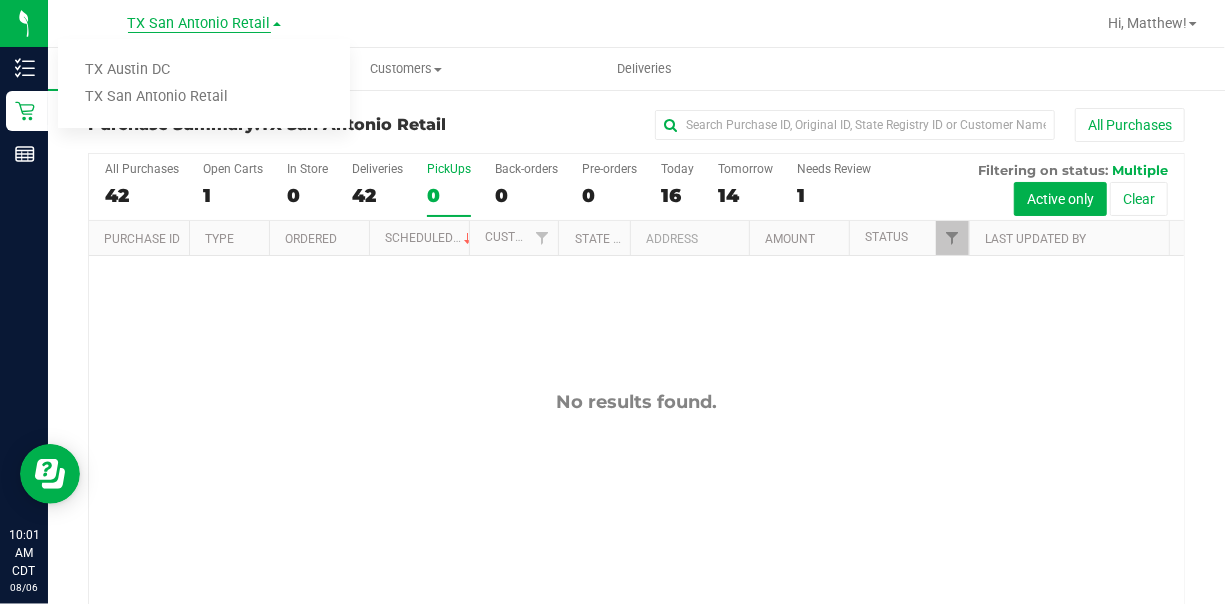 click on "TX San Antonio Retail" at bounding box center [199, 24] 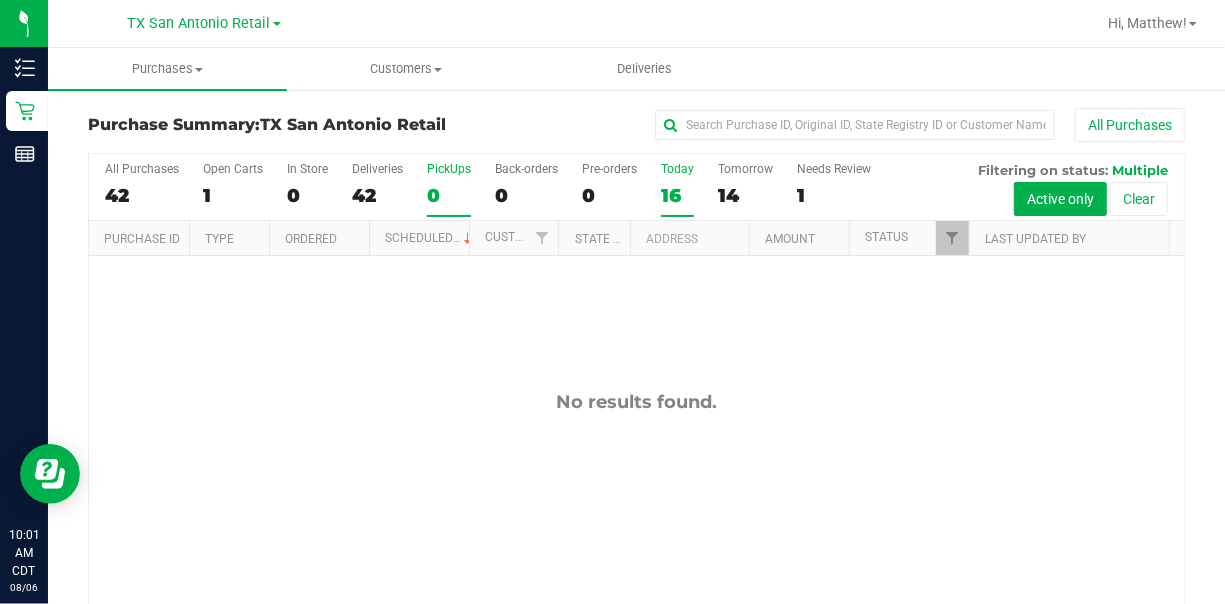 click on "16" at bounding box center (677, 195) 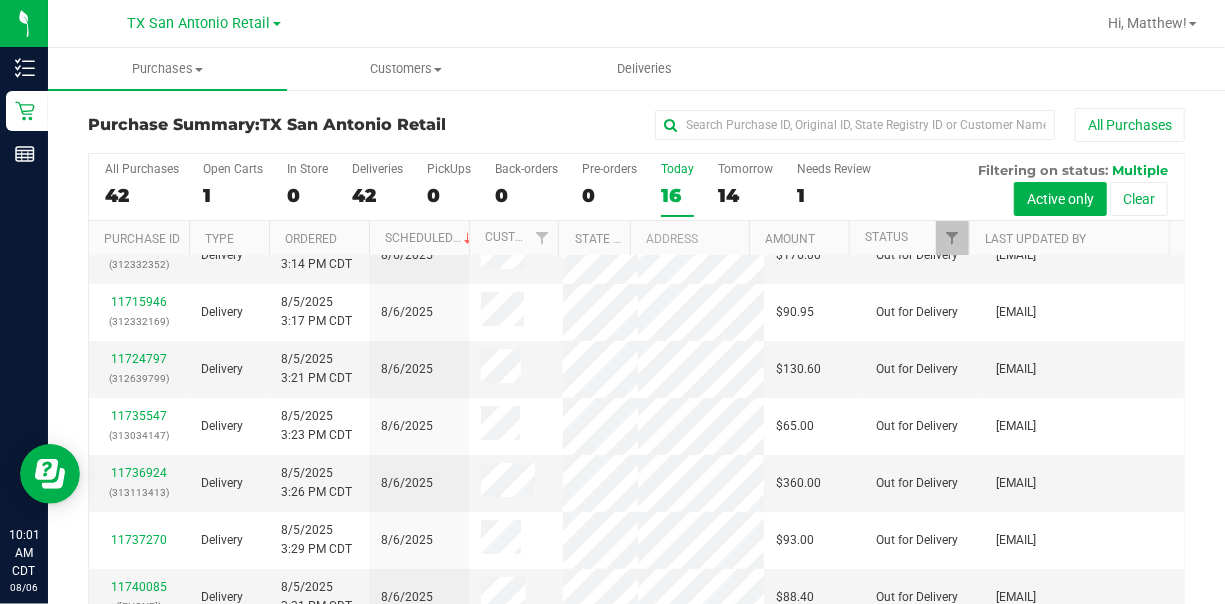 scroll, scrollTop: 400, scrollLeft: 0, axis: vertical 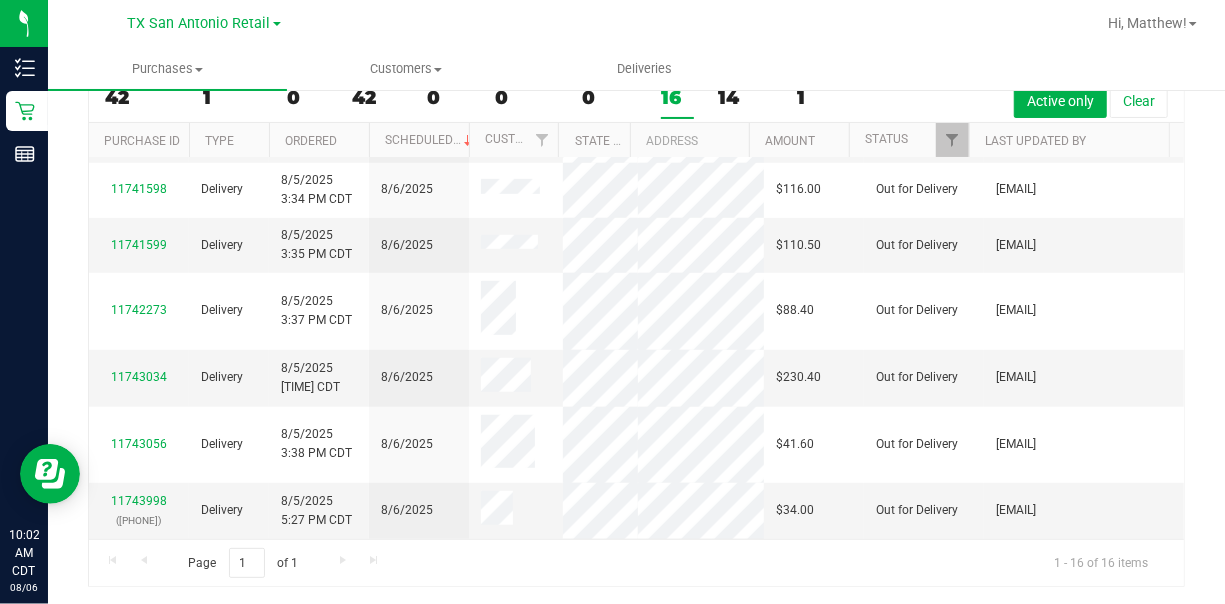 click on "Address" at bounding box center [689, 140] 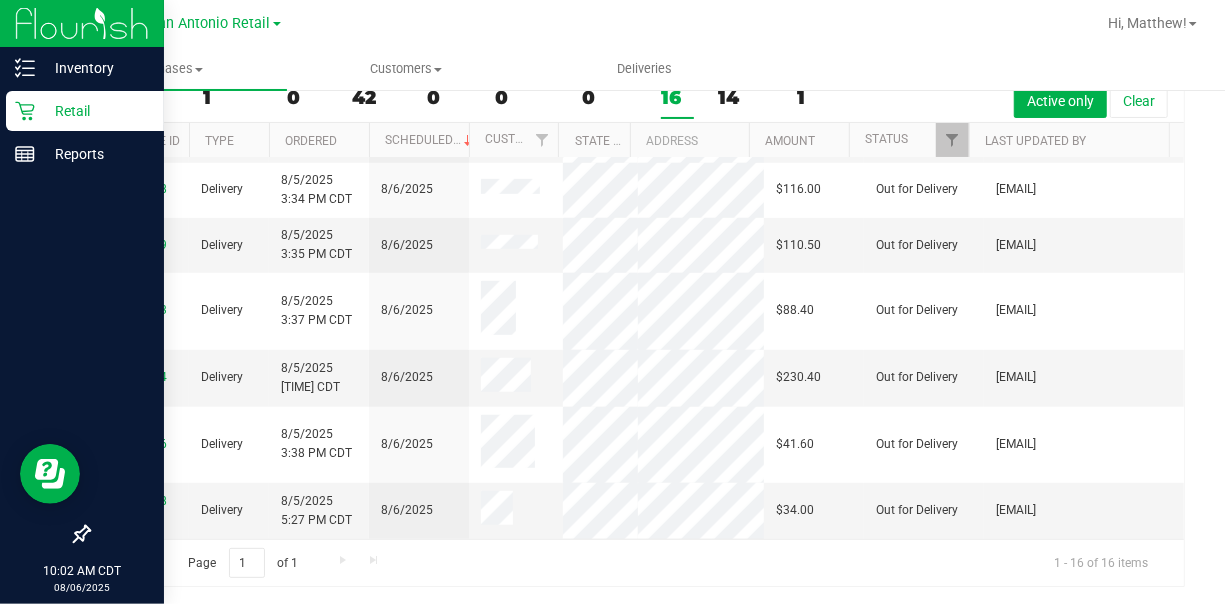 scroll, scrollTop: 0, scrollLeft: 0, axis: both 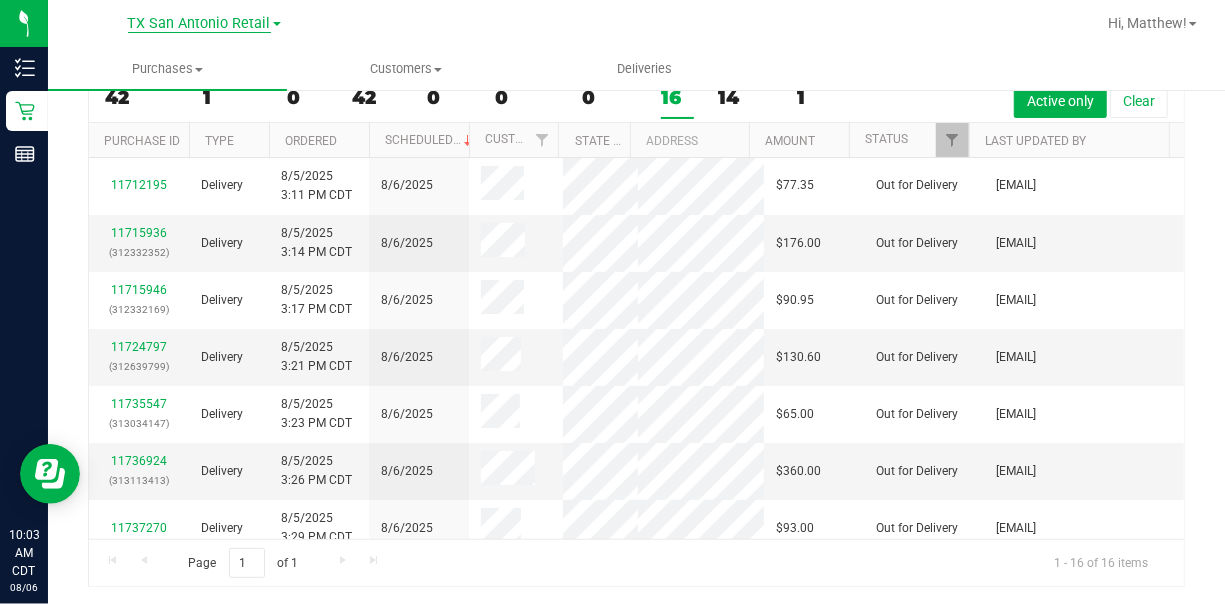 click on "TX San Antonio Retail" at bounding box center (199, 24) 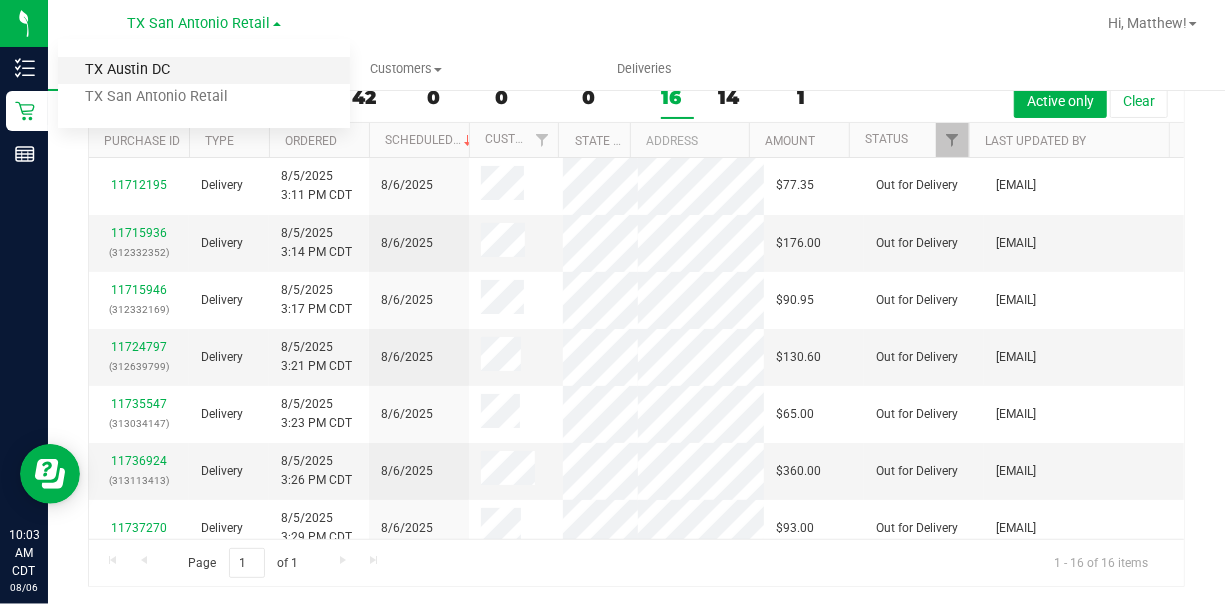 click on "TX Austin DC" at bounding box center (204, 70) 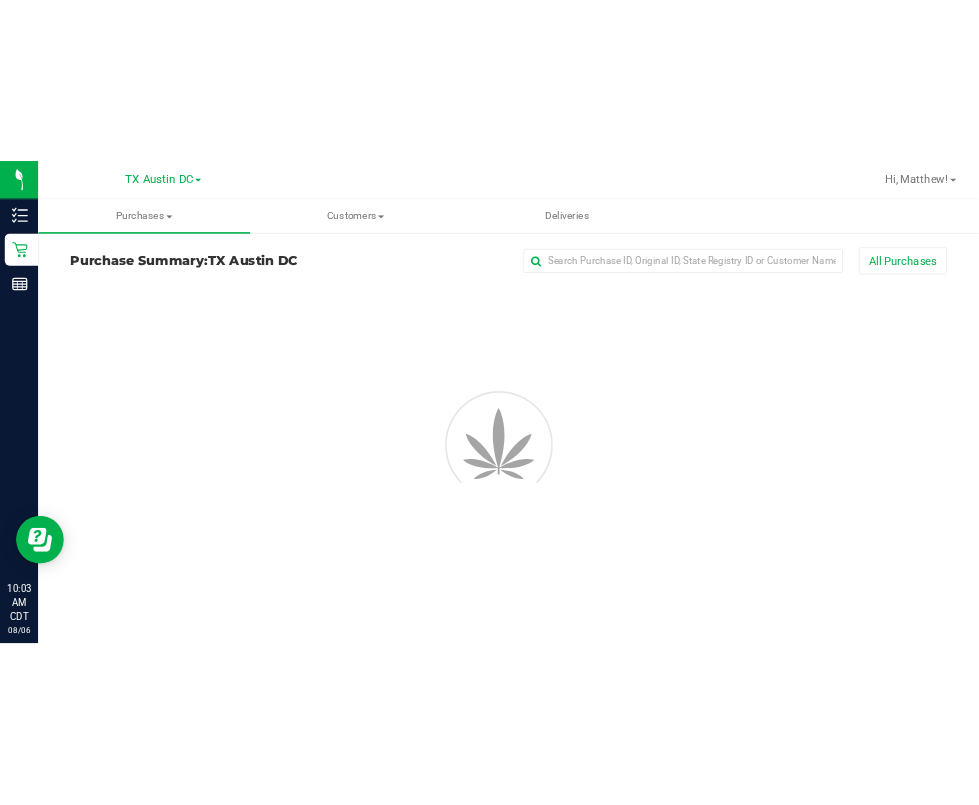 scroll, scrollTop: 0, scrollLeft: 0, axis: both 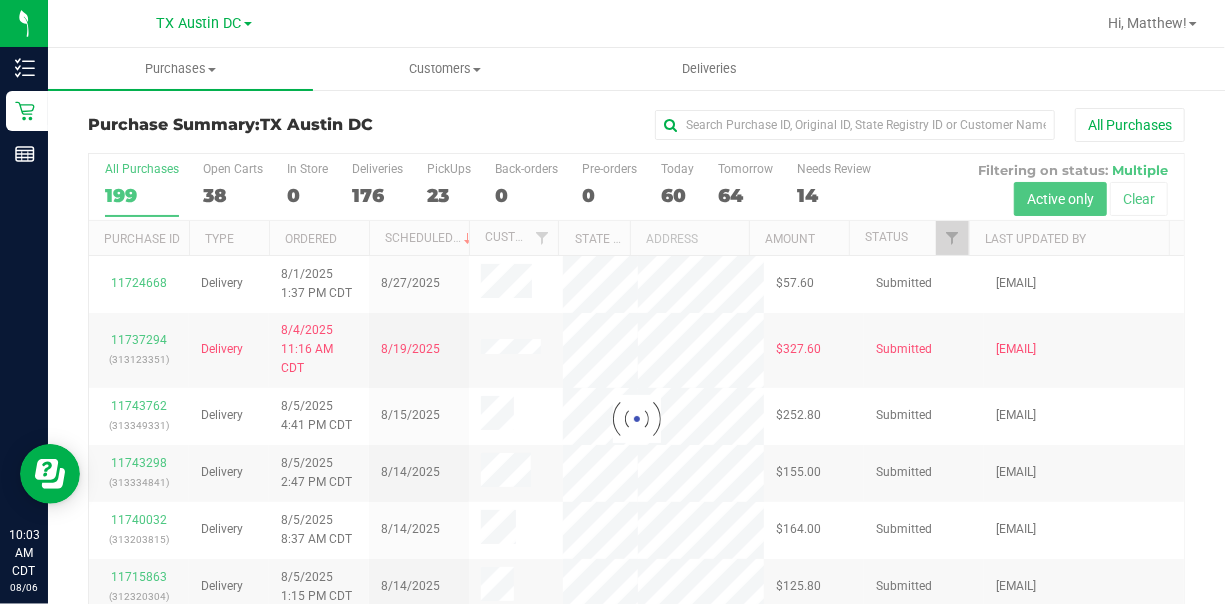 click on "23" at bounding box center (449, 195) 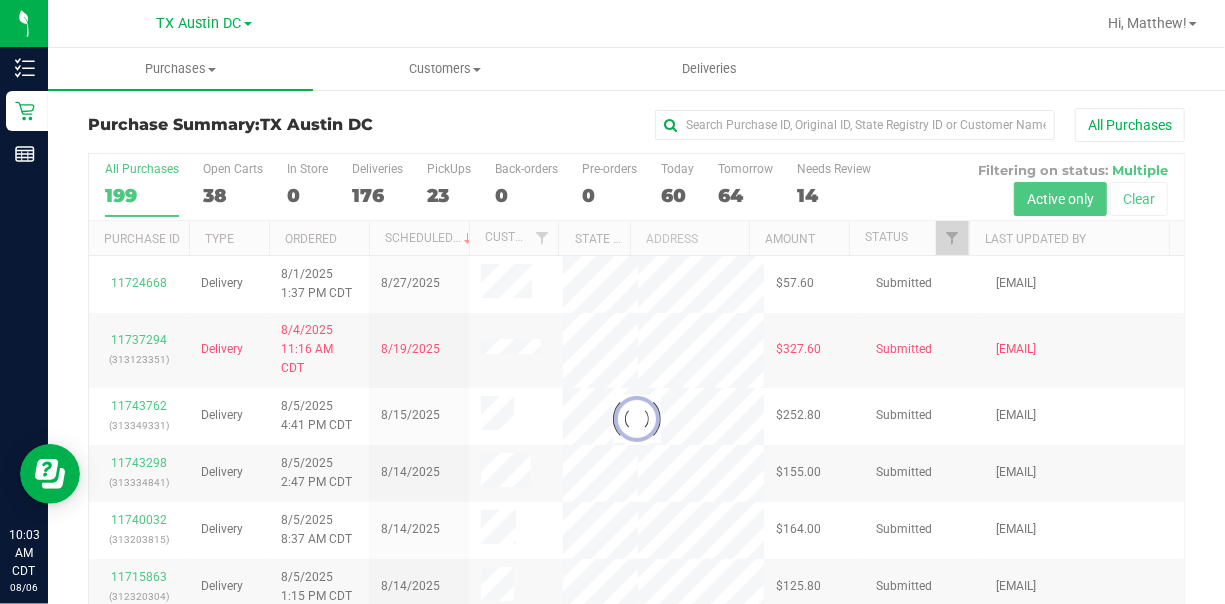 click on "PickUps
23" at bounding box center [0, 0] 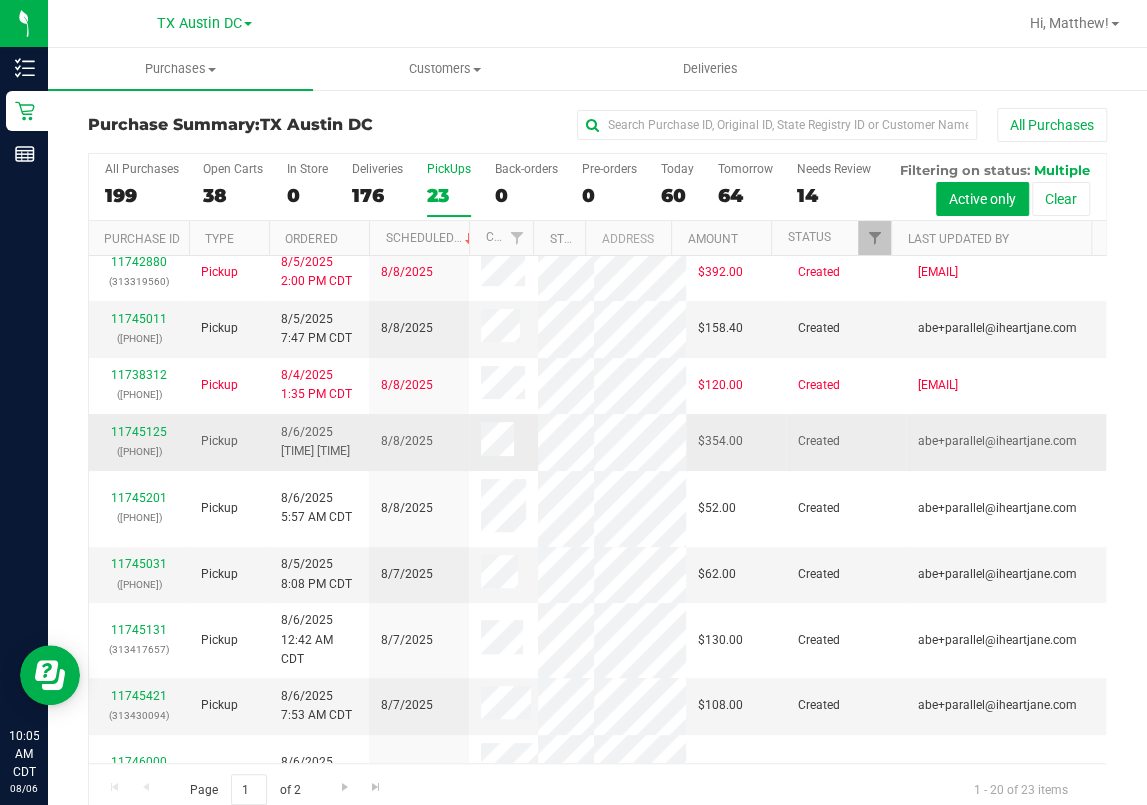 scroll, scrollTop: 0, scrollLeft: 0, axis: both 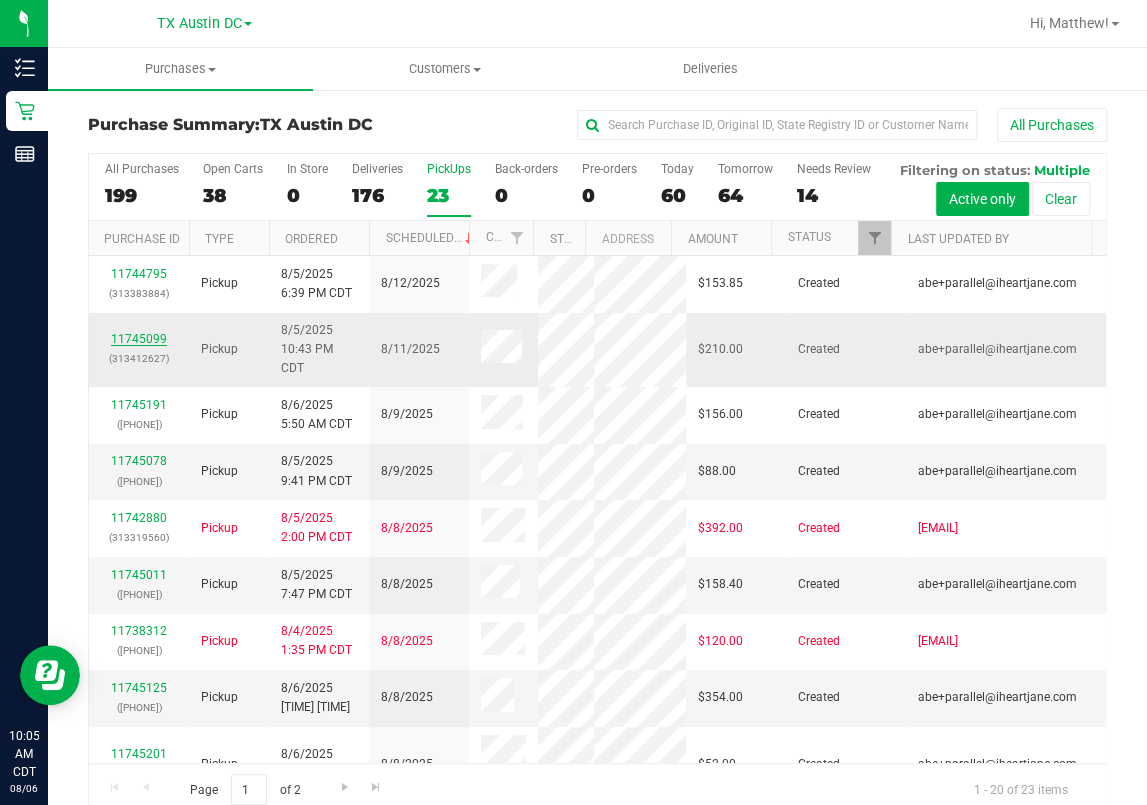 click on "11745099" at bounding box center (139, 339) 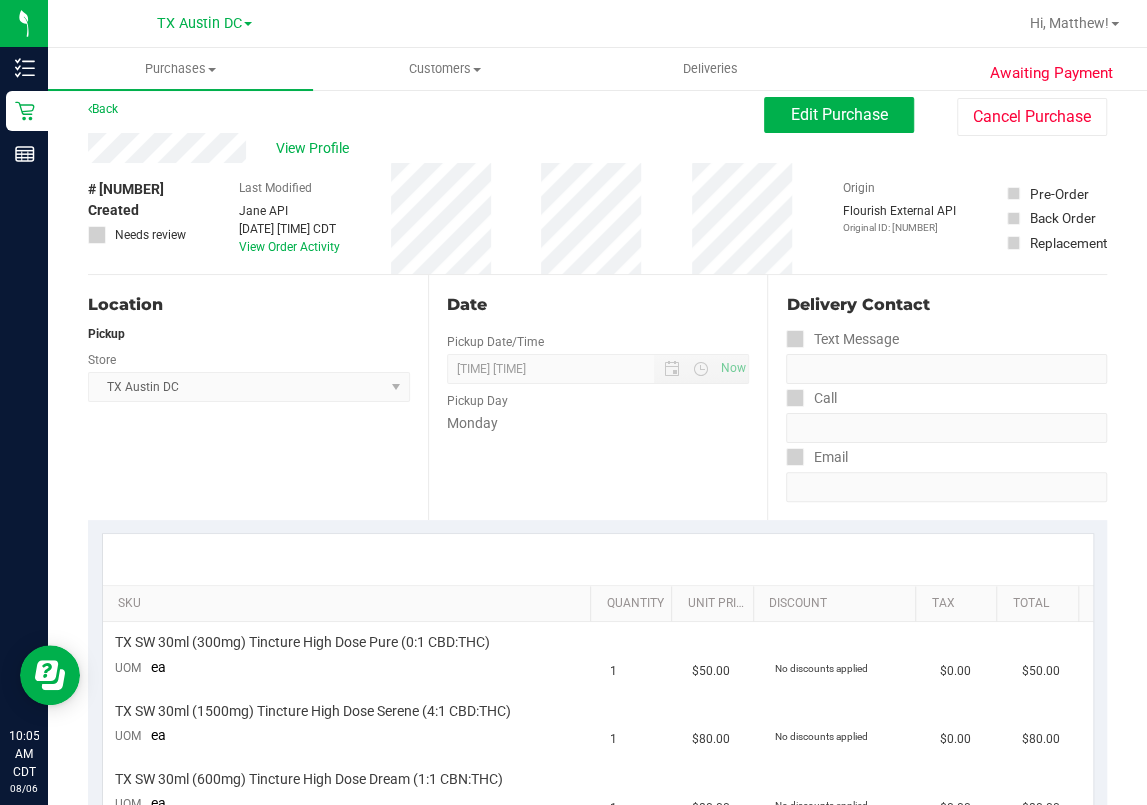 scroll, scrollTop: 0, scrollLeft: 0, axis: both 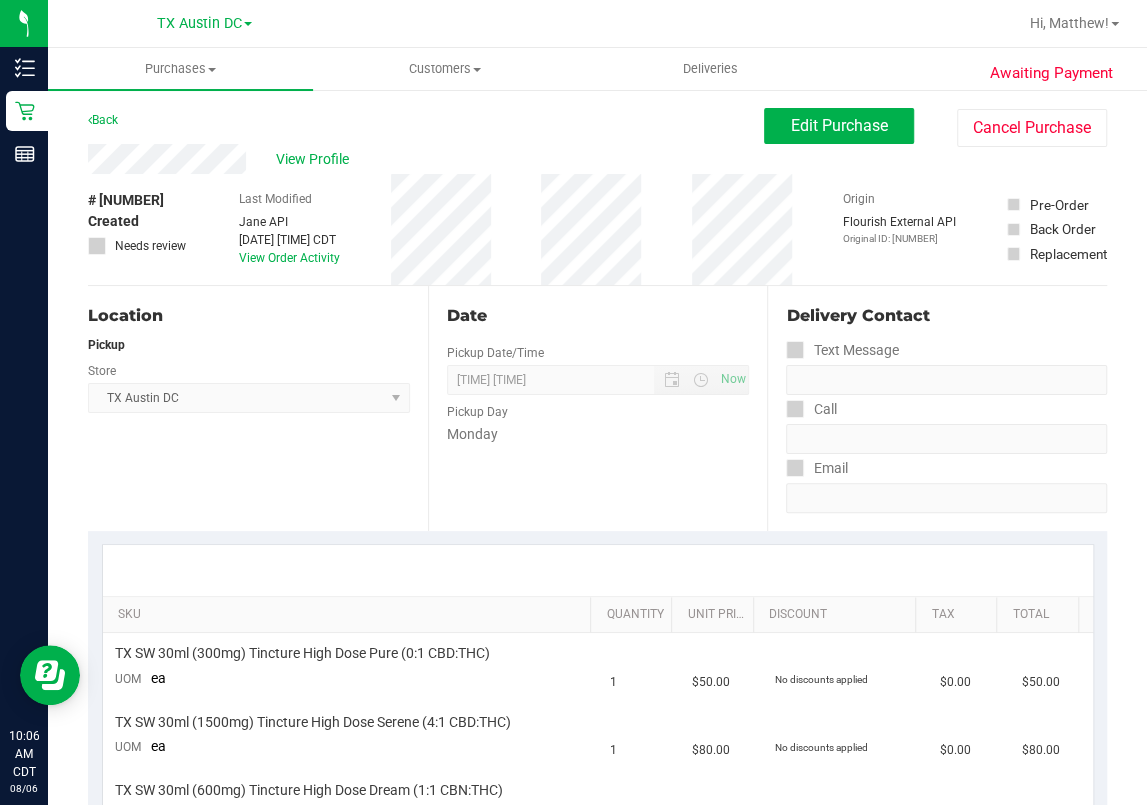 click on "Date
Pickup Date/Time
08/11/2025
Now
08/11/2025 06:00 PM
Now
Pickup Day
Monday" at bounding box center [598, 408] 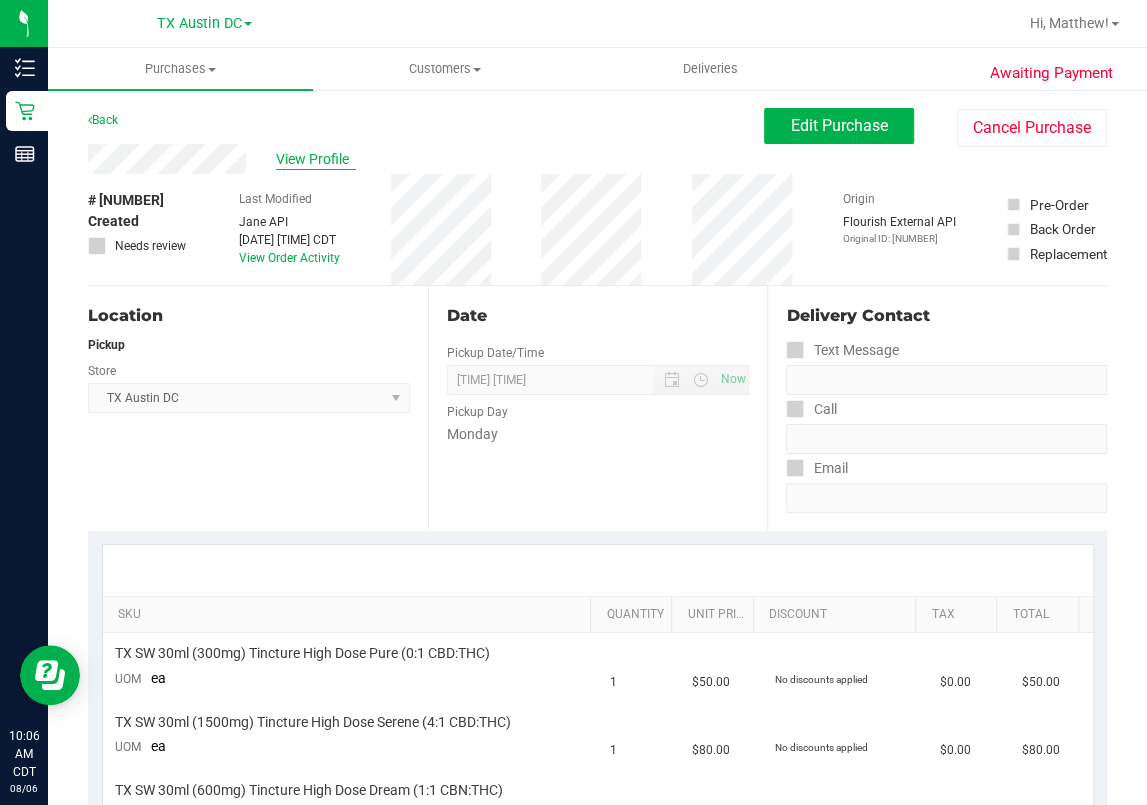 click on "View Profile" at bounding box center (316, 159) 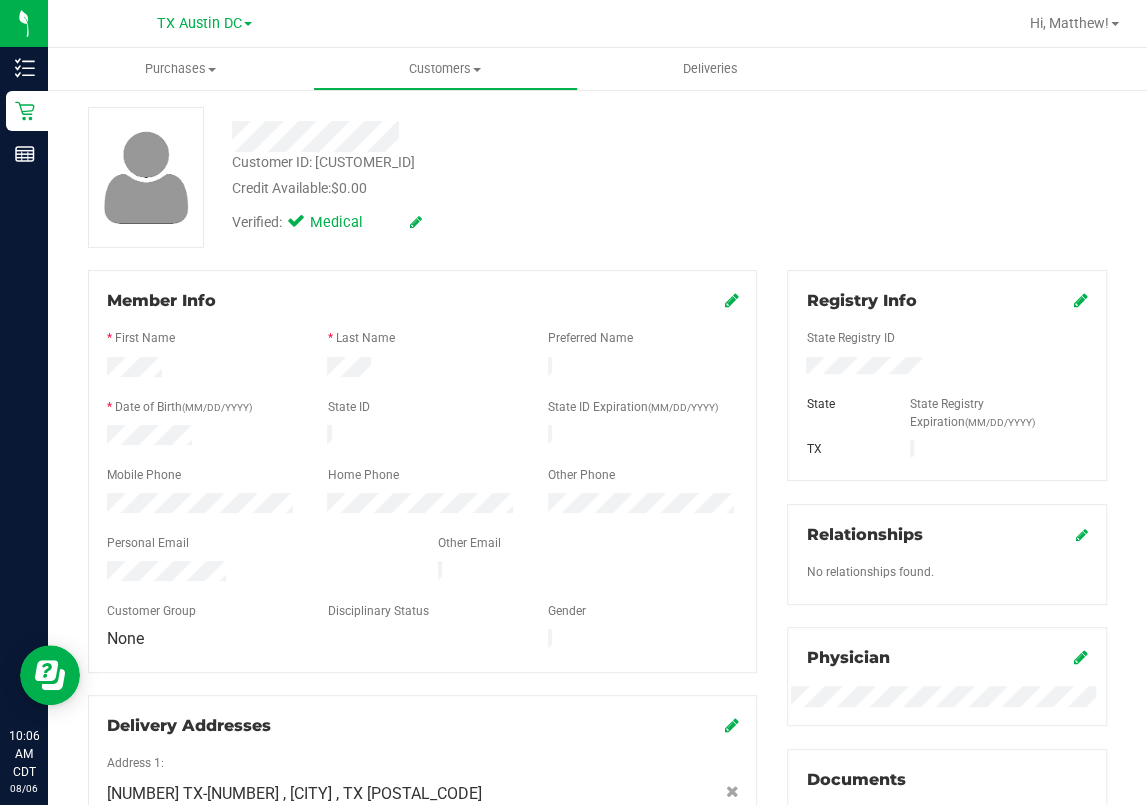 scroll, scrollTop: 666, scrollLeft: 0, axis: vertical 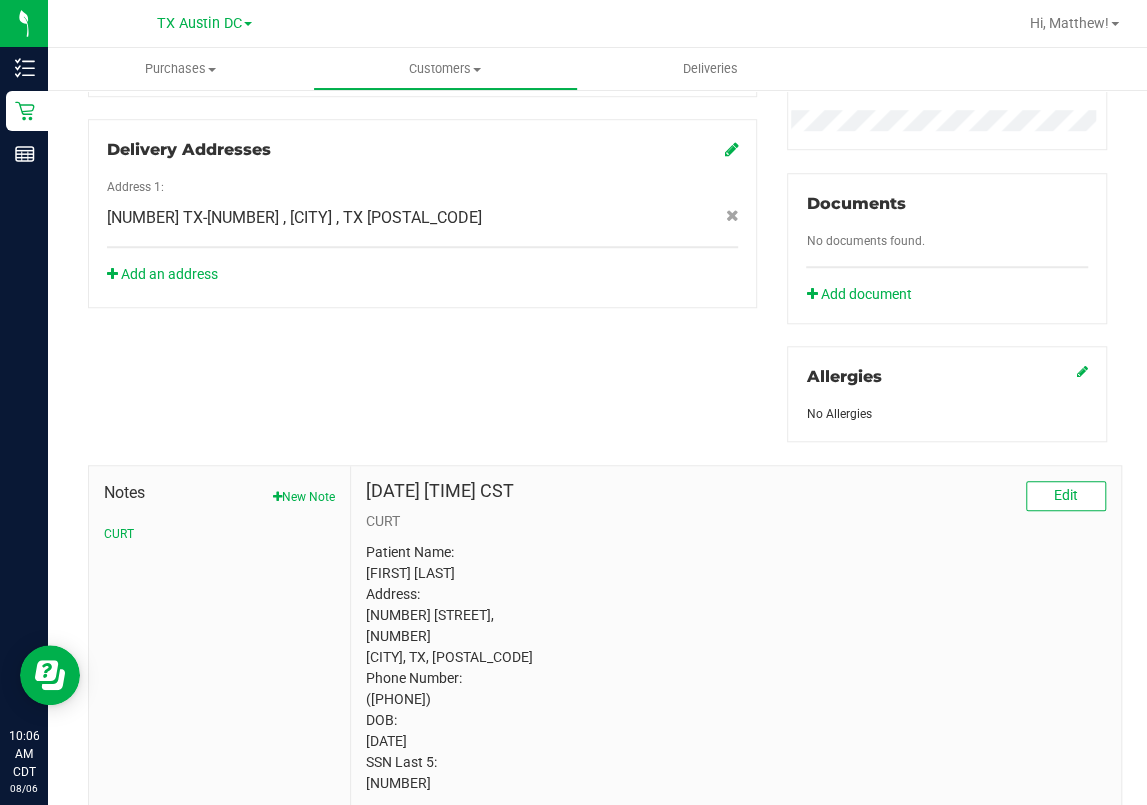 click on "Patient Name:
[FIRST] [LAST]
Address:
[NUMBER] [STREET],
[NUMBER]
[CITY], TX, [POSTAL_CODE]
Phone Number:
([PHONE])
DOB:
[DATE]
SSN Last 5:
[NUMBER]" at bounding box center (736, 668) 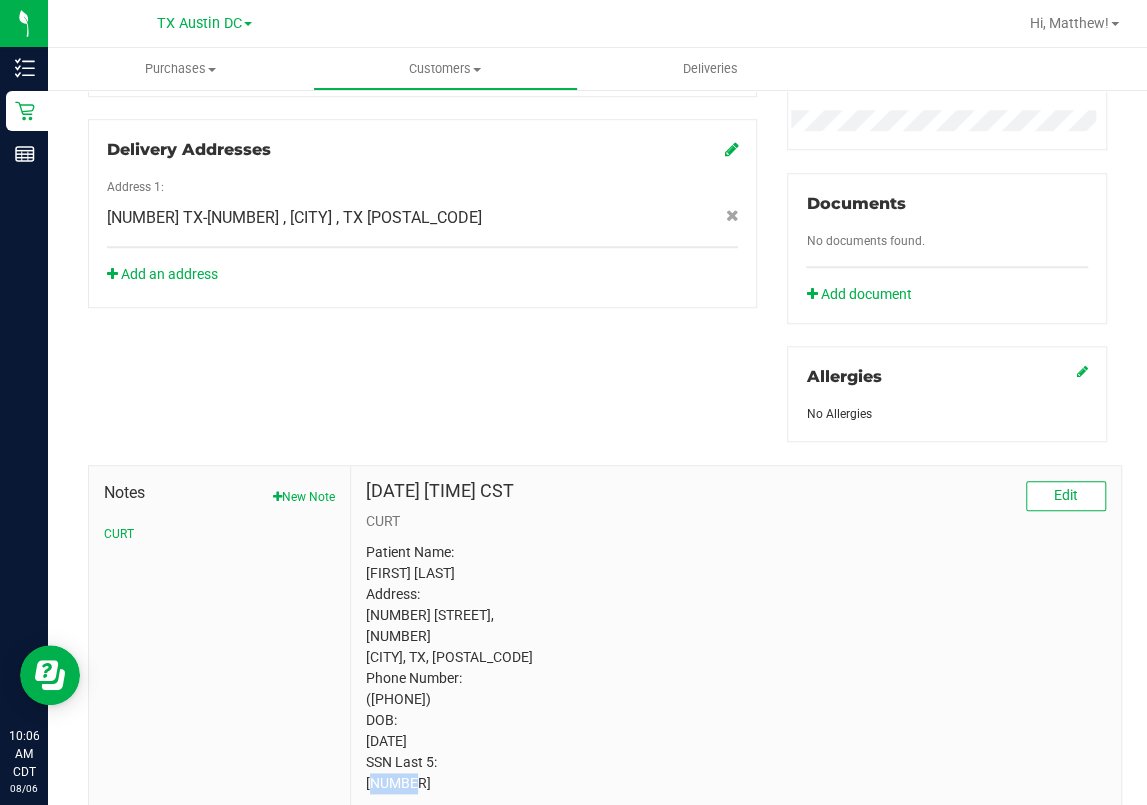 click on "Patient Name:
[FIRST] [LAST]
Address:
[NUMBER] [STREET],
[NUMBER]
[CITY], TX, [POSTAL_CODE]
Phone Number:
([PHONE])
DOB:
[DATE]
SSN Last 5:
[NUMBER]" at bounding box center (736, 668) 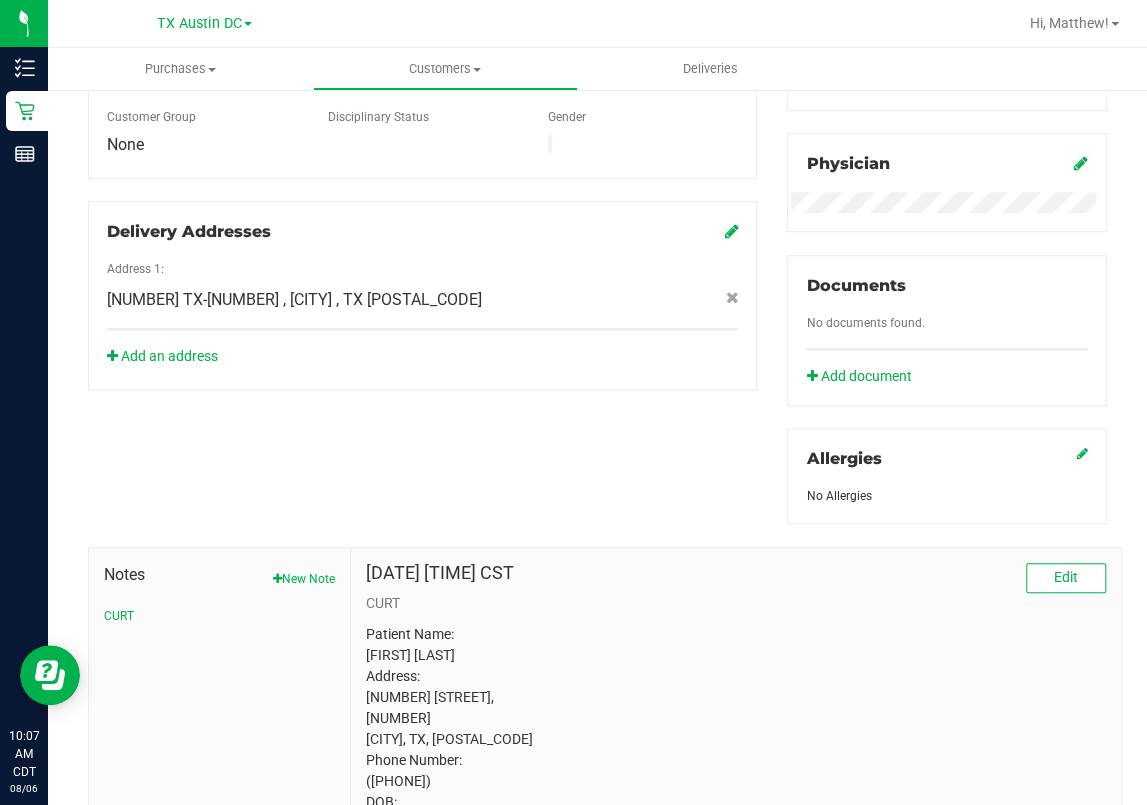 scroll, scrollTop: 731, scrollLeft: 0, axis: vertical 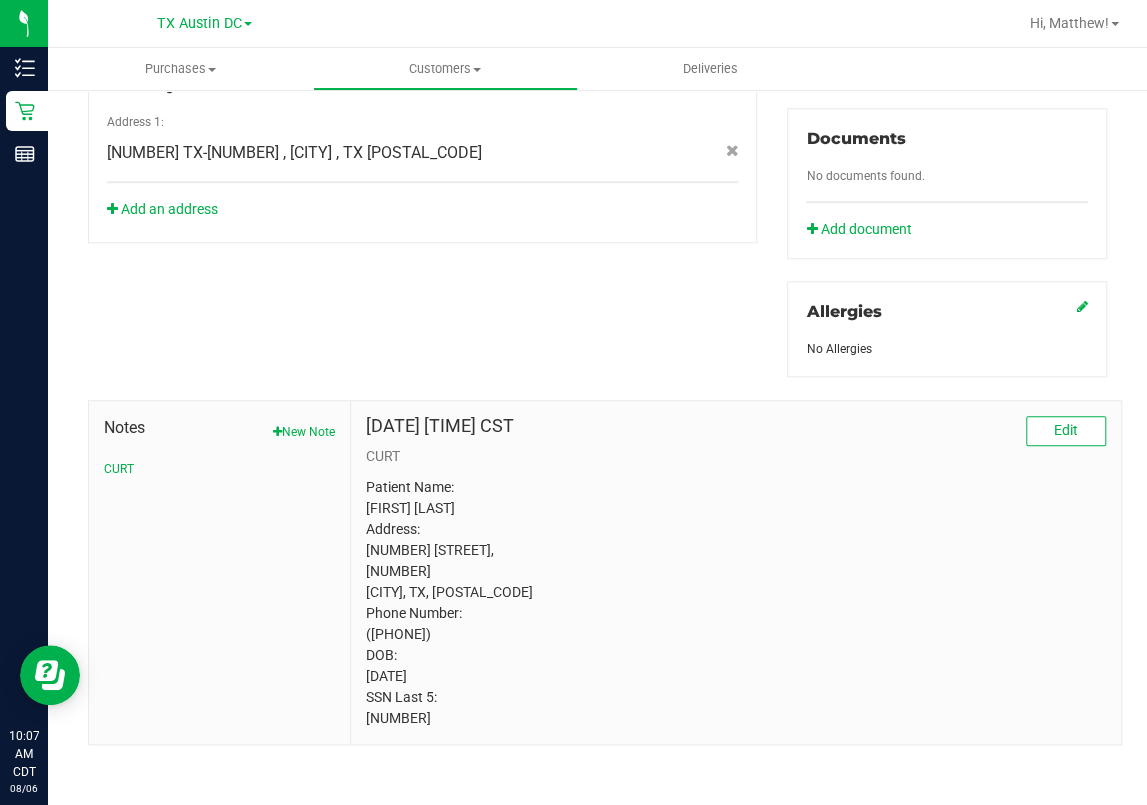 click on "Patient Name:
[FIRST] [LAST]
Address:
[NUMBER] [STREET],
[NUMBER]
[CITY], TX, [POSTAL_CODE]
Phone Number:
([PHONE])
DOB:
[DATE]
SSN Last 5:
[NUMBER]" at bounding box center [736, 603] 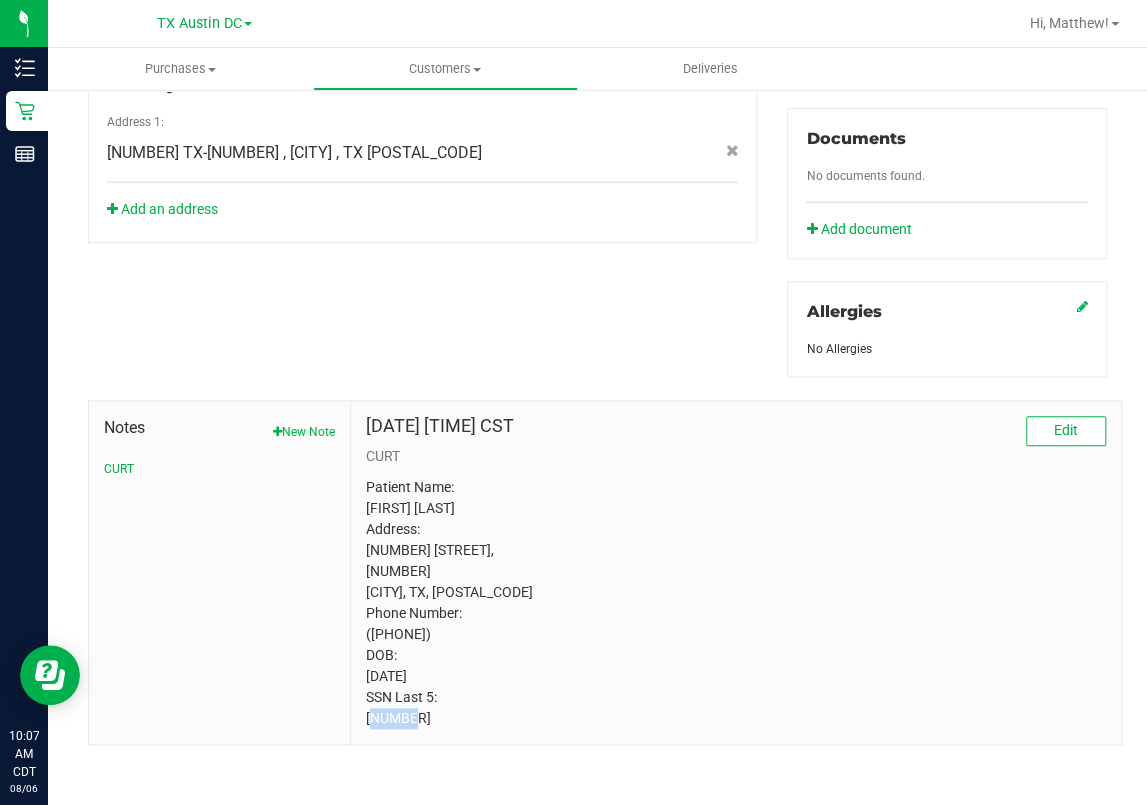 click on "Patient Name:
[FIRST] [LAST]
Address:
[NUMBER] [STREET],
[NUMBER]
[CITY], TX, [POSTAL_CODE]
Phone Number:
([PHONE])
DOB:
[DATE]
SSN Last 5:
[NUMBER]" at bounding box center (736, 603) 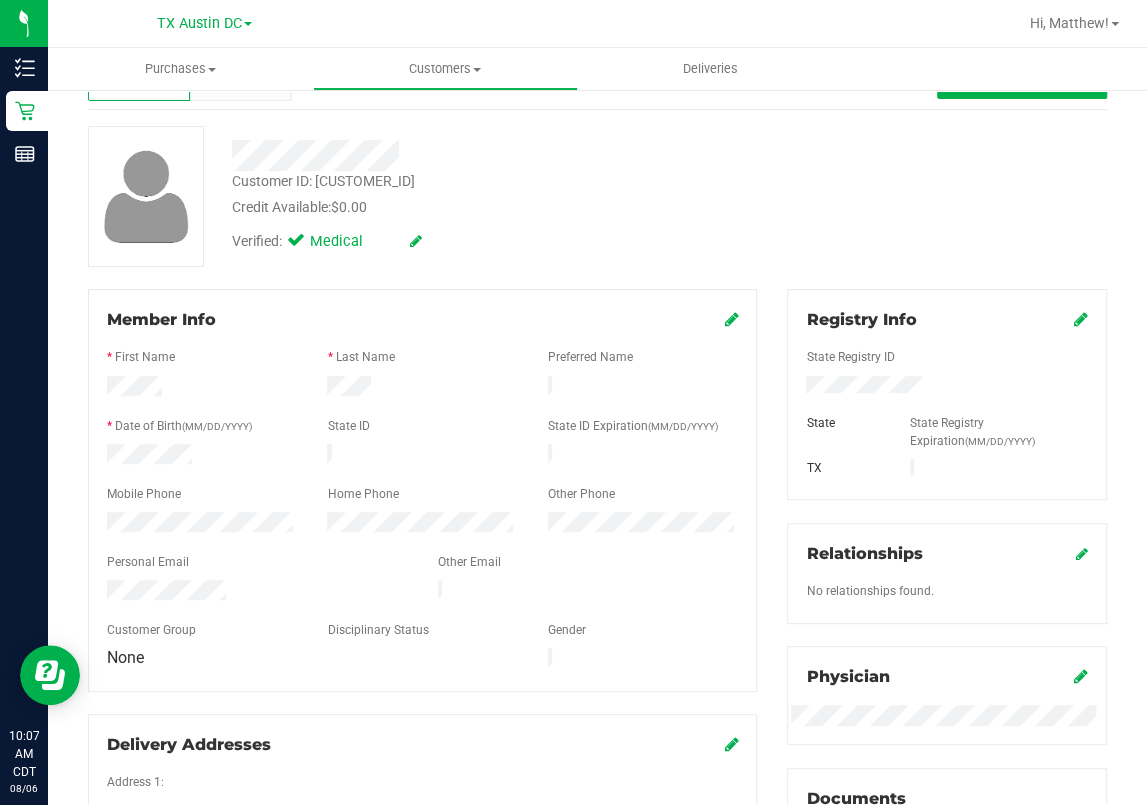 scroll, scrollTop: 0, scrollLeft: 0, axis: both 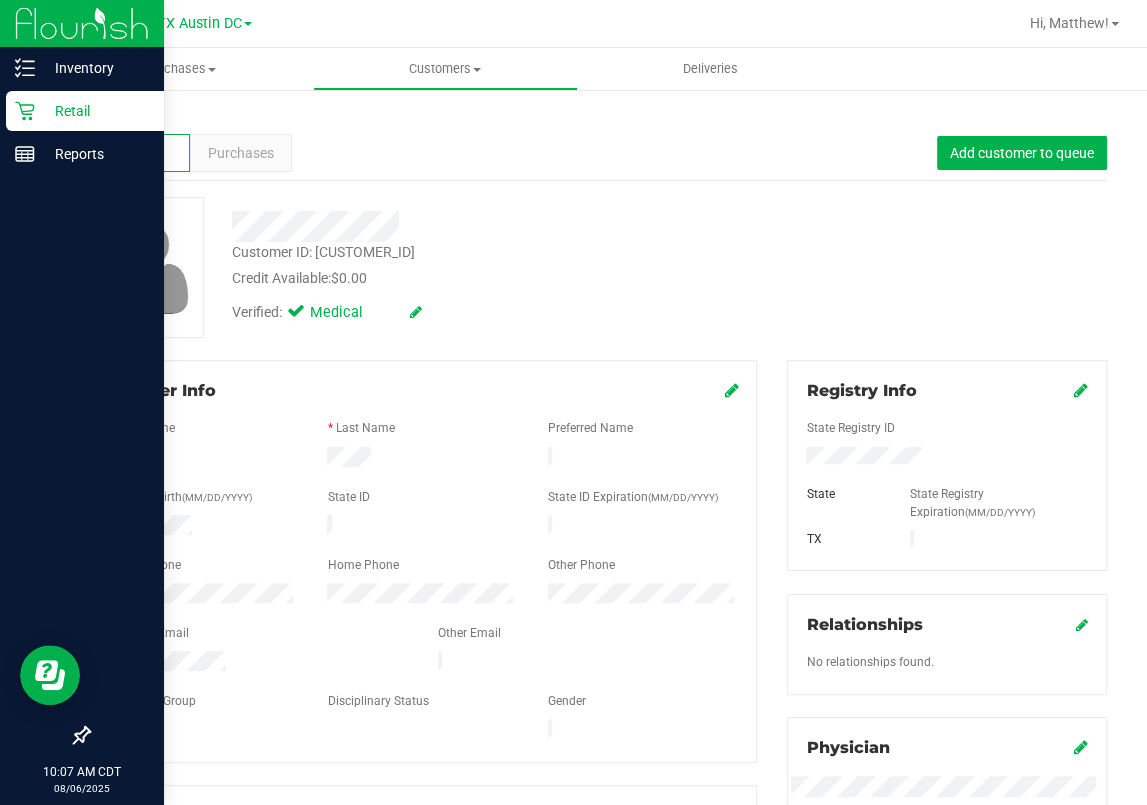 click 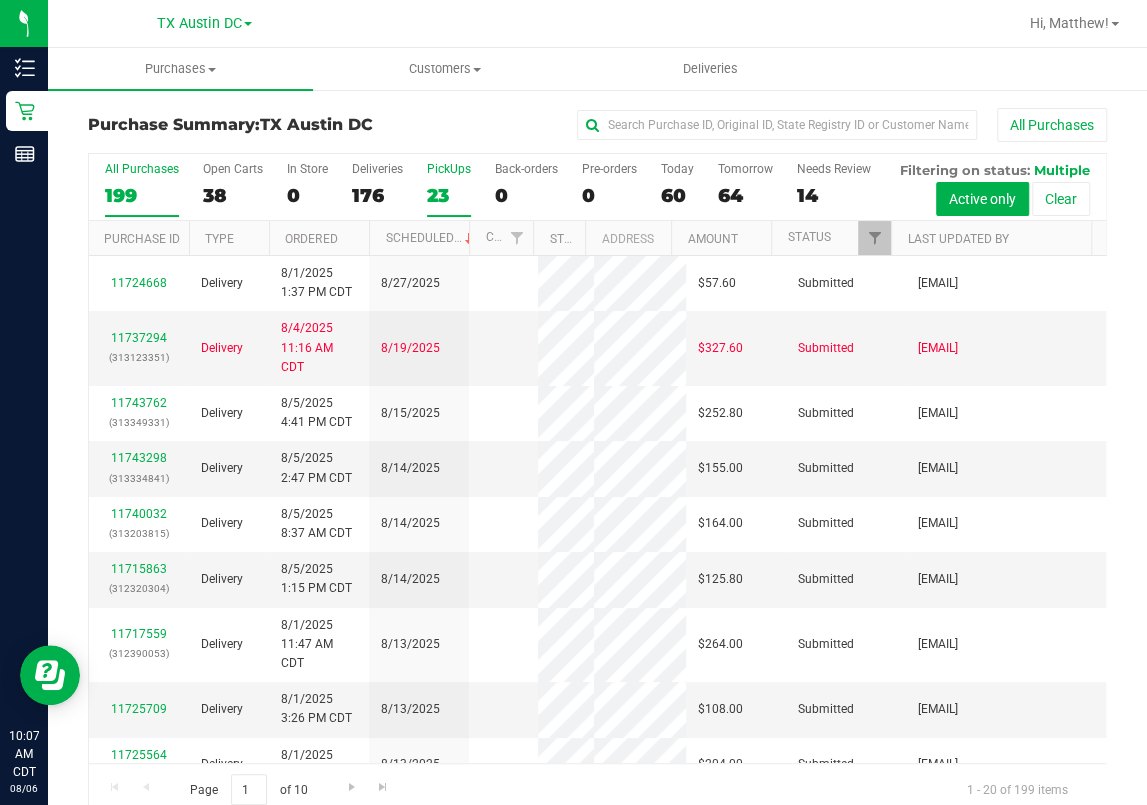 click on "PickUps" at bounding box center [449, 169] 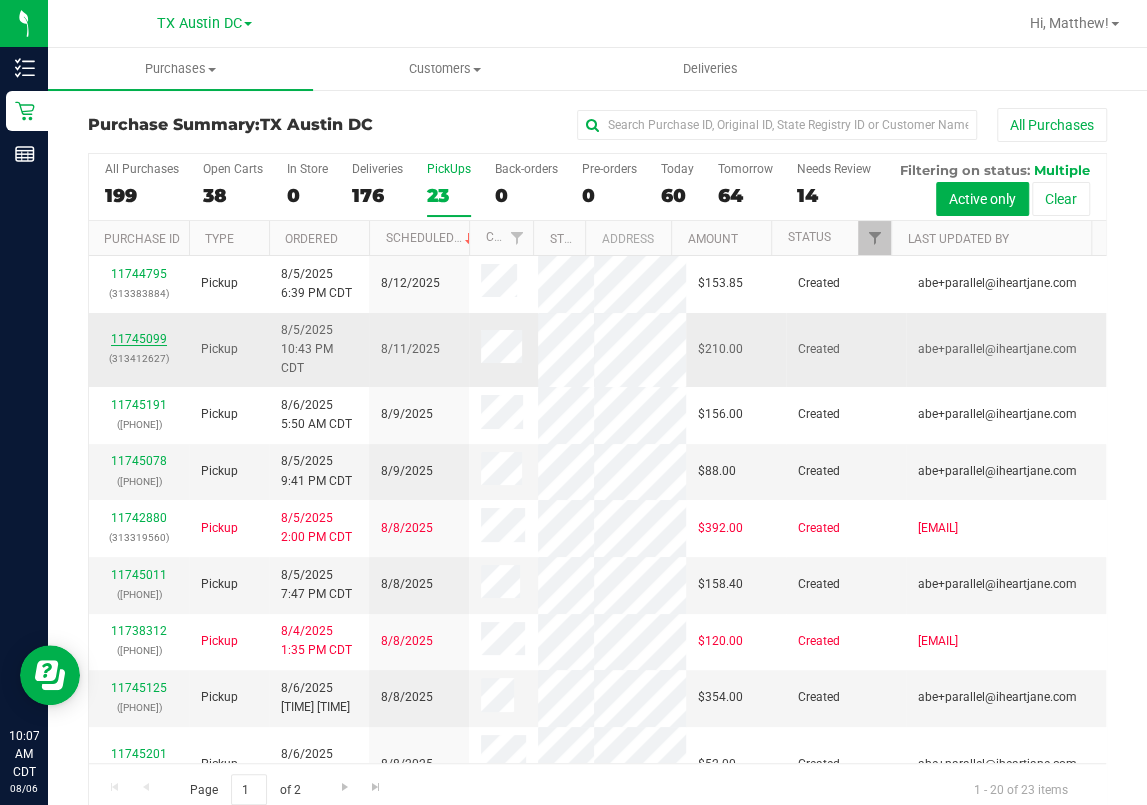 click on "11745099" at bounding box center [139, 339] 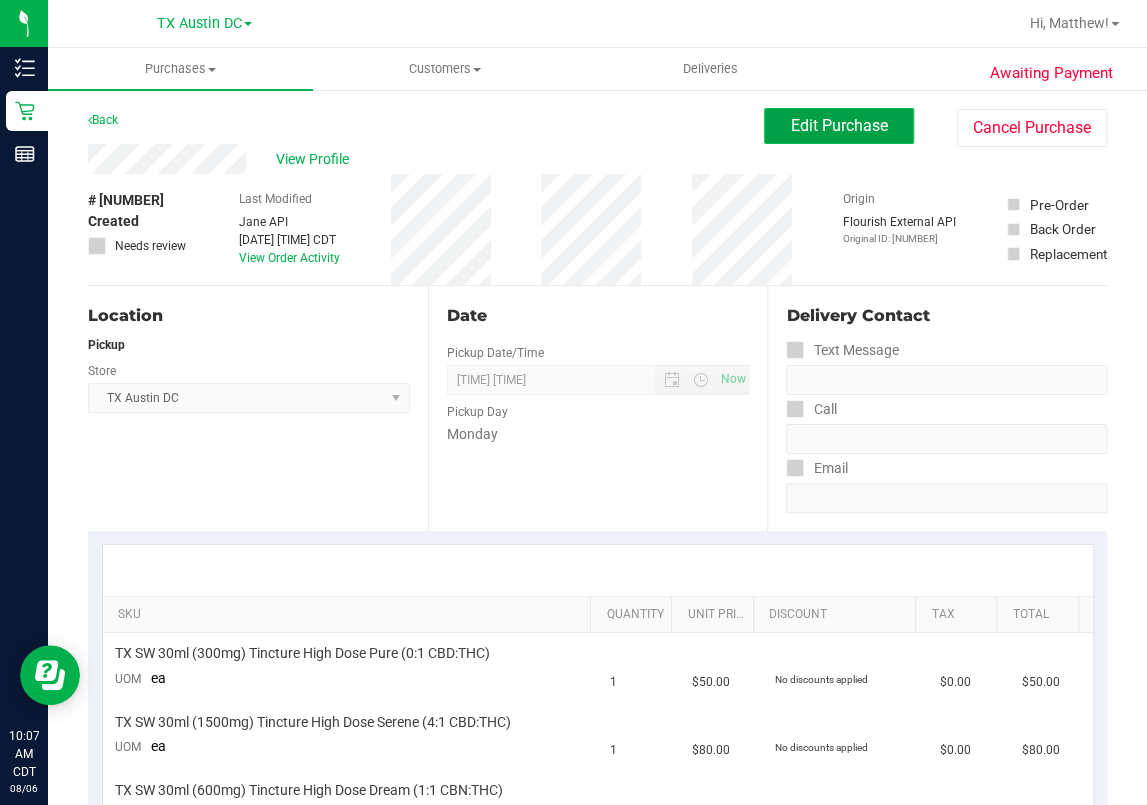 click on "Edit Purchase" at bounding box center (839, 125) 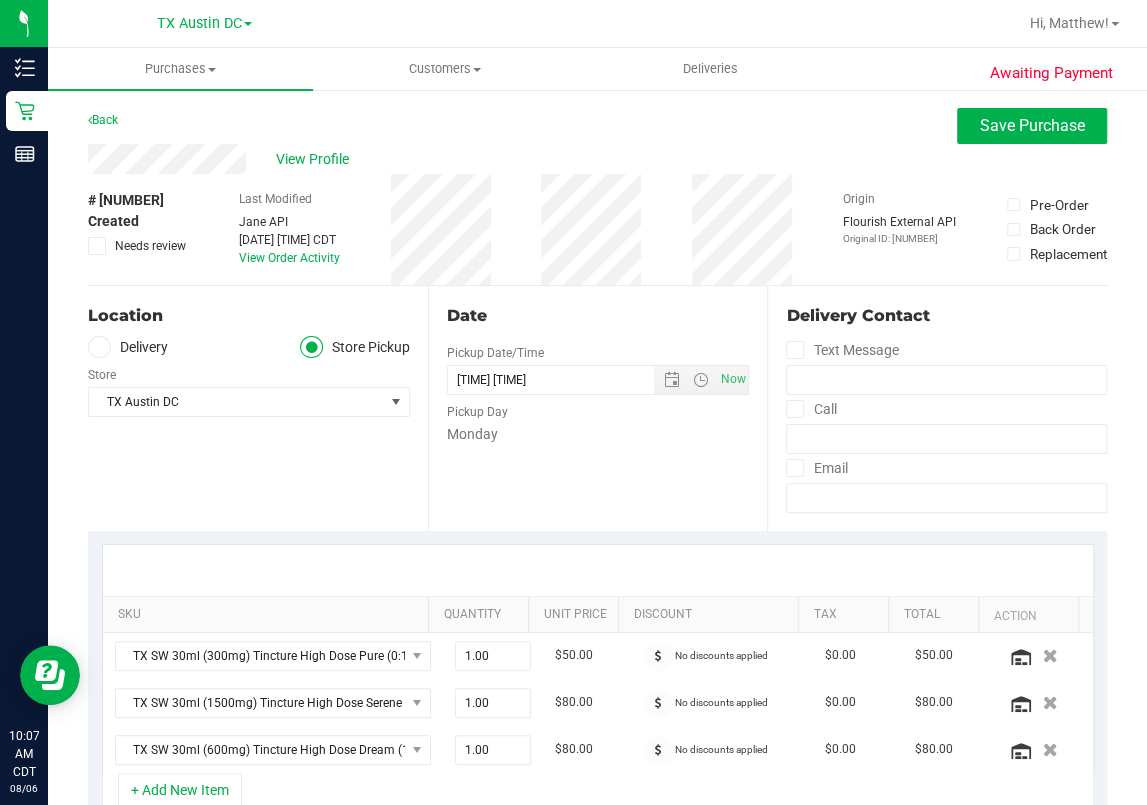 click on "Store" at bounding box center [249, 372] 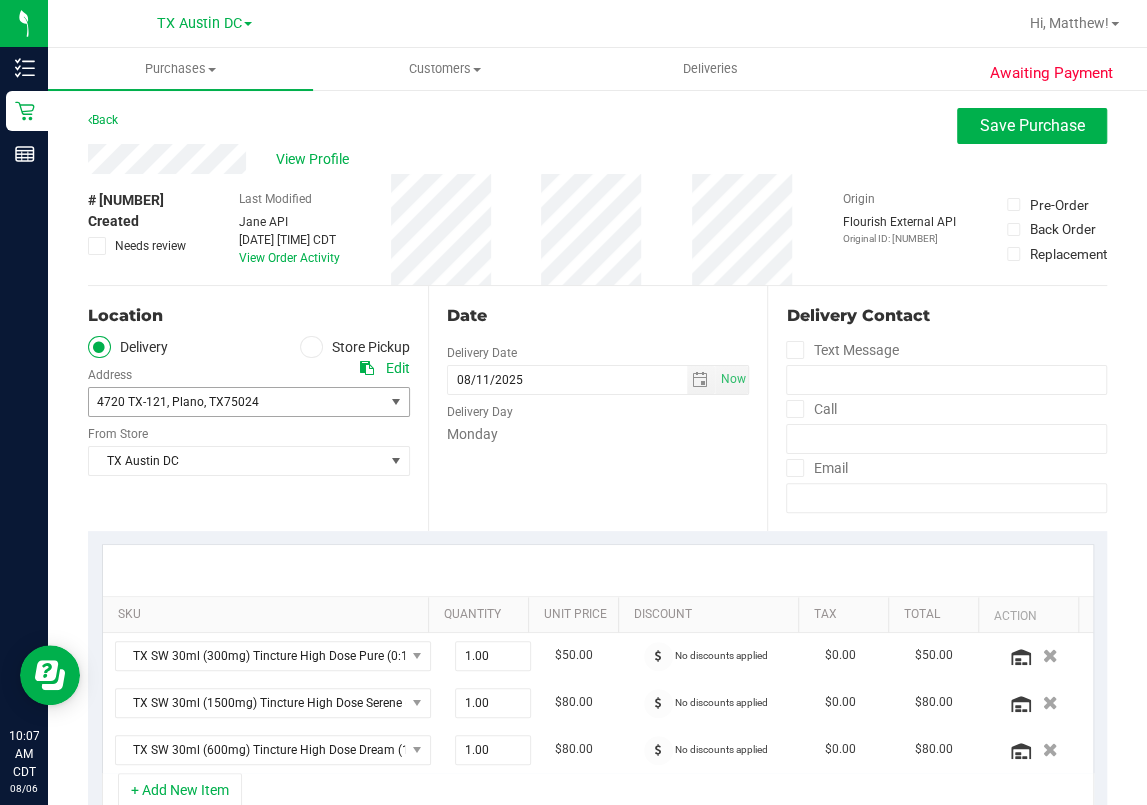 click on ", Plano" at bounding box center (185, 402) 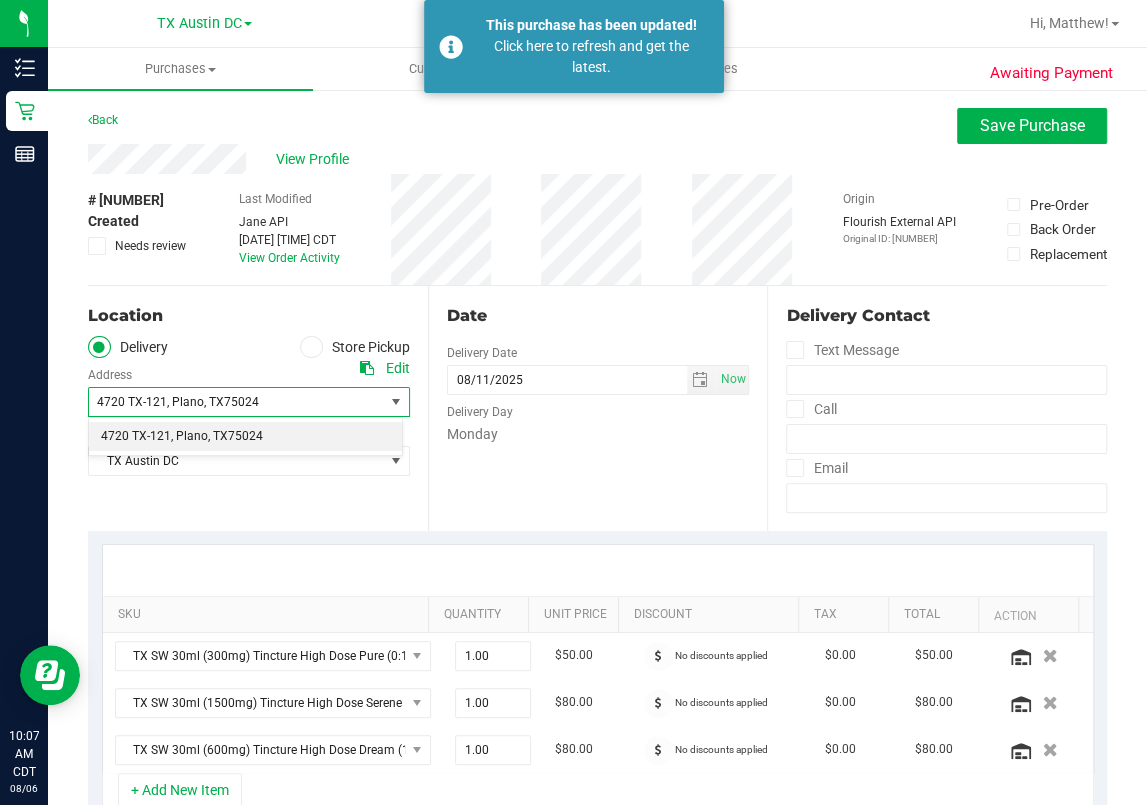 click on ", Plano" at bounding box center [185, 402] 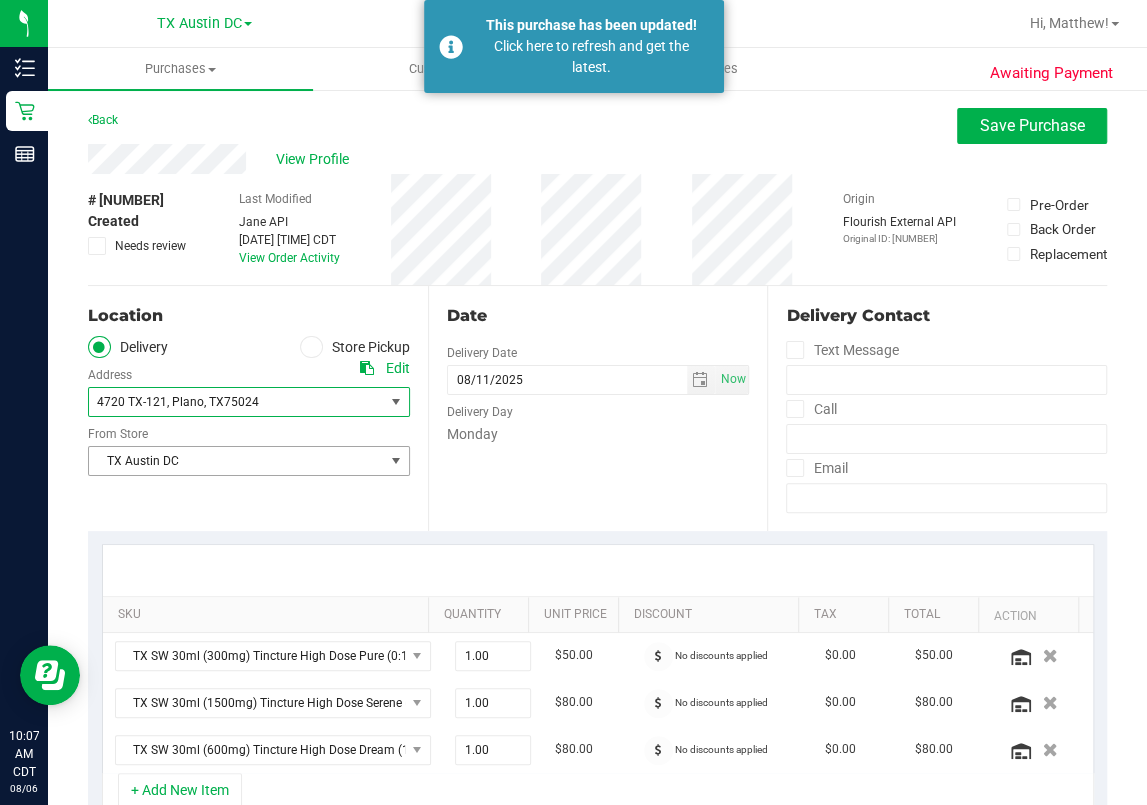click on "TX Austin DC" at bounding box center (236, 461) 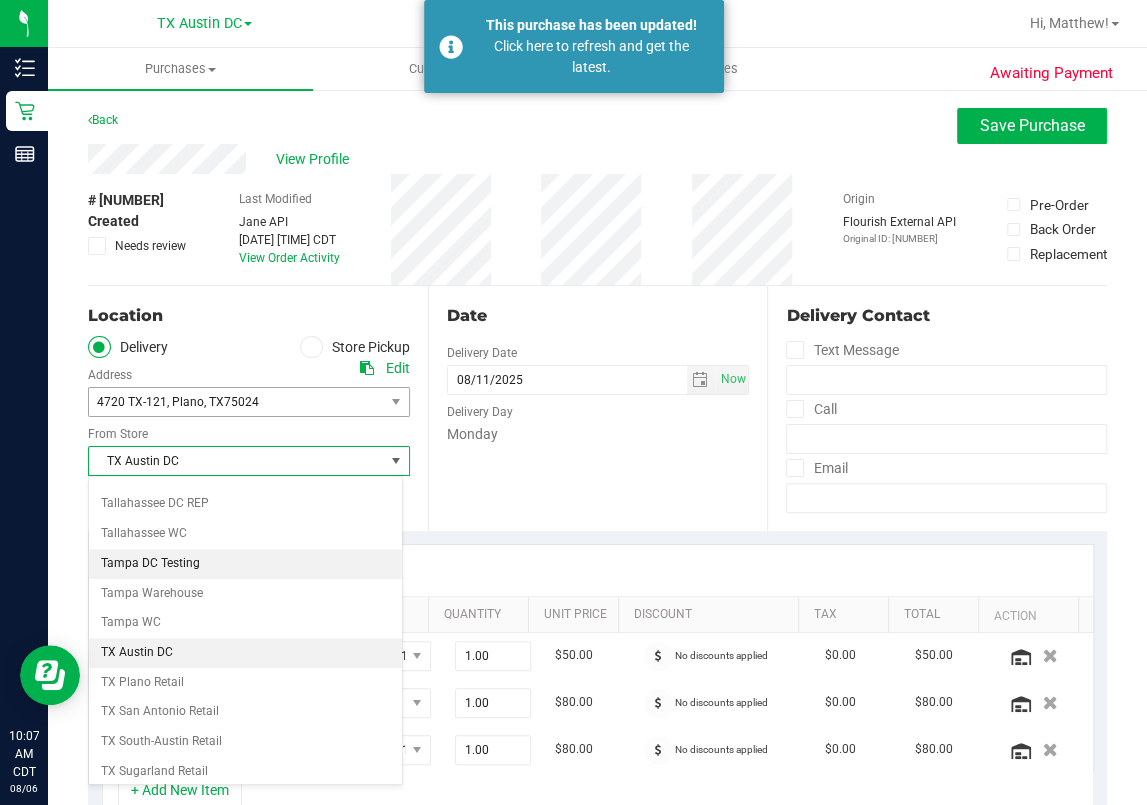scroll, scrollTop: 1368, scrollLeft: 0, axis: vertical 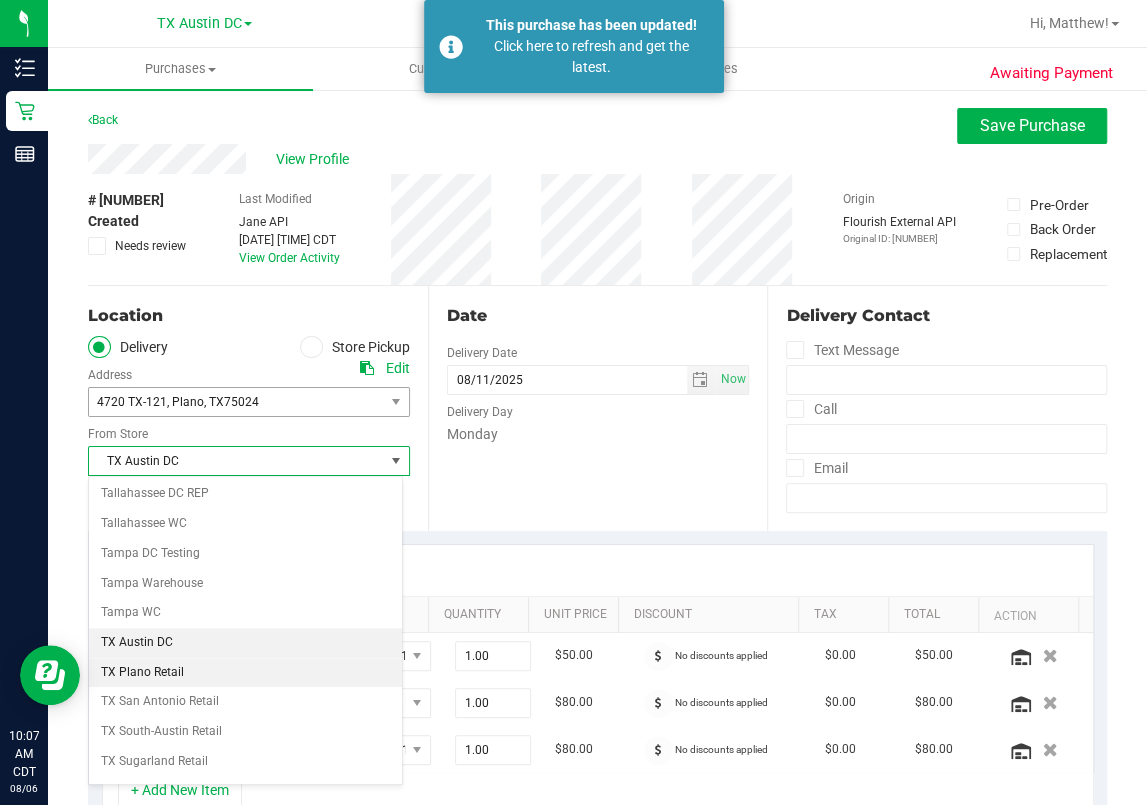 click on "TX Plano Retail" at bounding box center (245, 673) 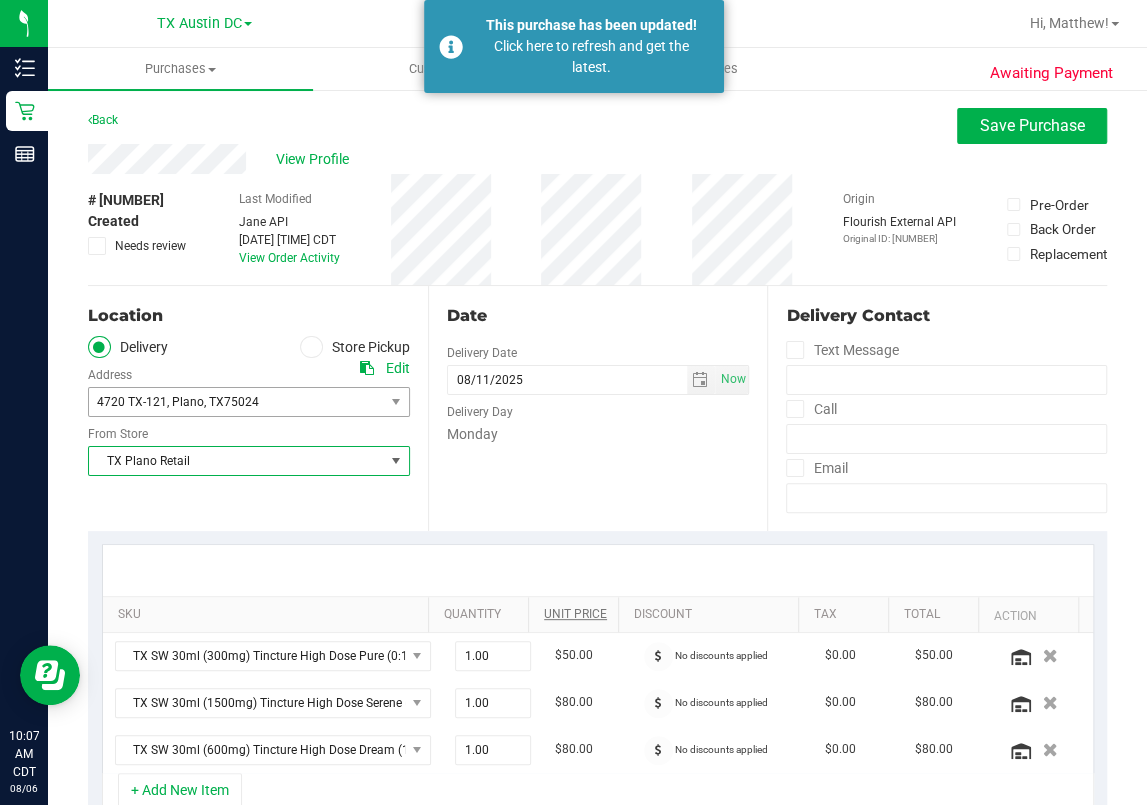 scroll, scrollTop: 400, scrollLeft: 0, axis: vertical 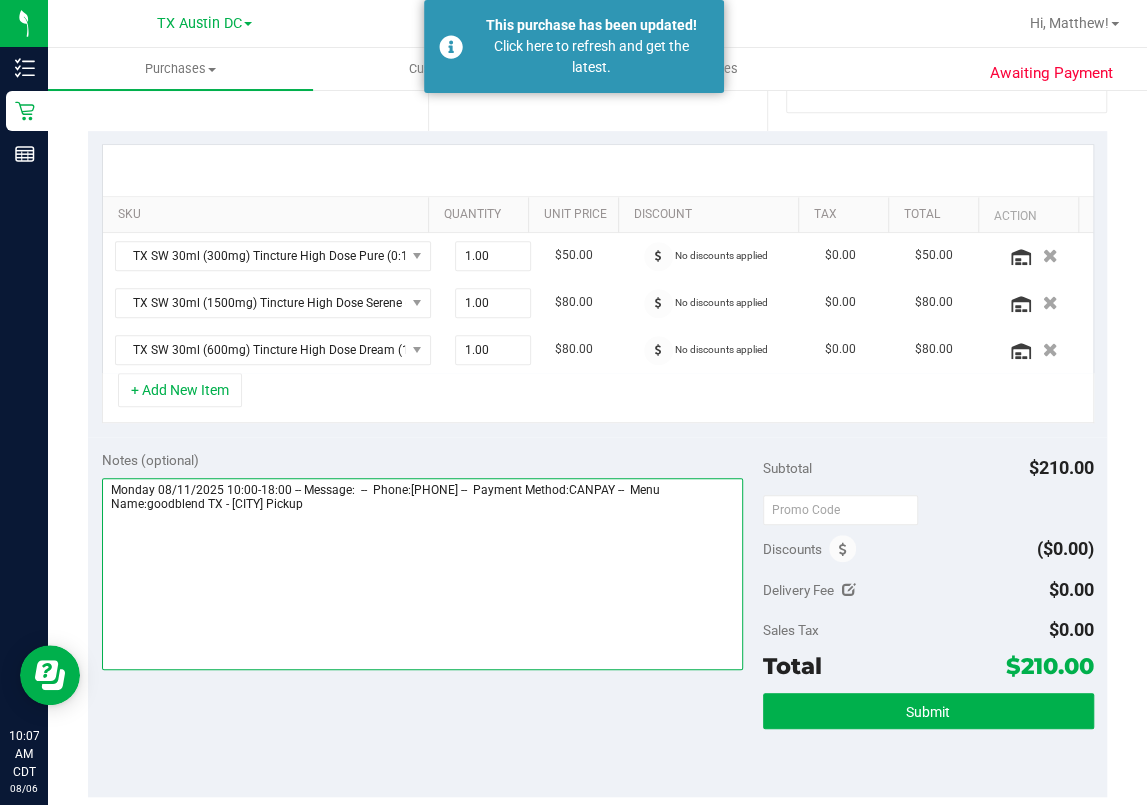 click at bounding box center (422, 574) 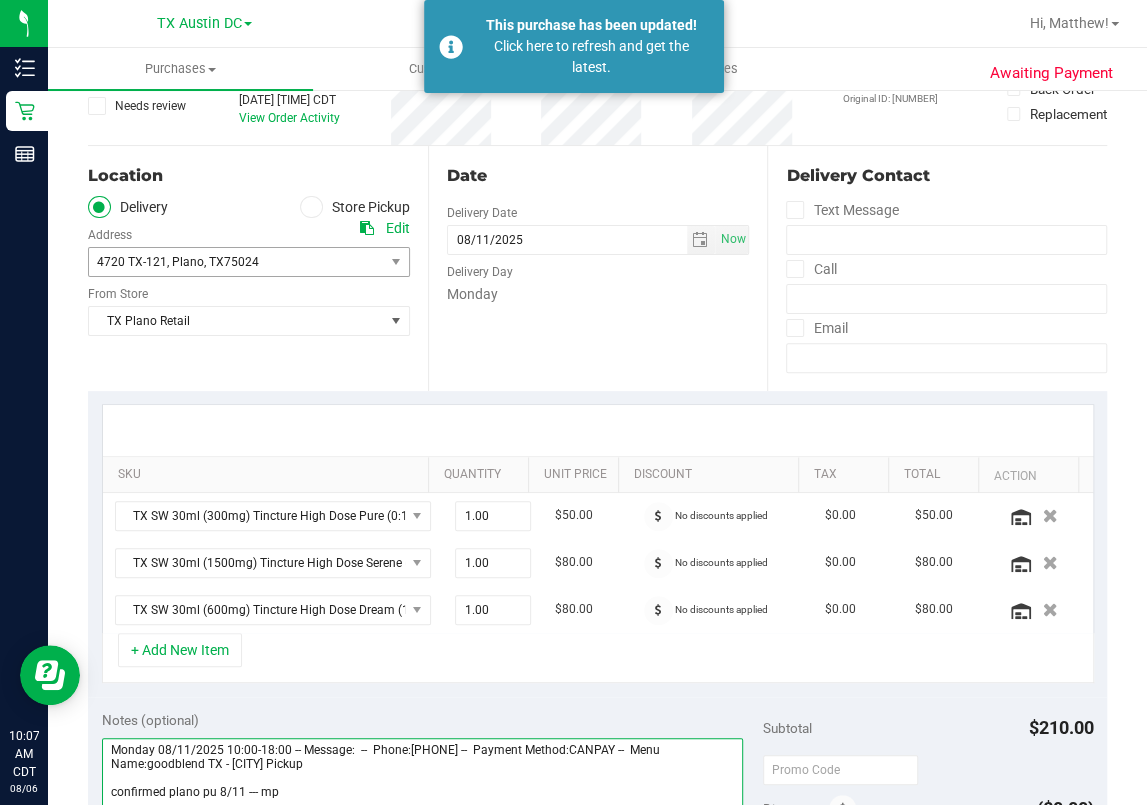 scroll, scrollTop: 0, scrollLeft: 0, axis: both 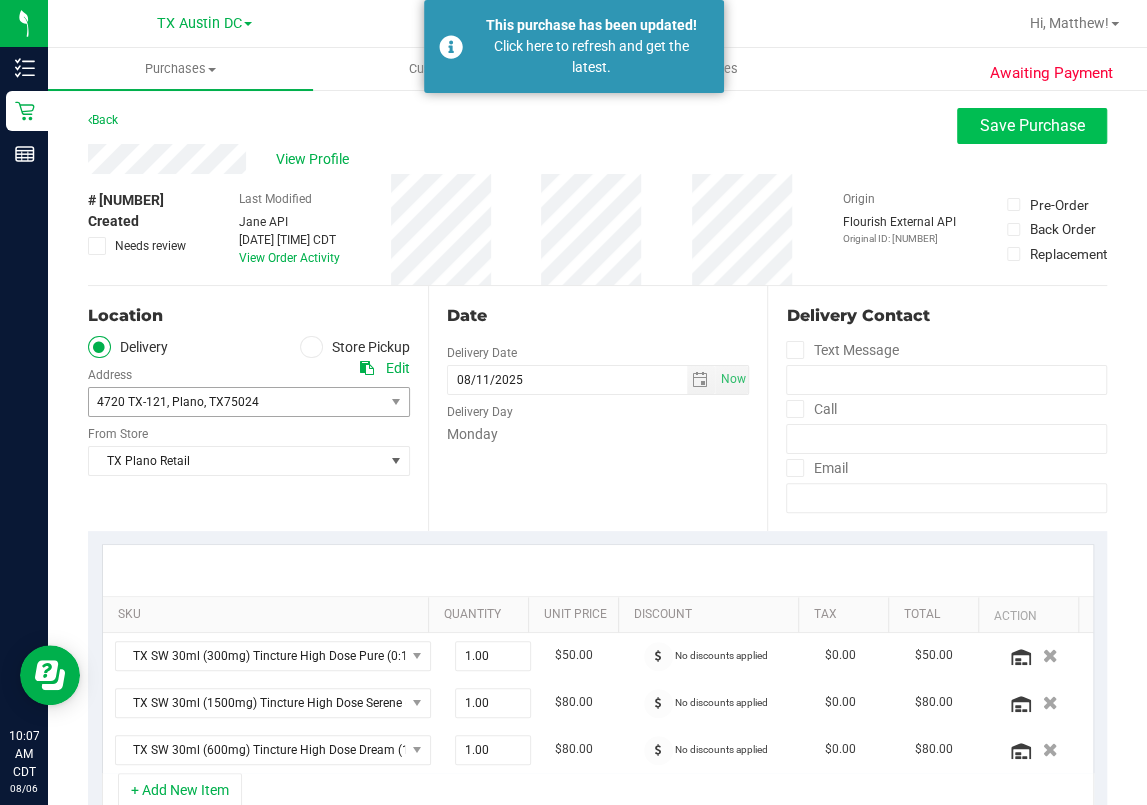 type on "Monday 08/11/2025 10:00-18:00 -- Message:  --  Phone:[PHONE] --  Payment Method:CANPAY --  Menu Name:goodblend TX - [CITY] Pickup
confirmed plano pu 8/11 --- mp" 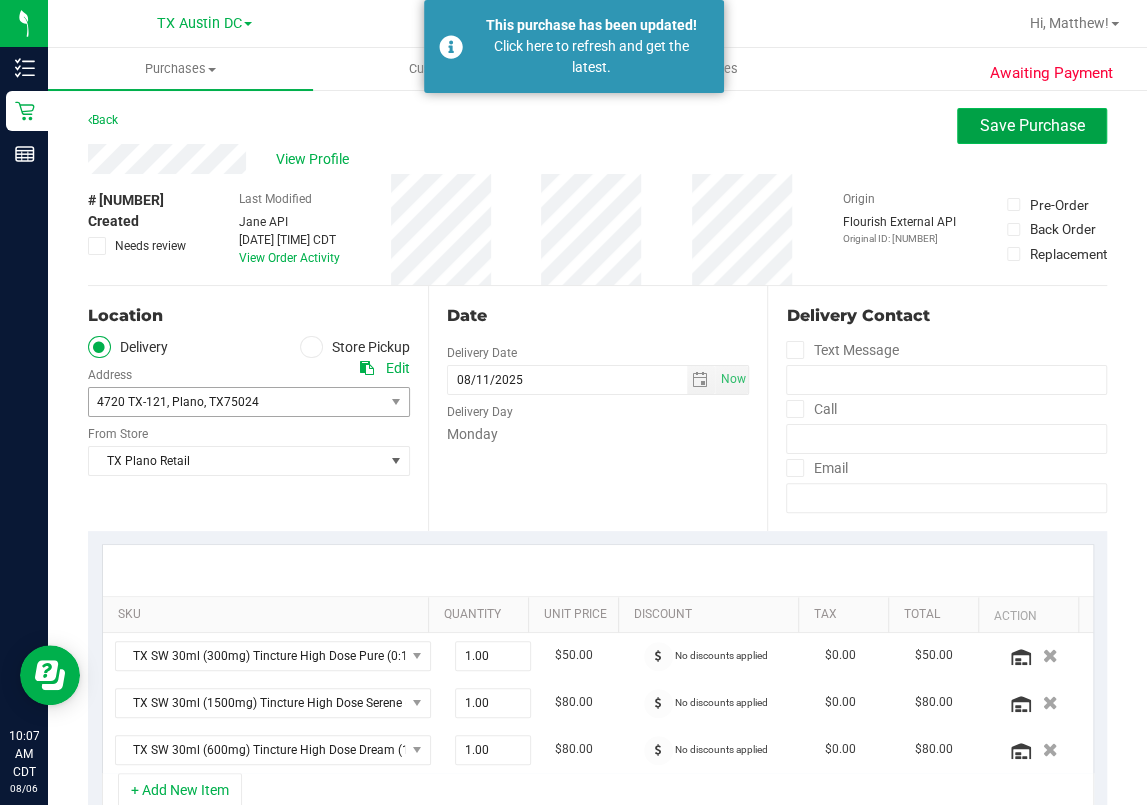 click on "Save Purchase" at bounding box center (1032, 125) 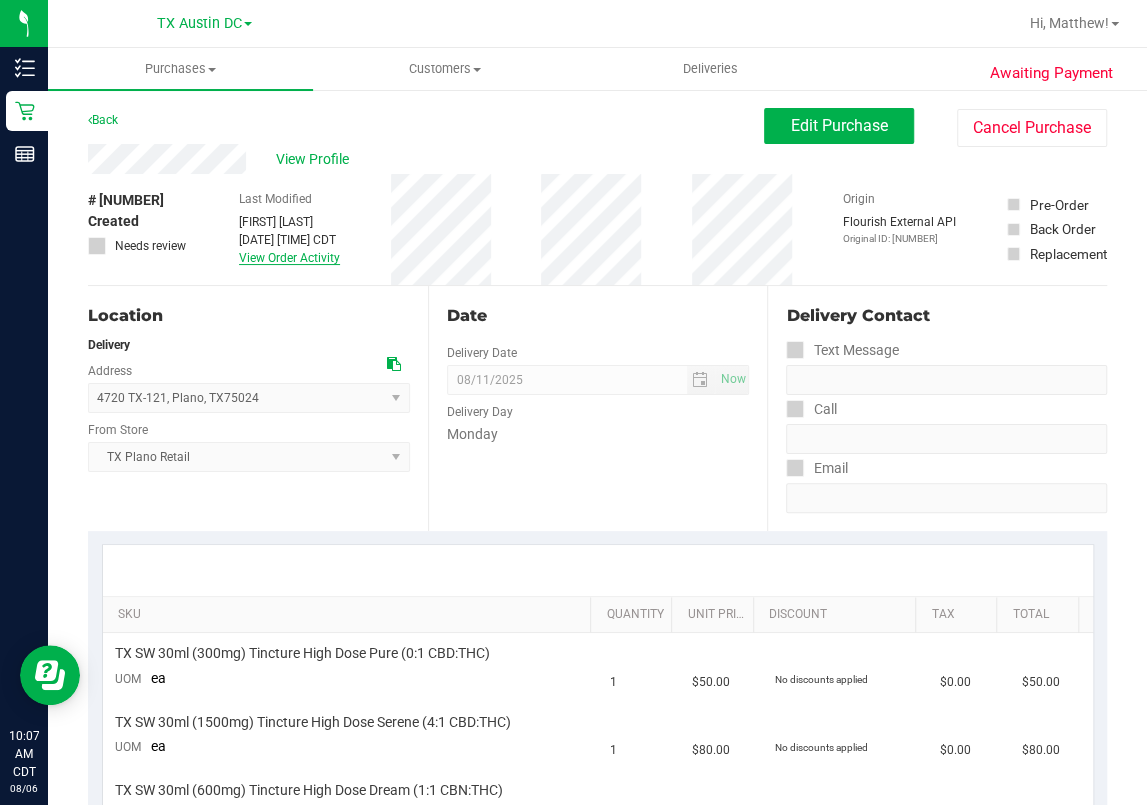 click on "View Order Activity" at bounding box center (289, 258) 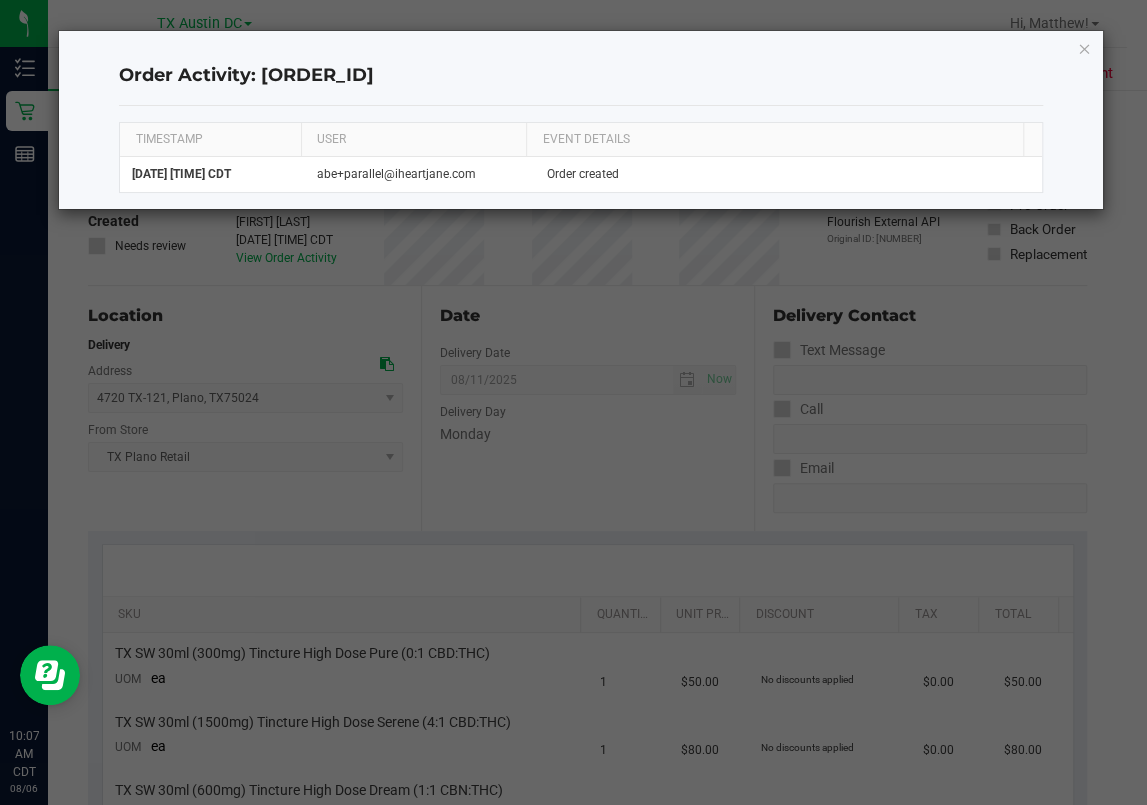 click on "Order Activity: [ORDER_ID] TIMESTAMP USER EVENT DETAILS  [DATE] [TIME] CDT   [EMAIL]   Order created" 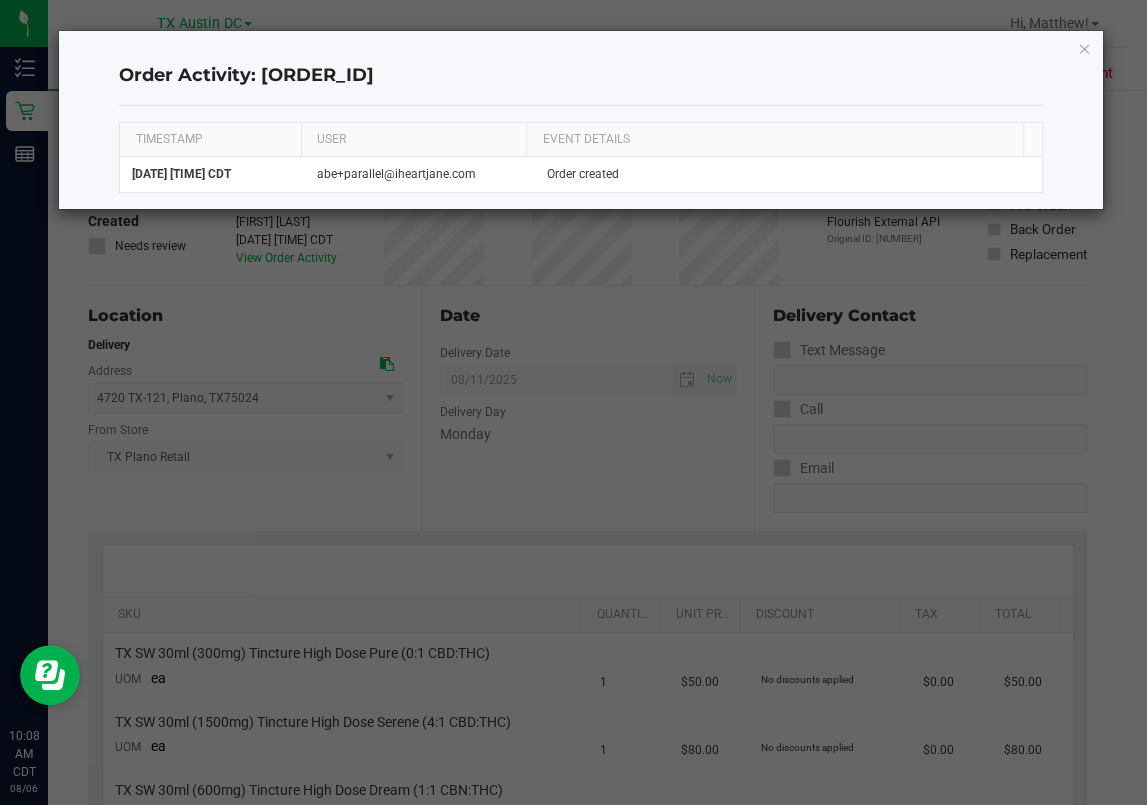click 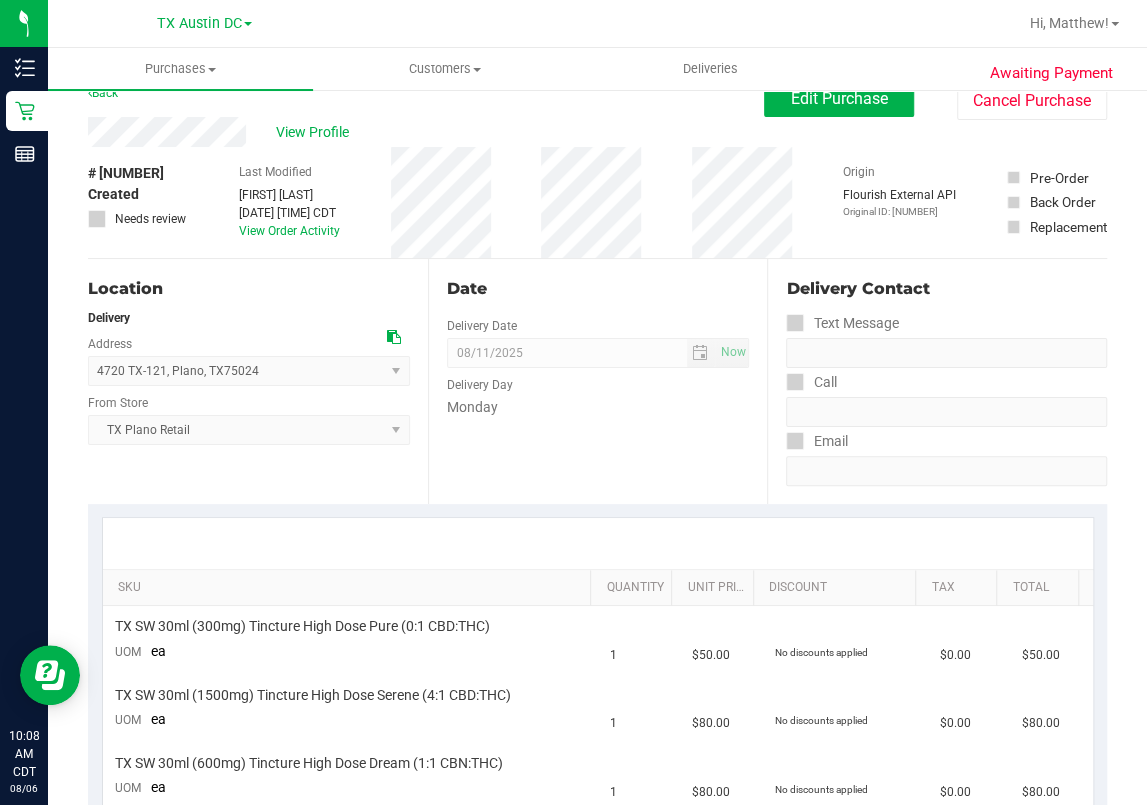 scroll, scrollTop: 0, scrollLeft: 0, axis: both 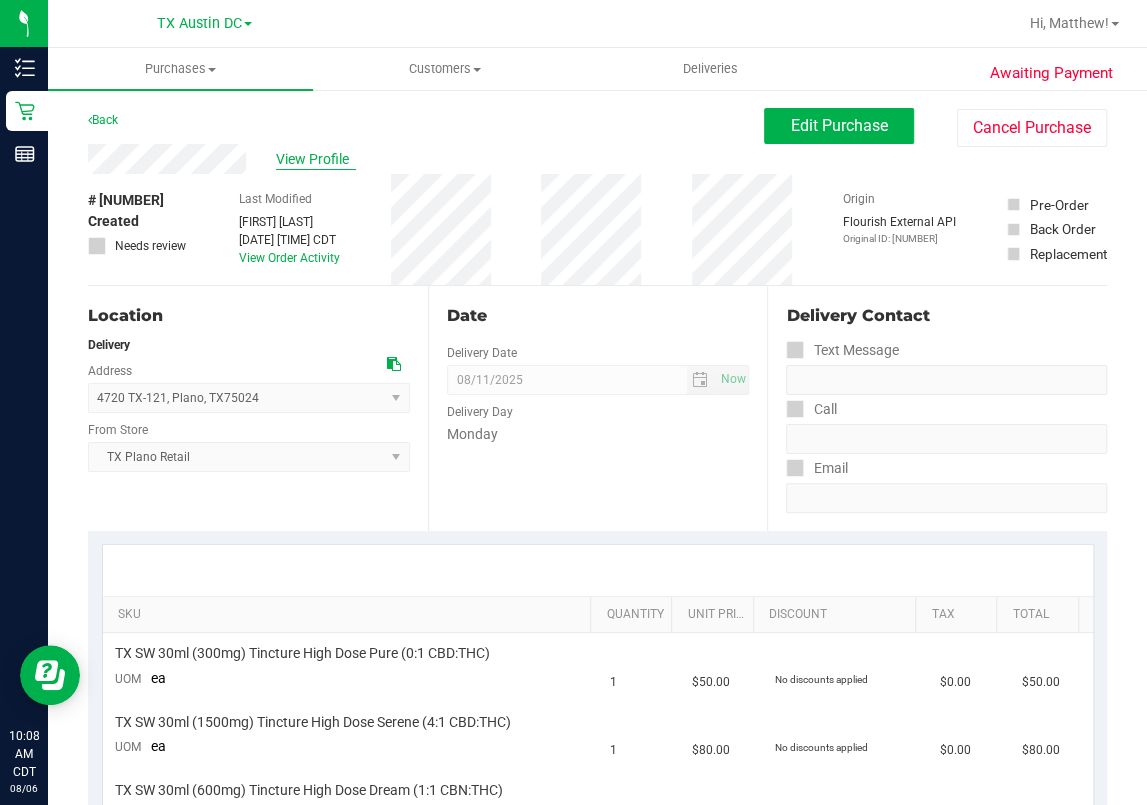 click on "View Profile" at bounding box center (316, 159) 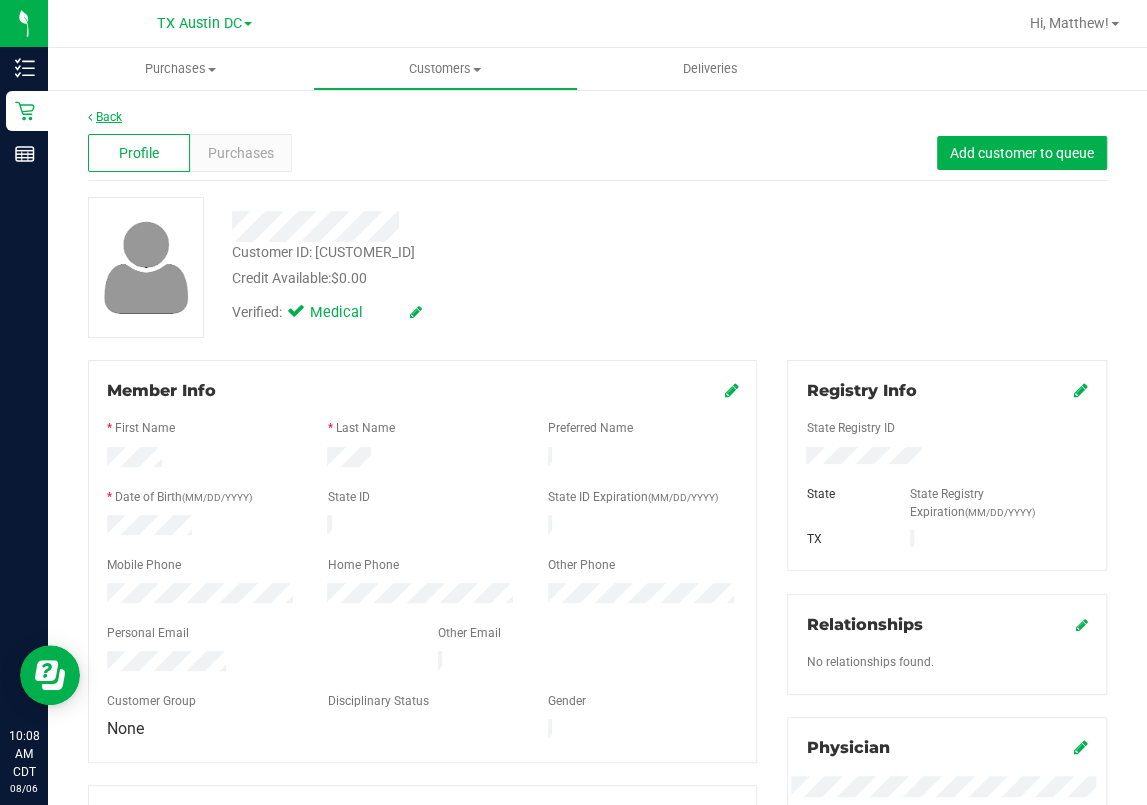 click on "Back" at bounding box center (105, 117) 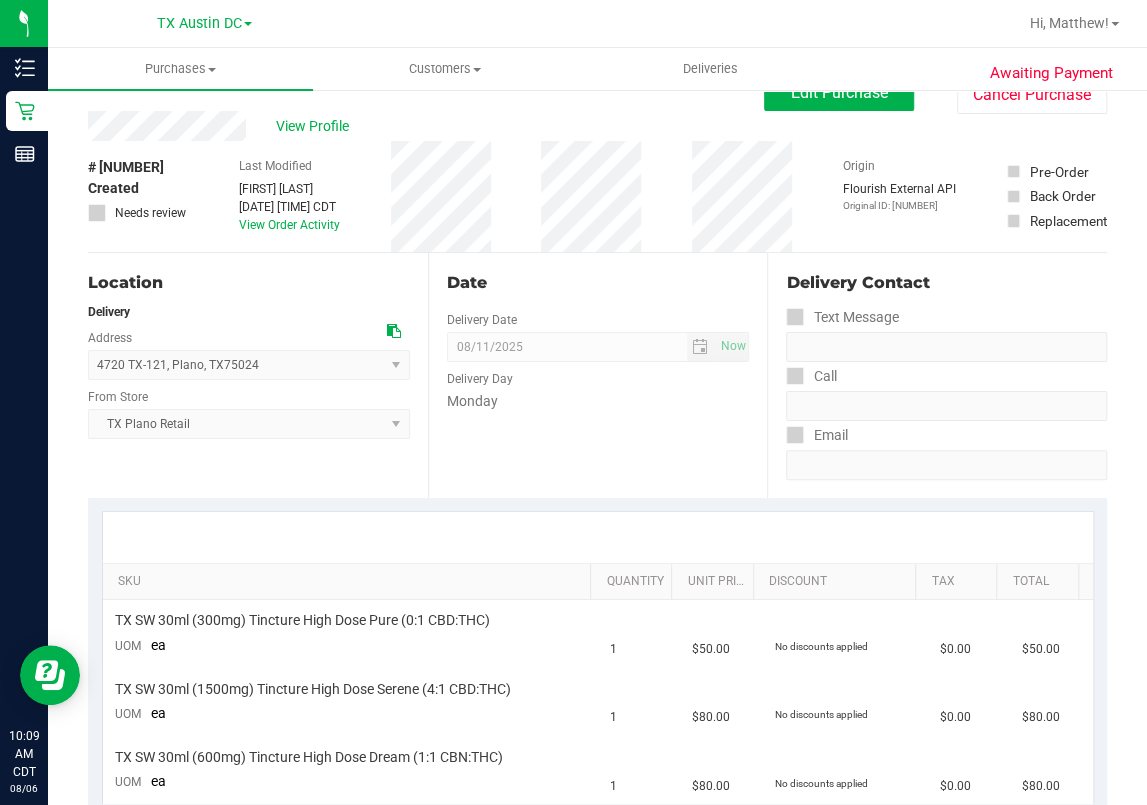 scroll, scrollTop: 0, scrollLeft: 0, axis: both 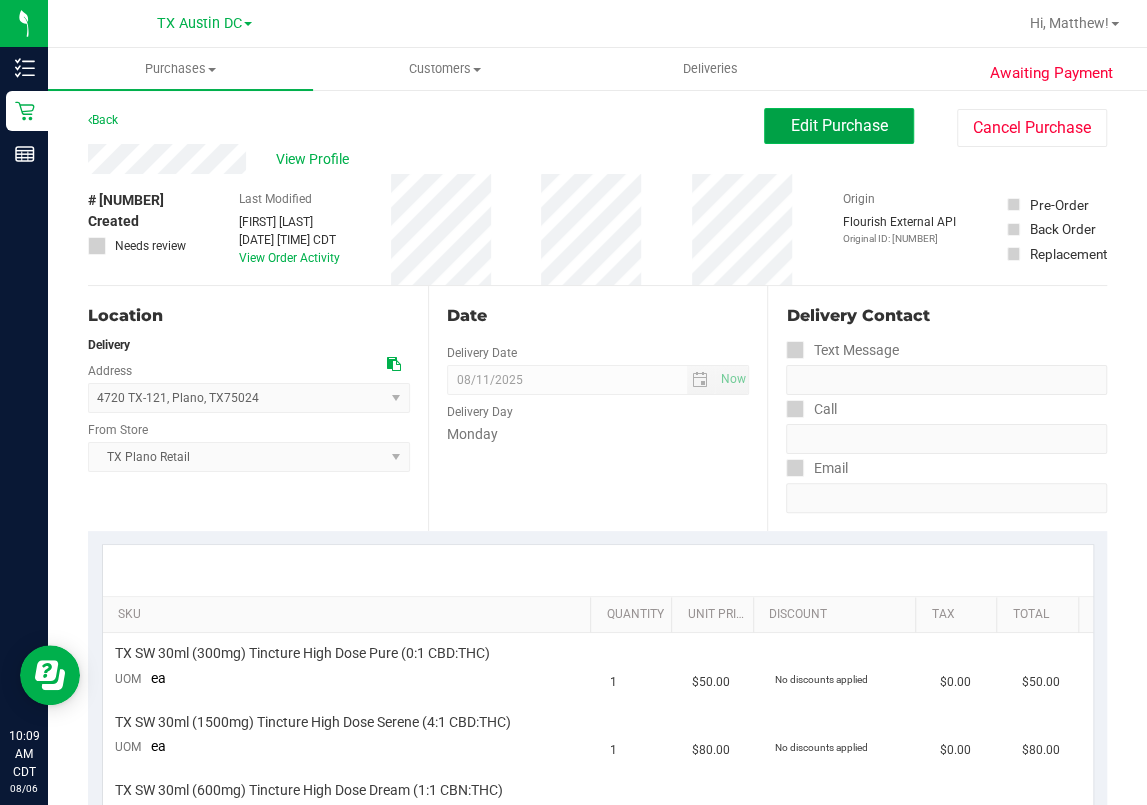 click on "Edit Purchase" at bounding box center [839, 125] 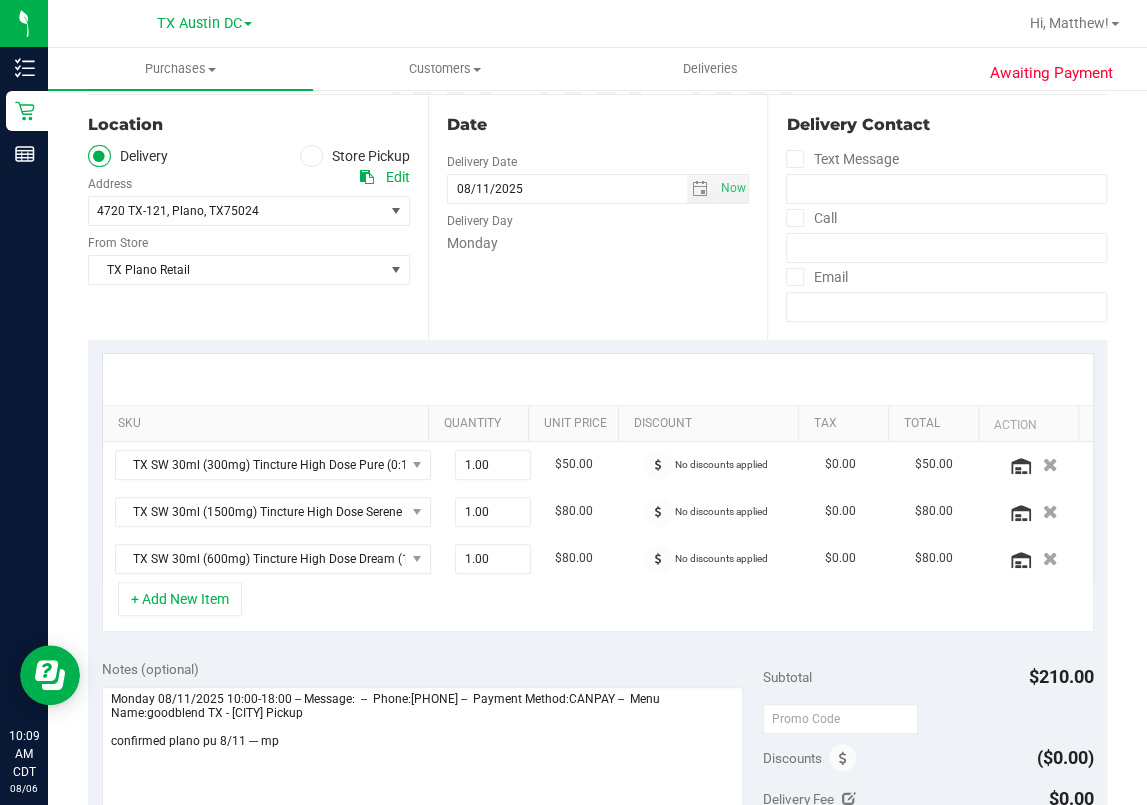 scroll, scrollTop: 533, scrollLeft: 0, axis: vertical 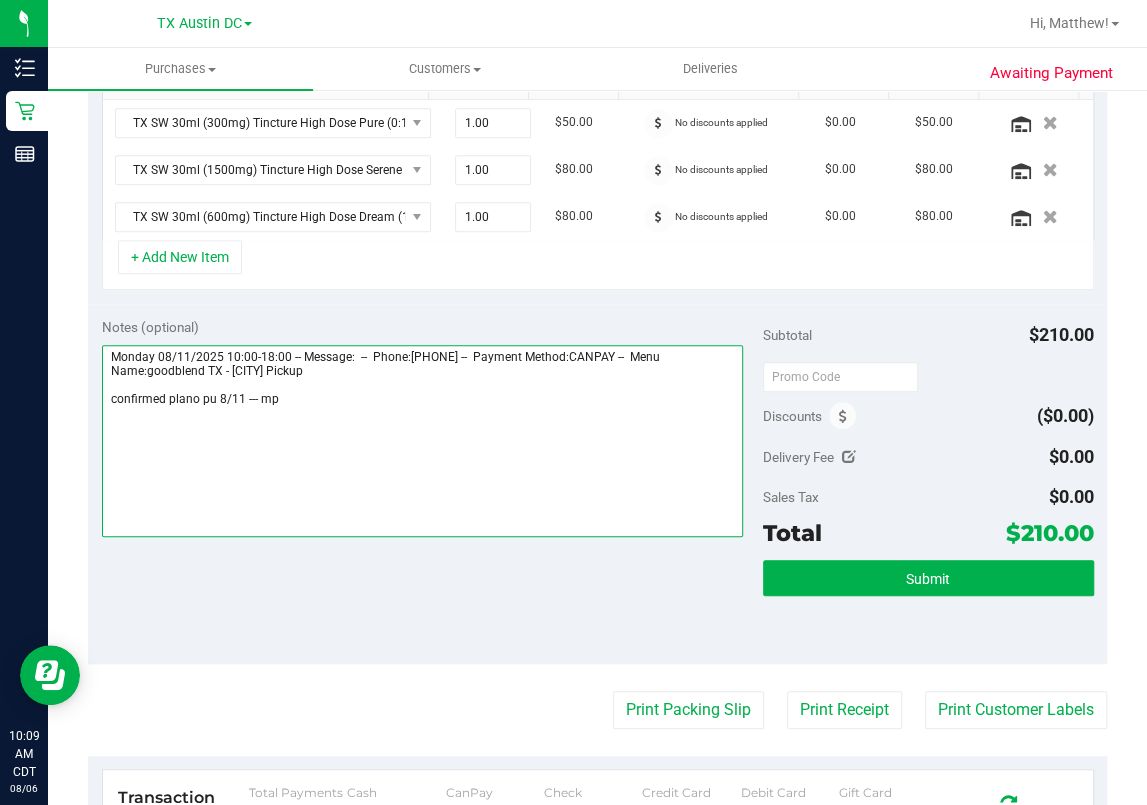 click at bounding box center (422, 441) 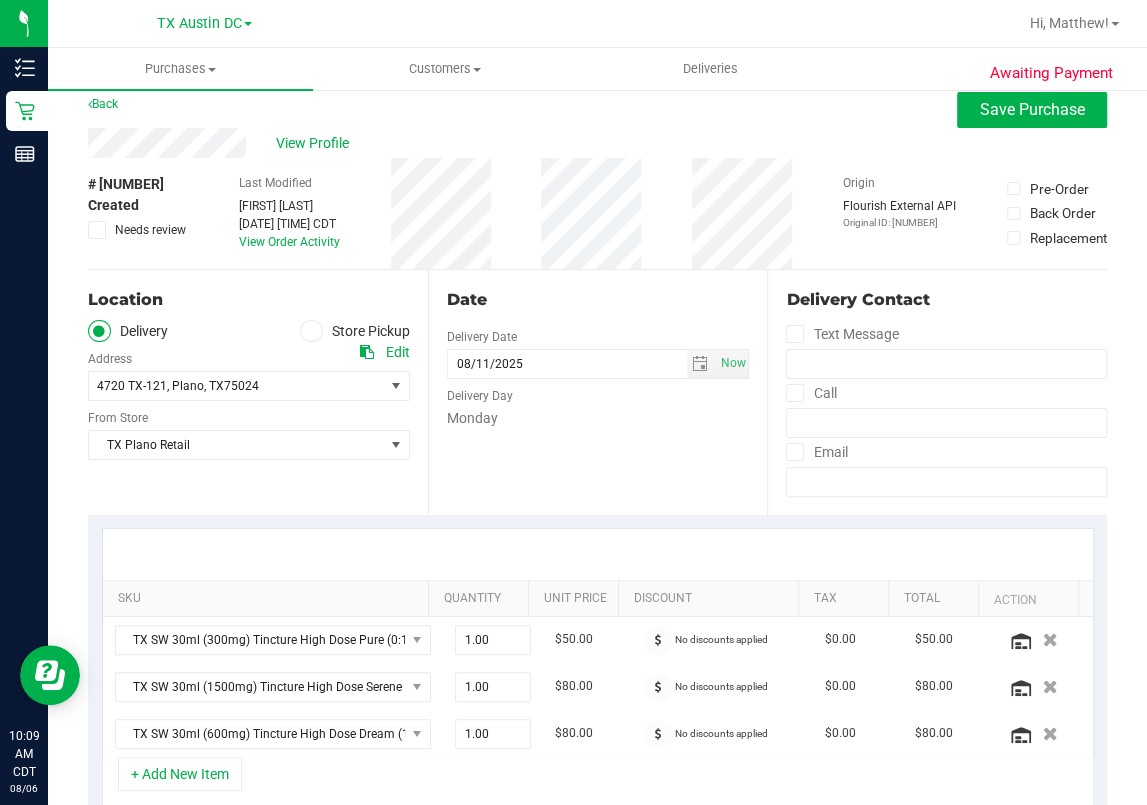 scroll, scrollTop: 0, scrollLeft: 0, axis: both 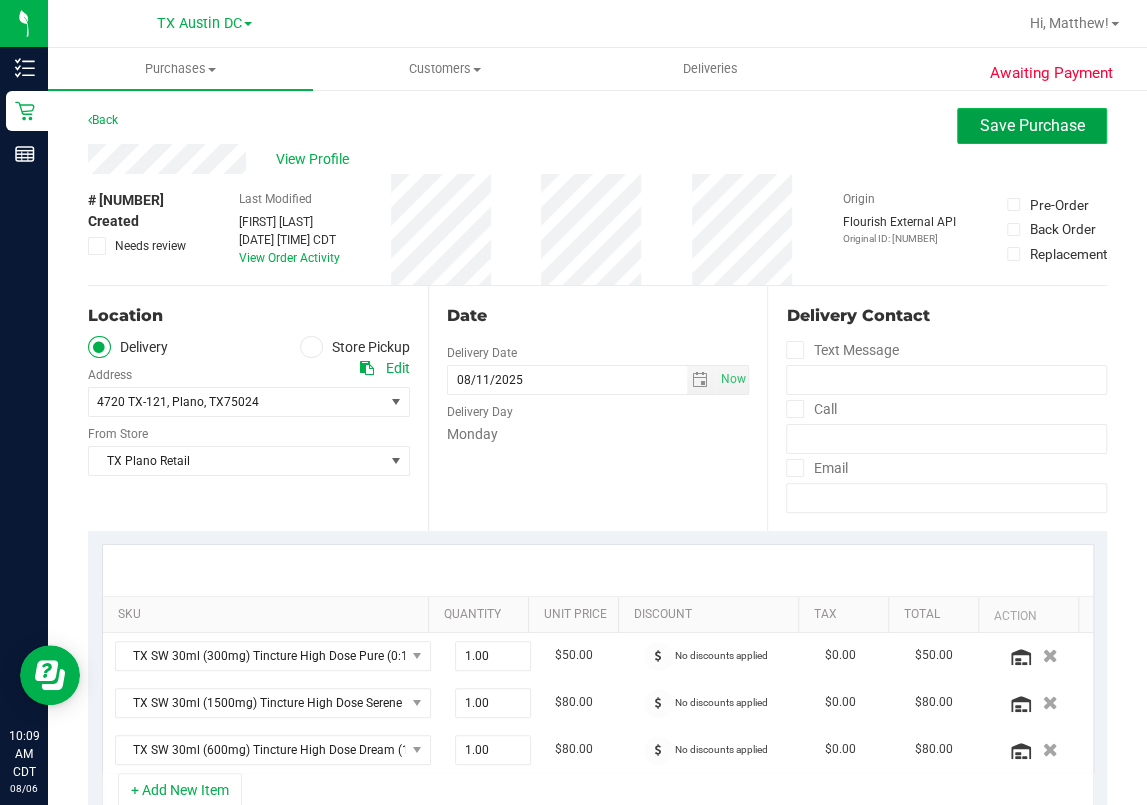 click on "Save Purchase" at bounding box center (1032, 125) 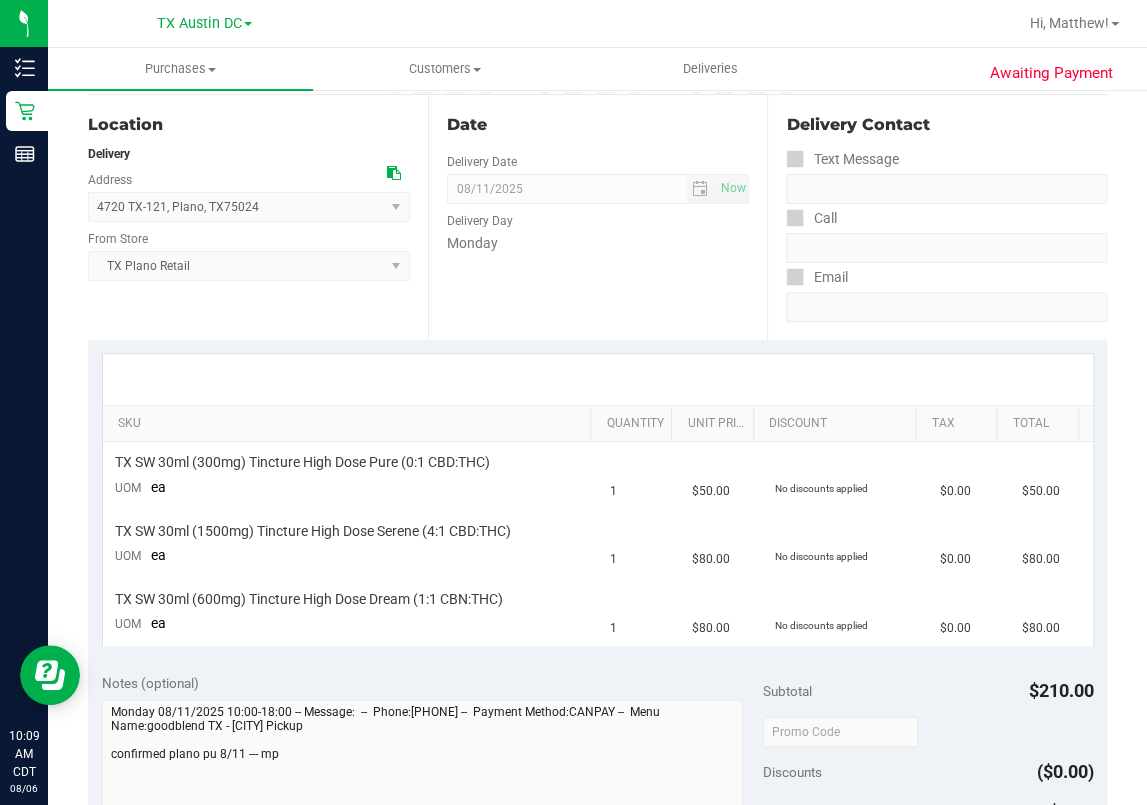 scroll, scrollTop: 400, scrollLeft: 0, axis: vertical 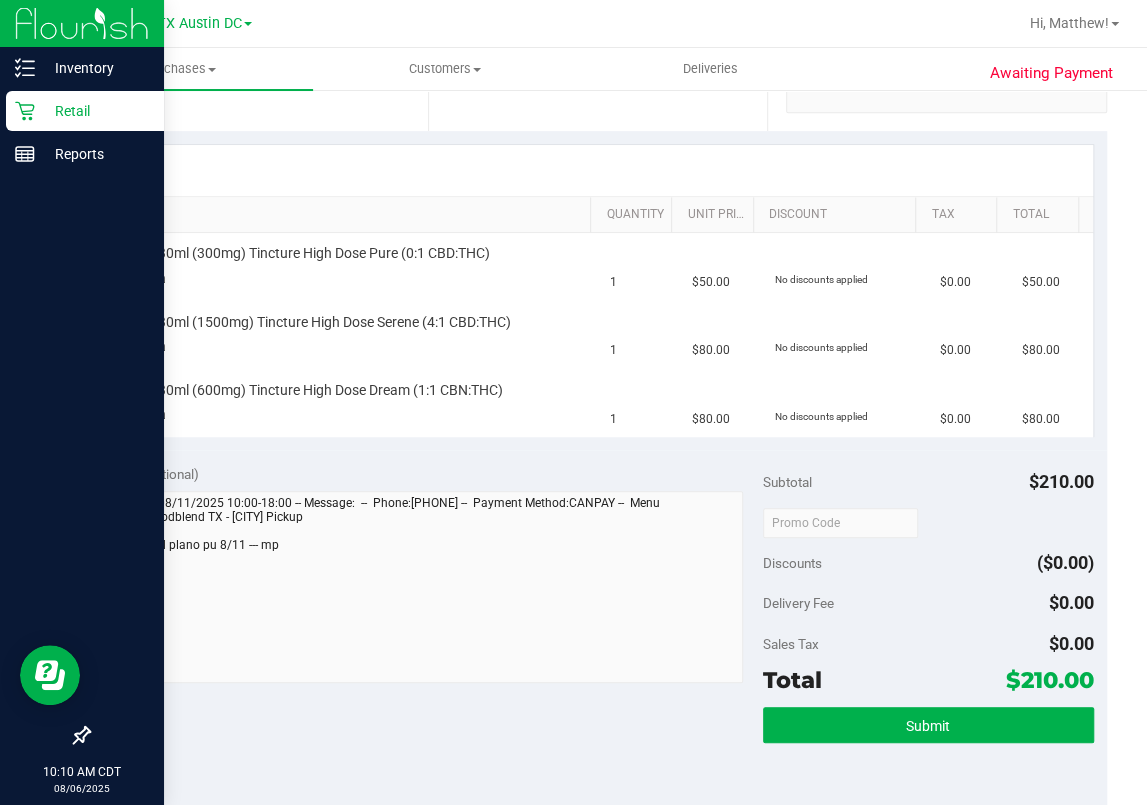 click on "Retail" at bounding box center [85, 111] 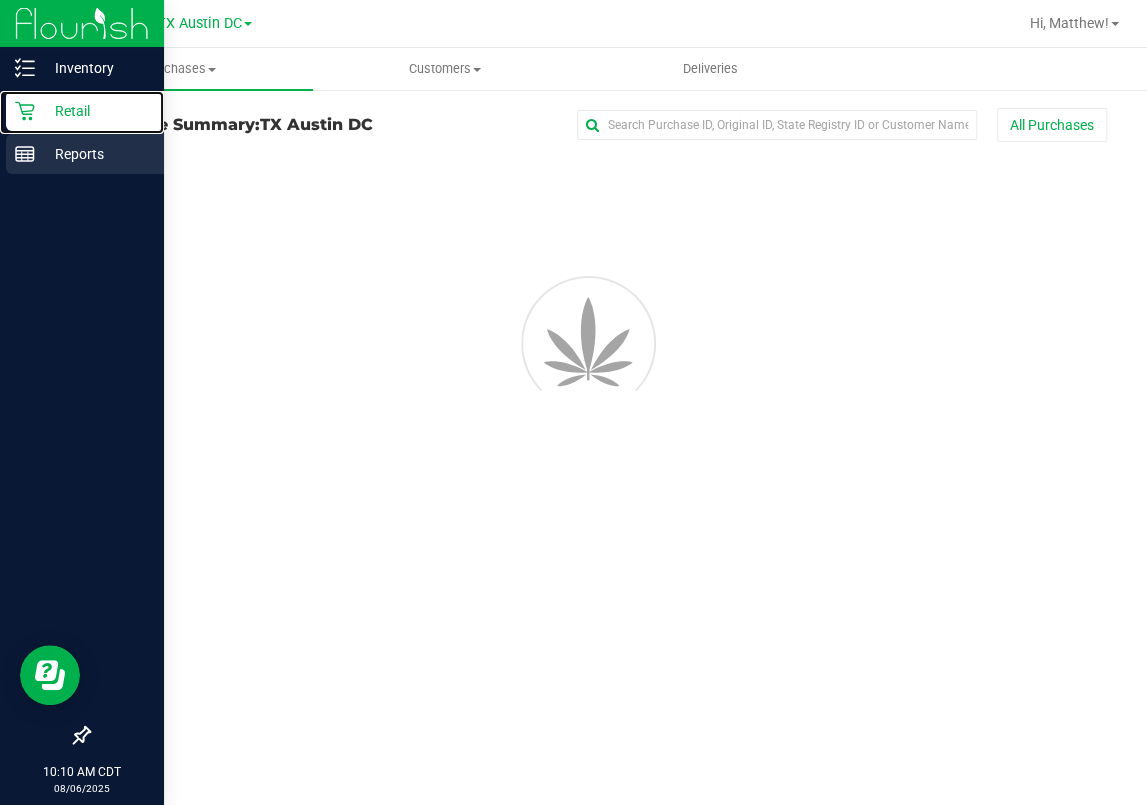 scroll, scrollTop: 0, scrollLeft: 0, axis: both 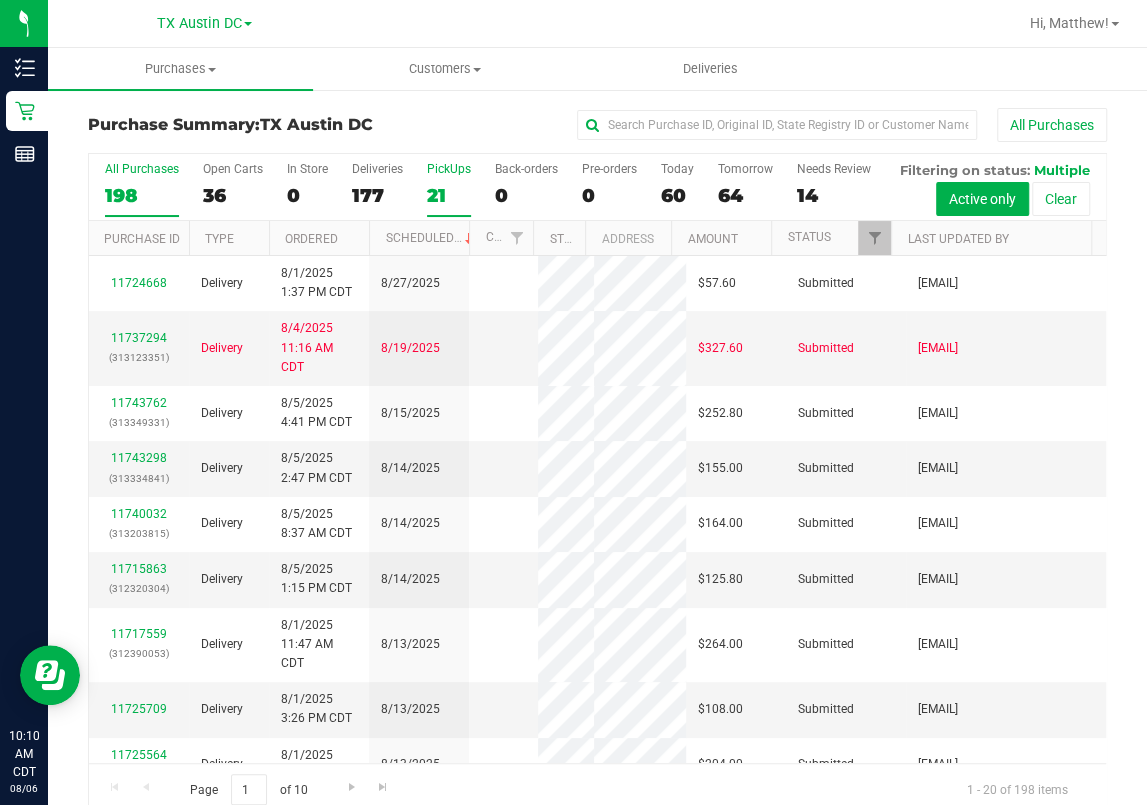 click on "21" at bounding box center [449, 195] 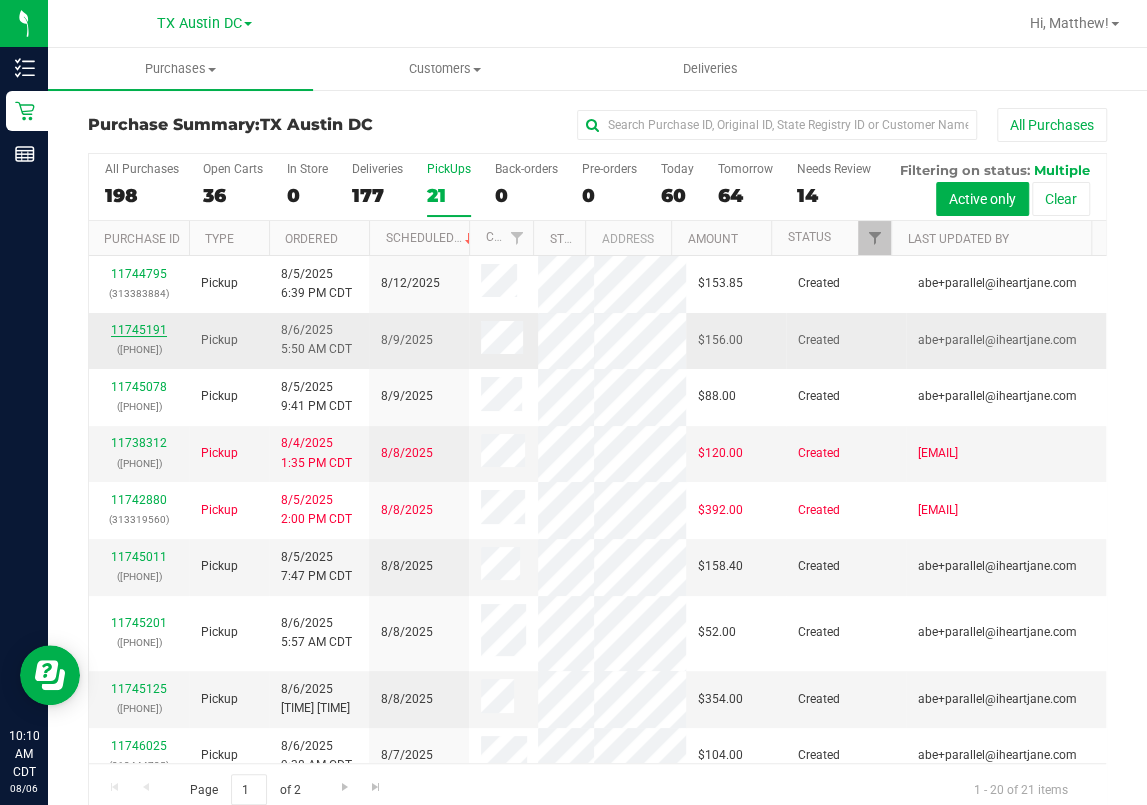 click on "11745191" at bounding box center [139, 330] 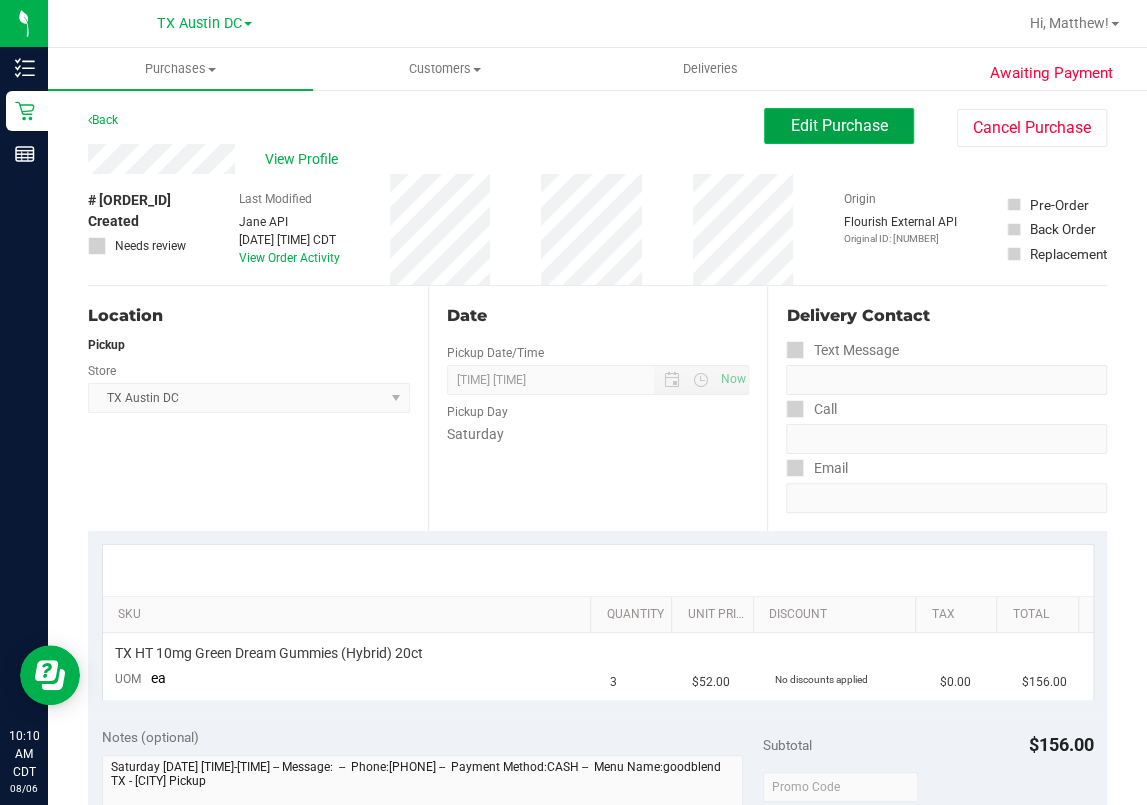 click on "Edit Purchase" at bounding box center (839, 125) 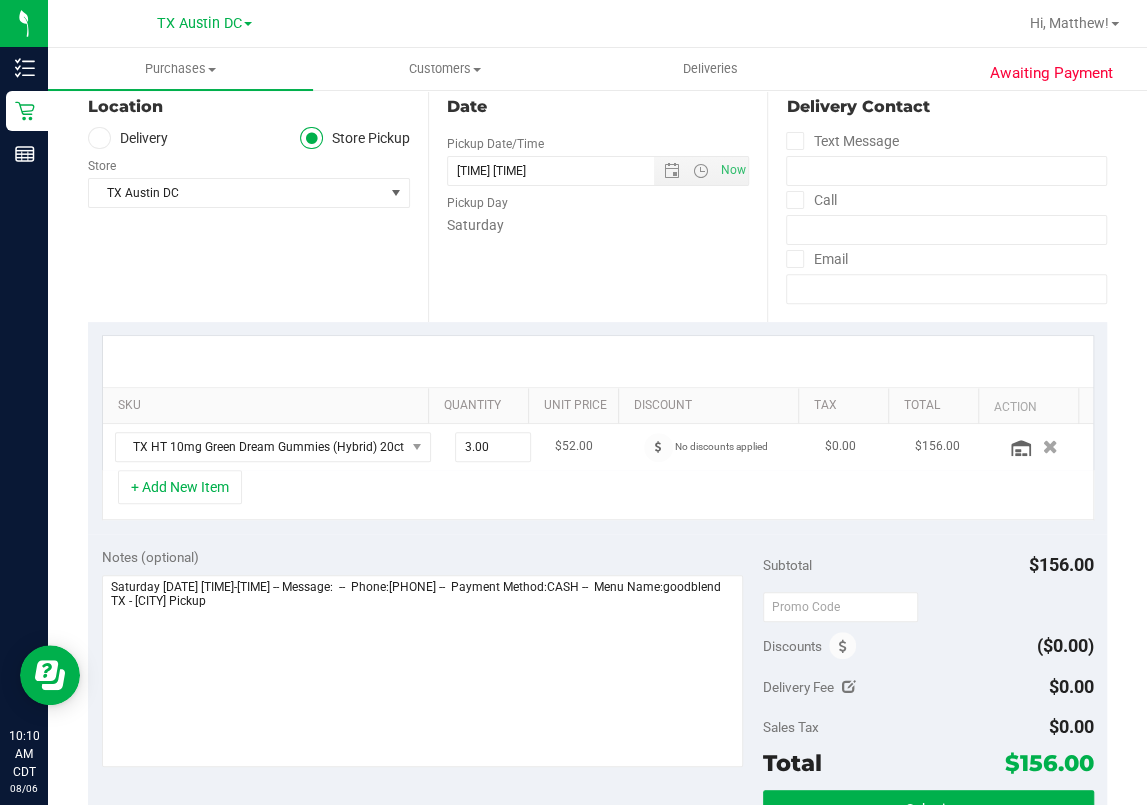 scroll, scrollTop: 266, scrollLeft: 0, axis: vertical 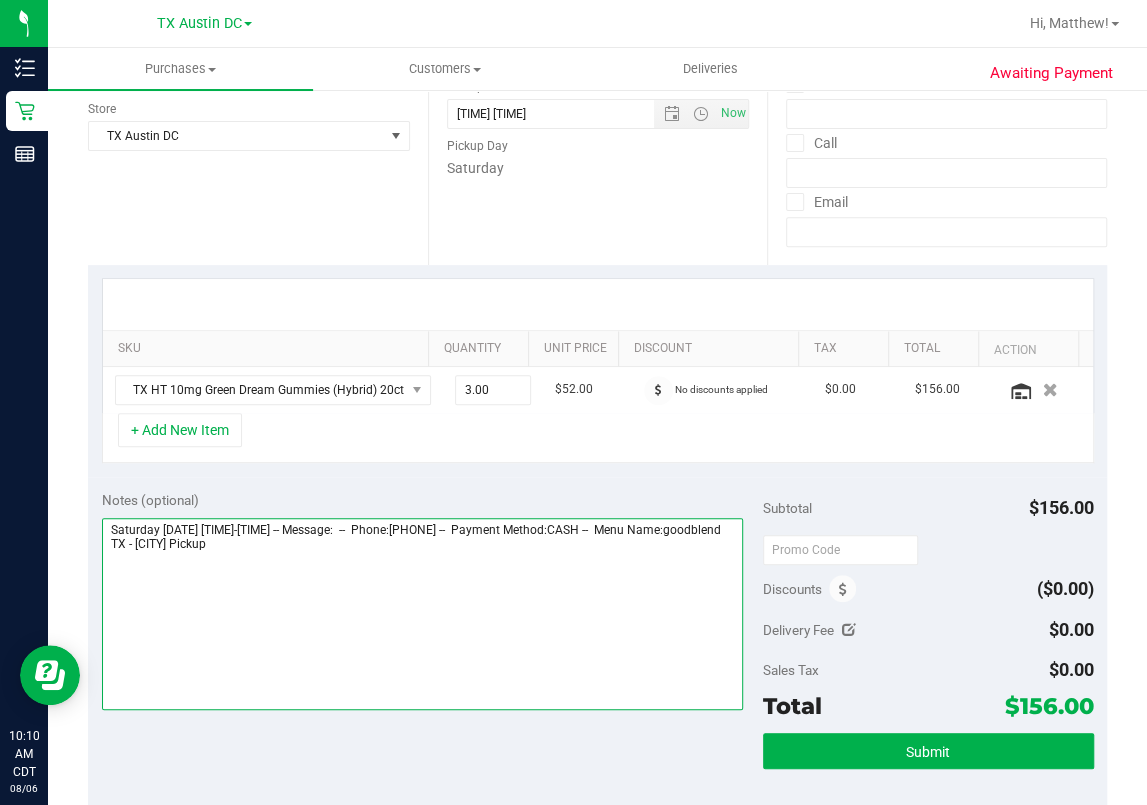 click at bounding box center (422, 614) 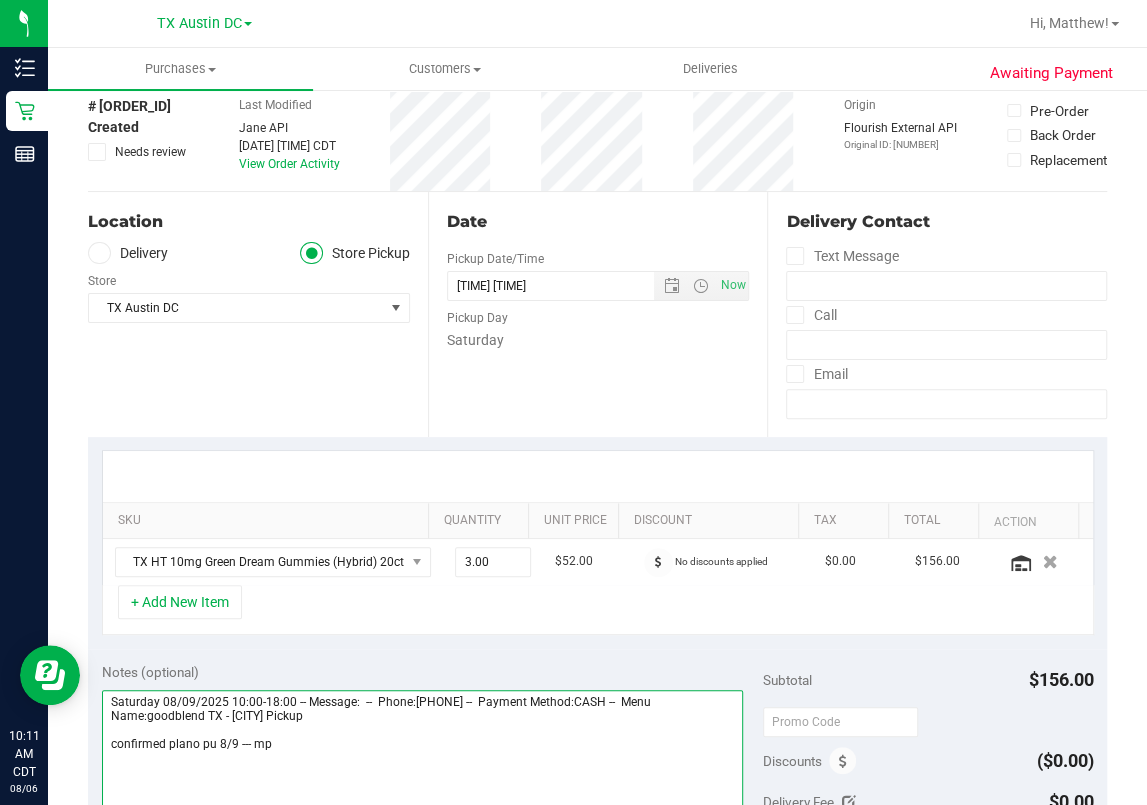 scroll, scrollTop: 0, scrollLeft: 0, axis: both 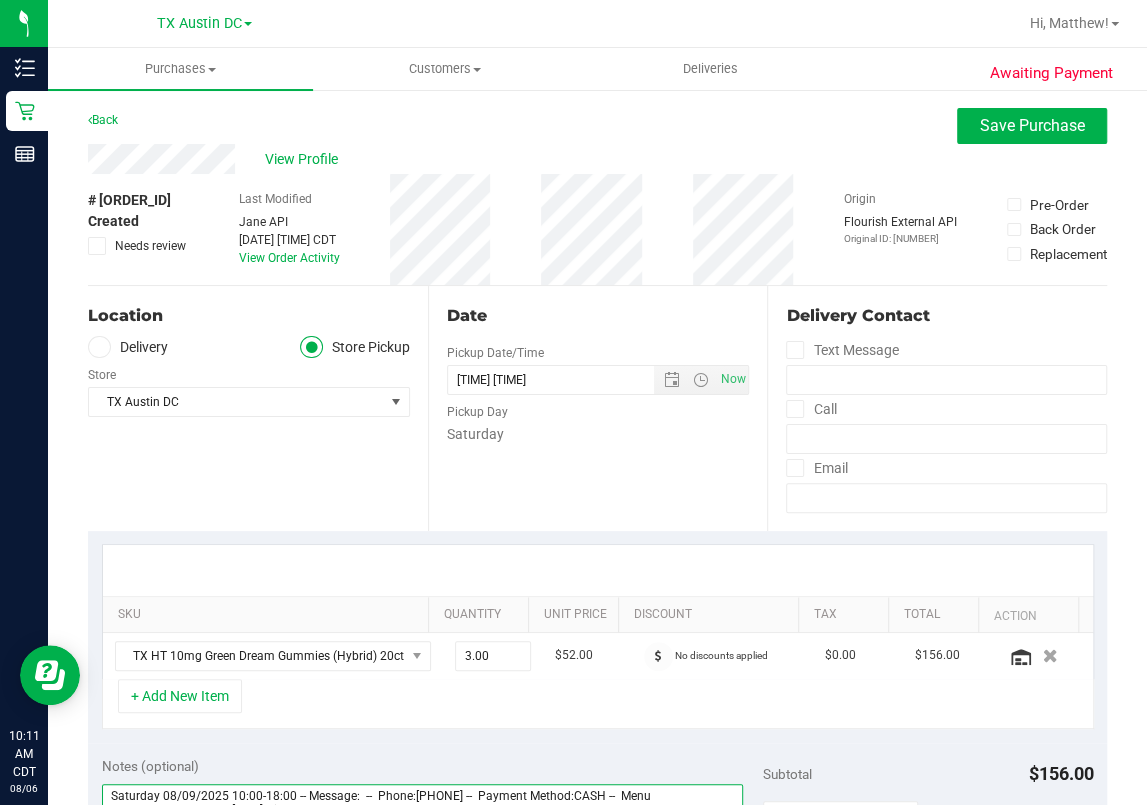 type on "Saturday 08/09/2025 10:00-18:00 -- Message:  --  Phone:[PHONE] --  Payment Method:CASH --  Menu Name:goodblend TX - [CITY] Pickup
confirmed plano pu 8/9 --- mp" 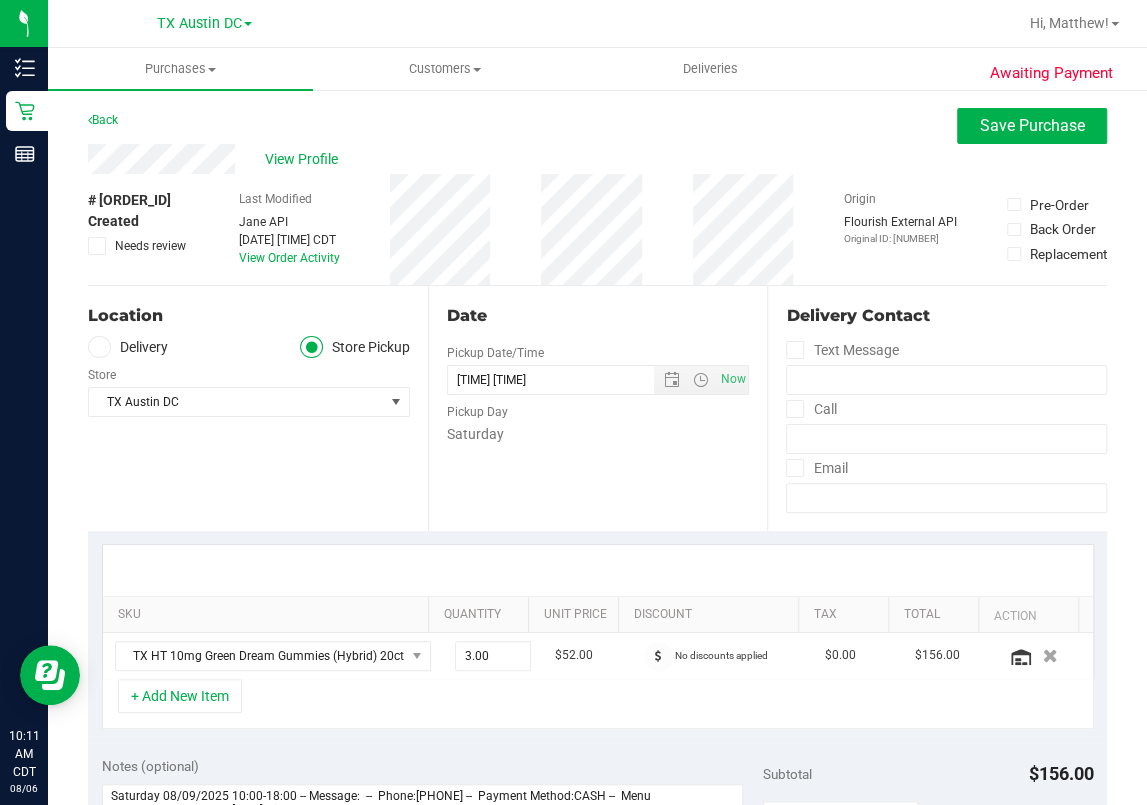 click on "Delivery" at bounding box center [128, 347] 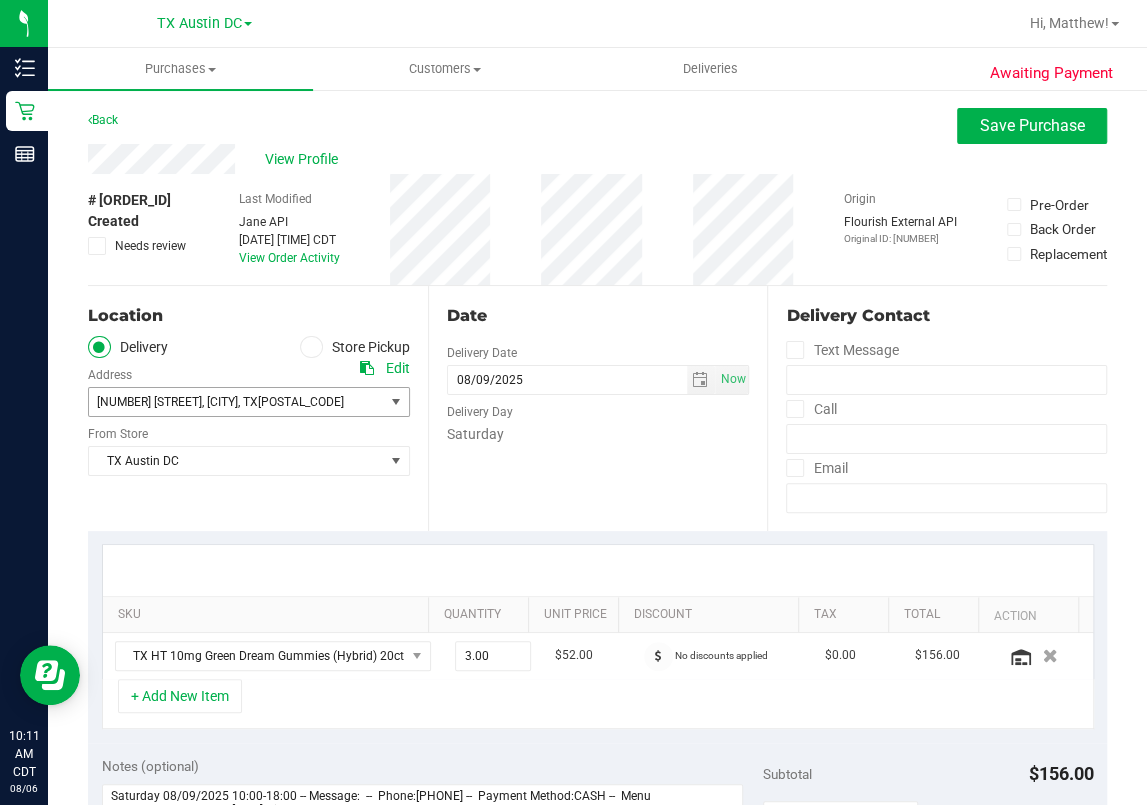 click on ", [CITY]" at bounding box center [220, 402] 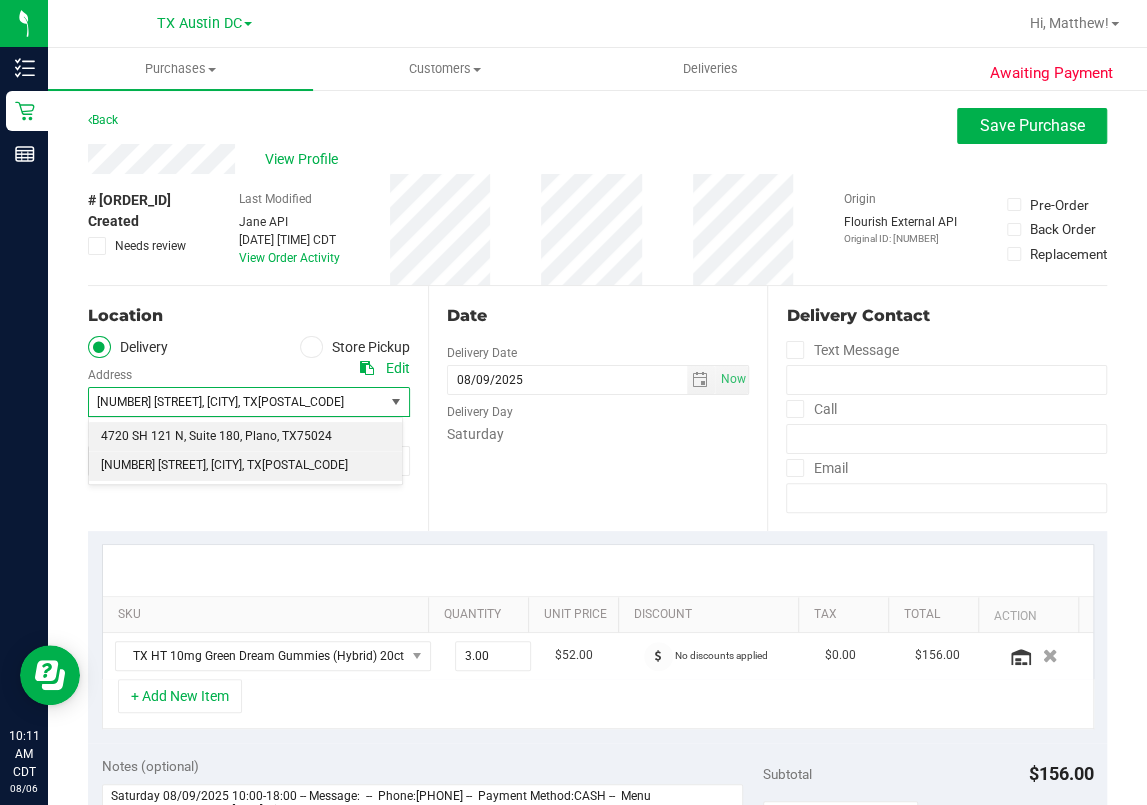 click on ", Suite 180" at bounding box center [212, 437] 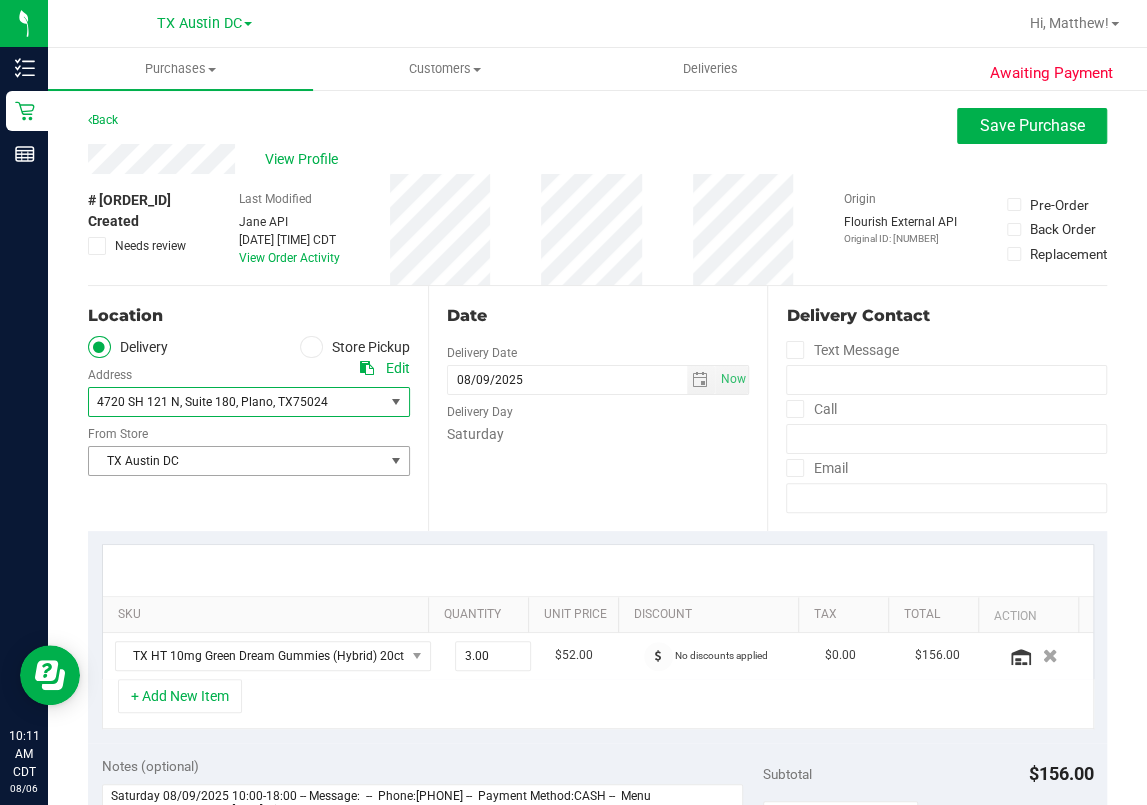 click on "TX Austin DC" at bounding box center [236, 461] 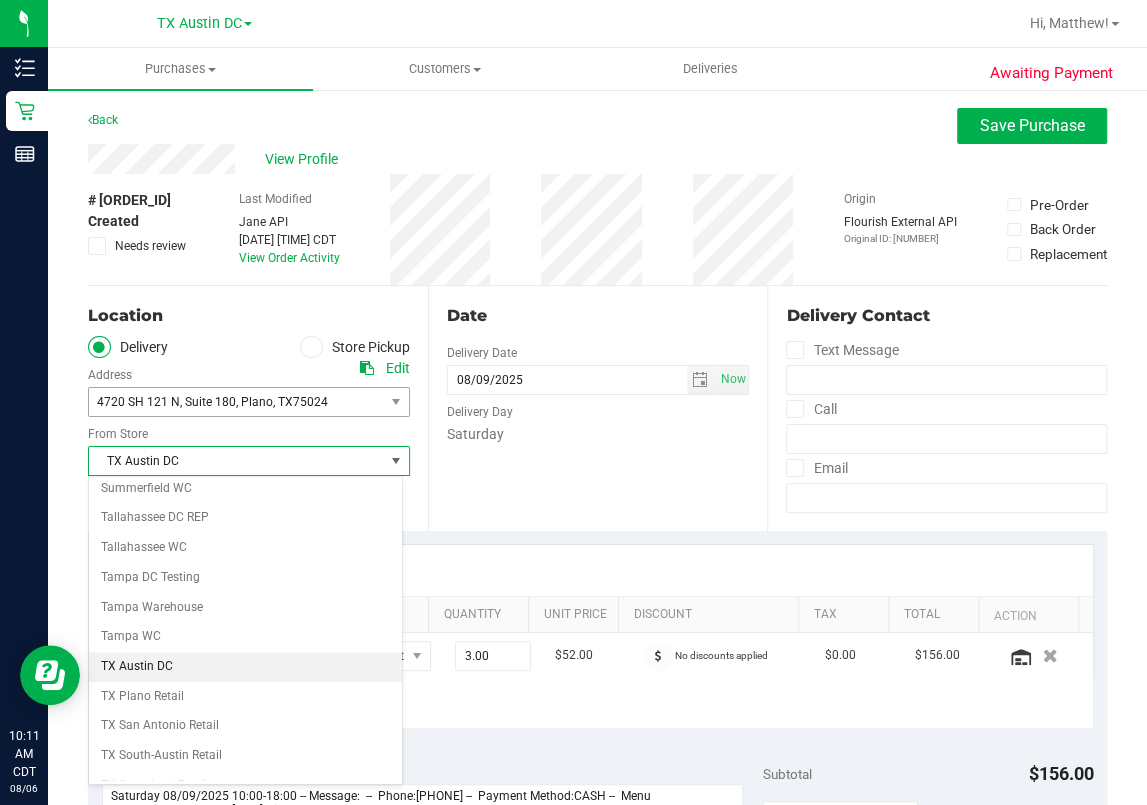 scroll, scrollTop: 1368, scrollLeft: 0, axis: vertical 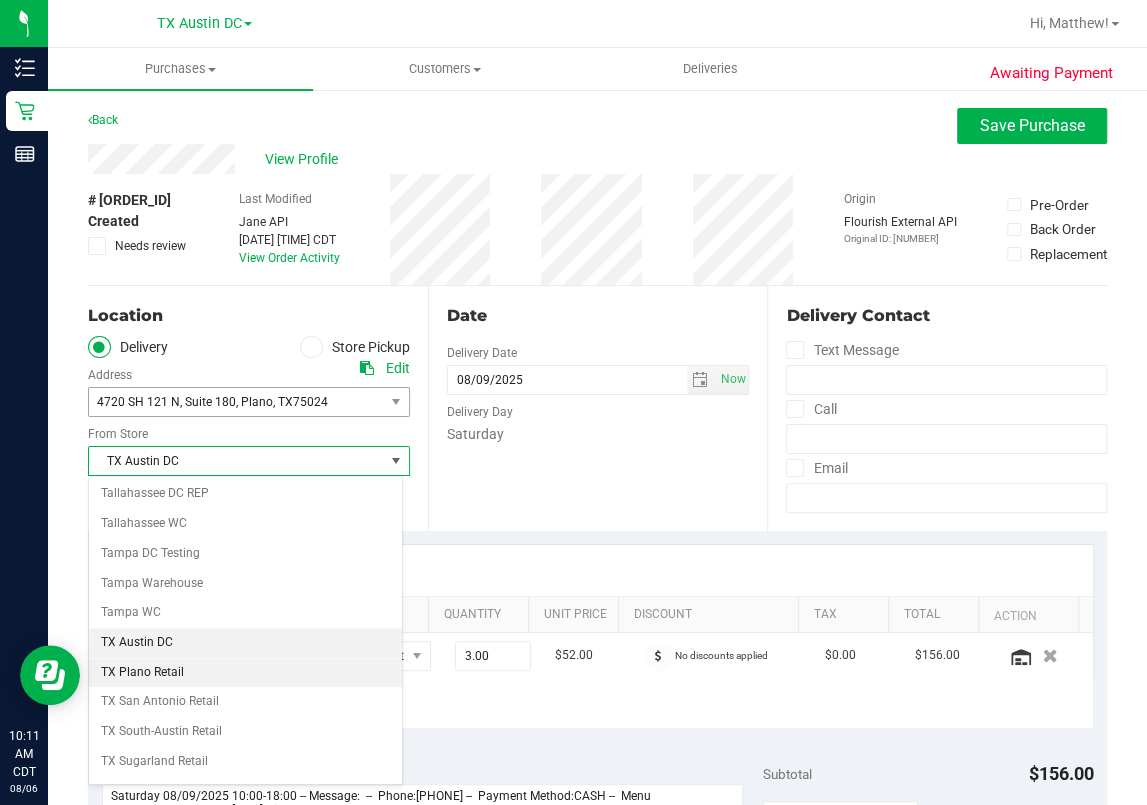 click on "TX Plano Retail" at bounding box center (245, 673) 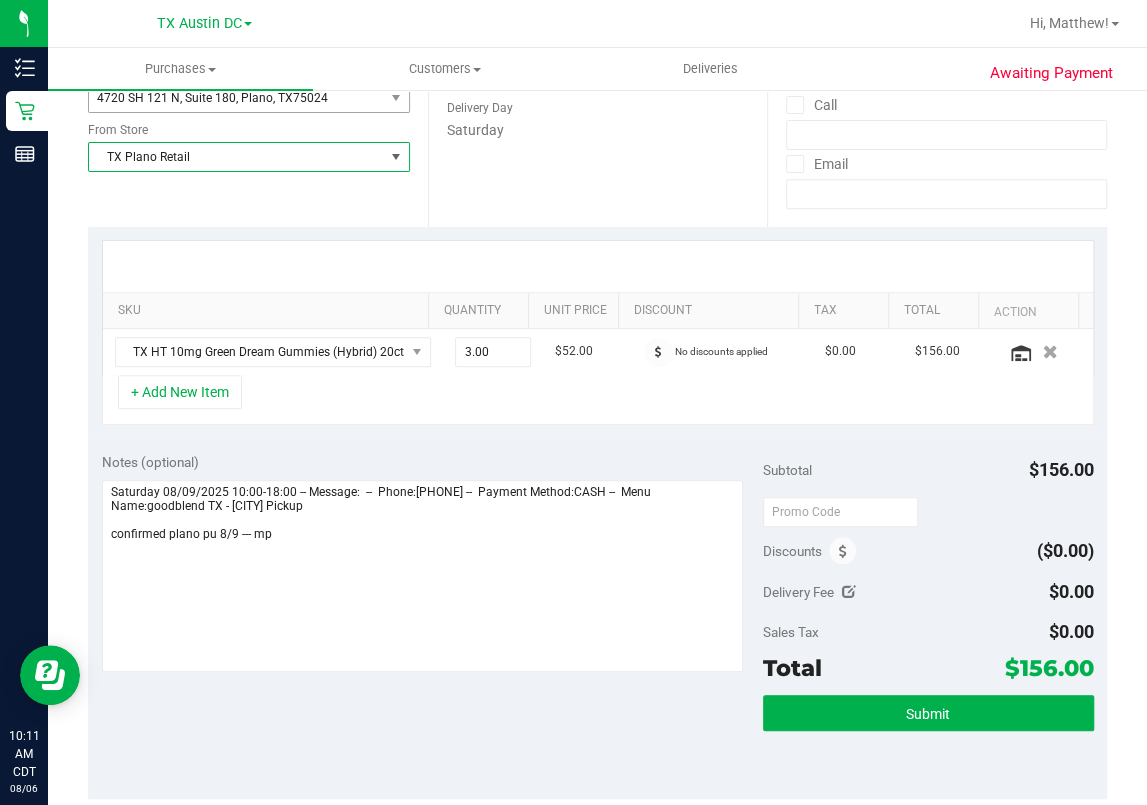 scroll, scrollTop: 533, scrollLeft: 0, axis: vertical 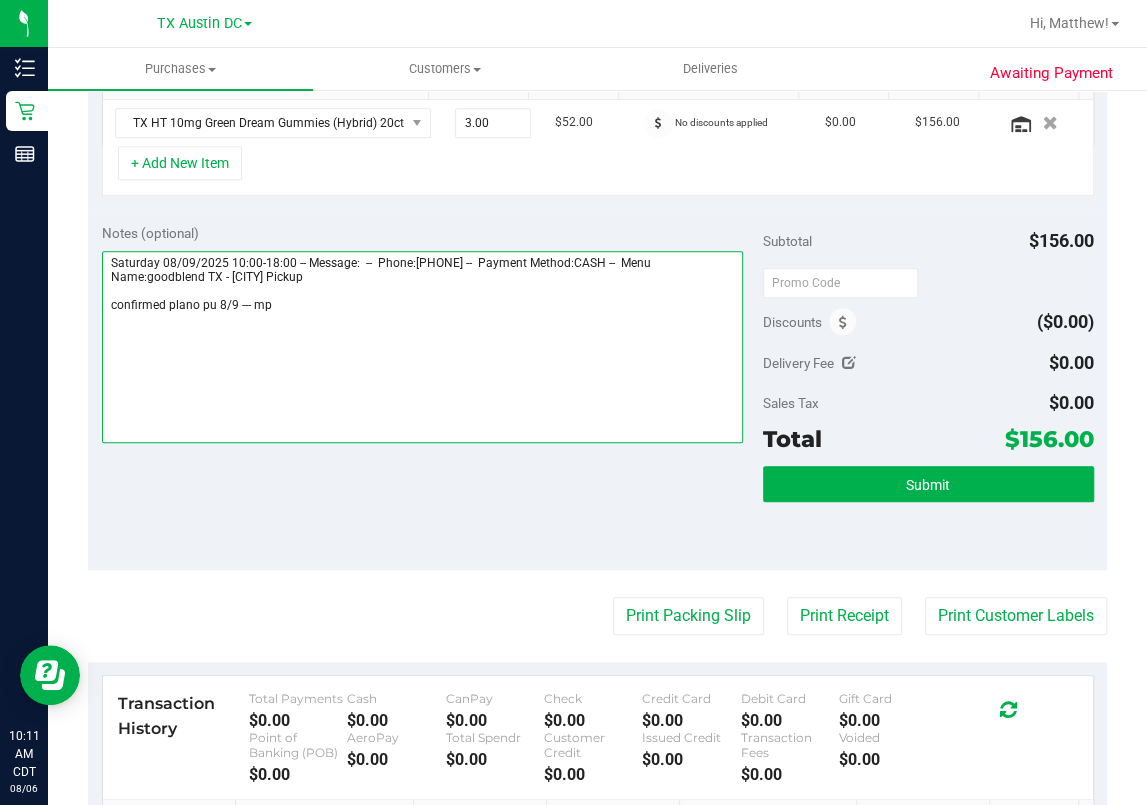 click at bounding box center (422, 347) 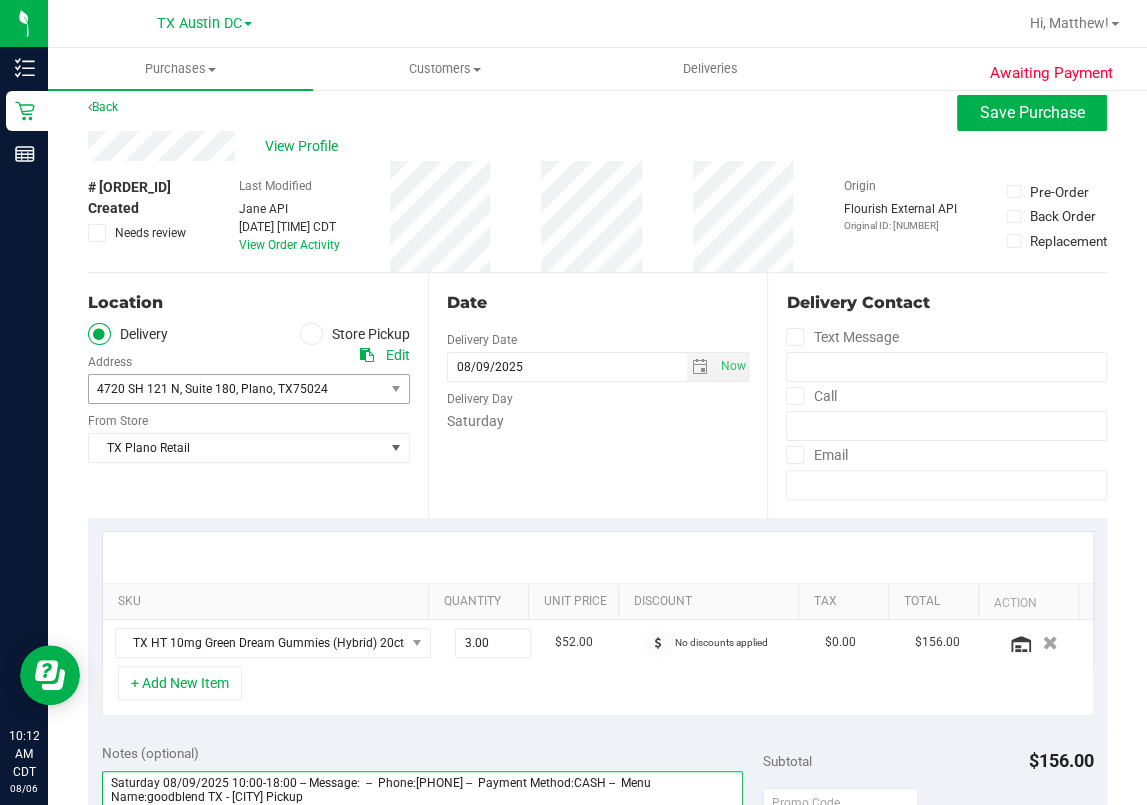 scroll, scrollTop: 0, scrollLeft: 0, axis: both 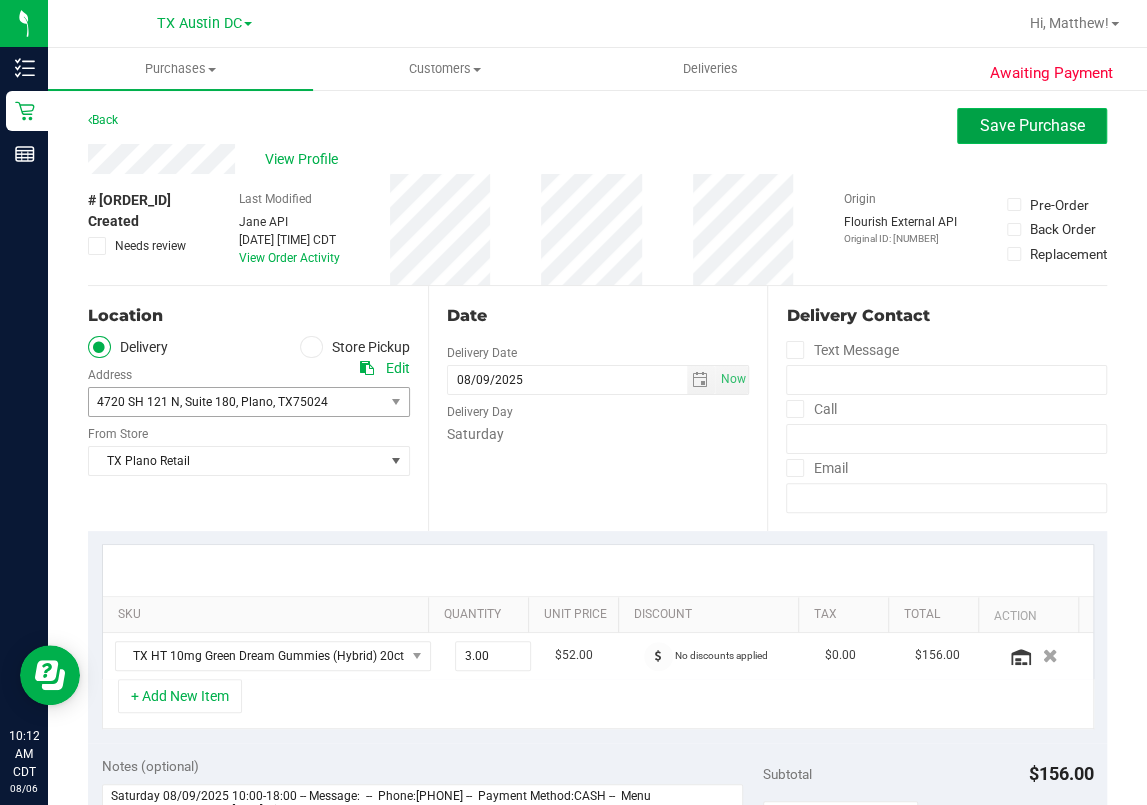 click on "Save Purchase" at bounding box center [1032, 126] 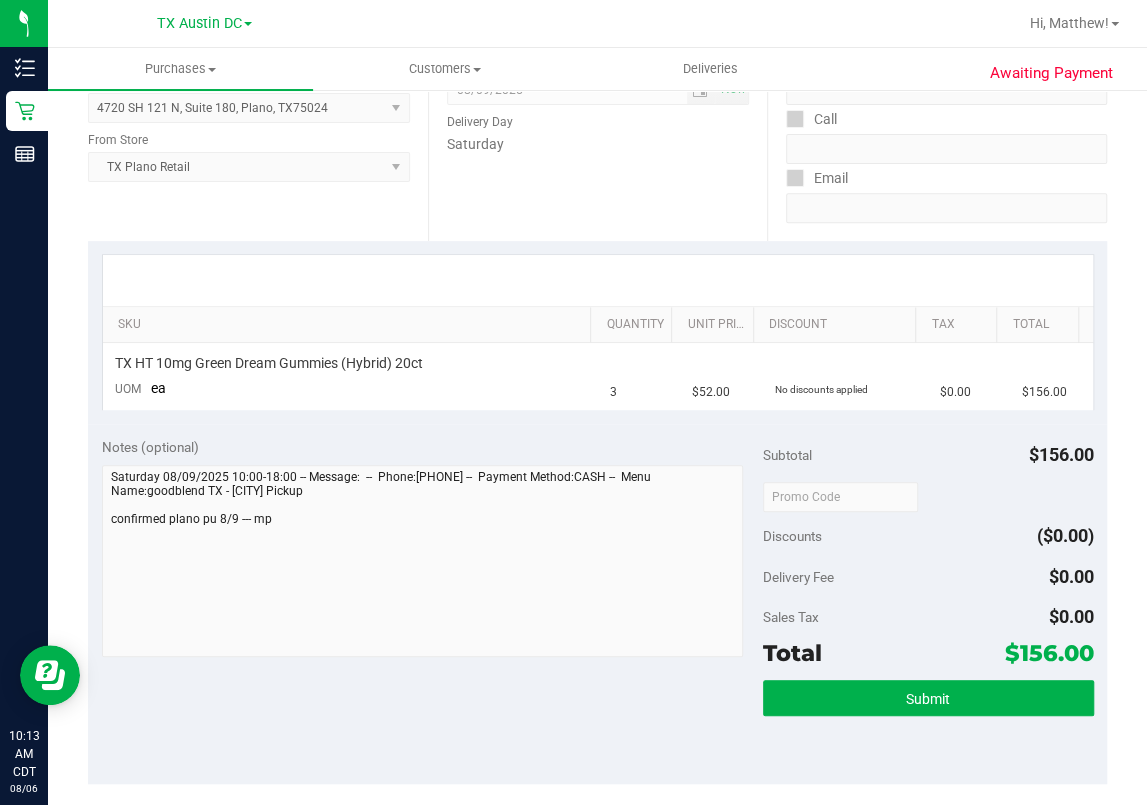 scroll, scrollTop: 400, scrollLeft: 0, axis: vertical 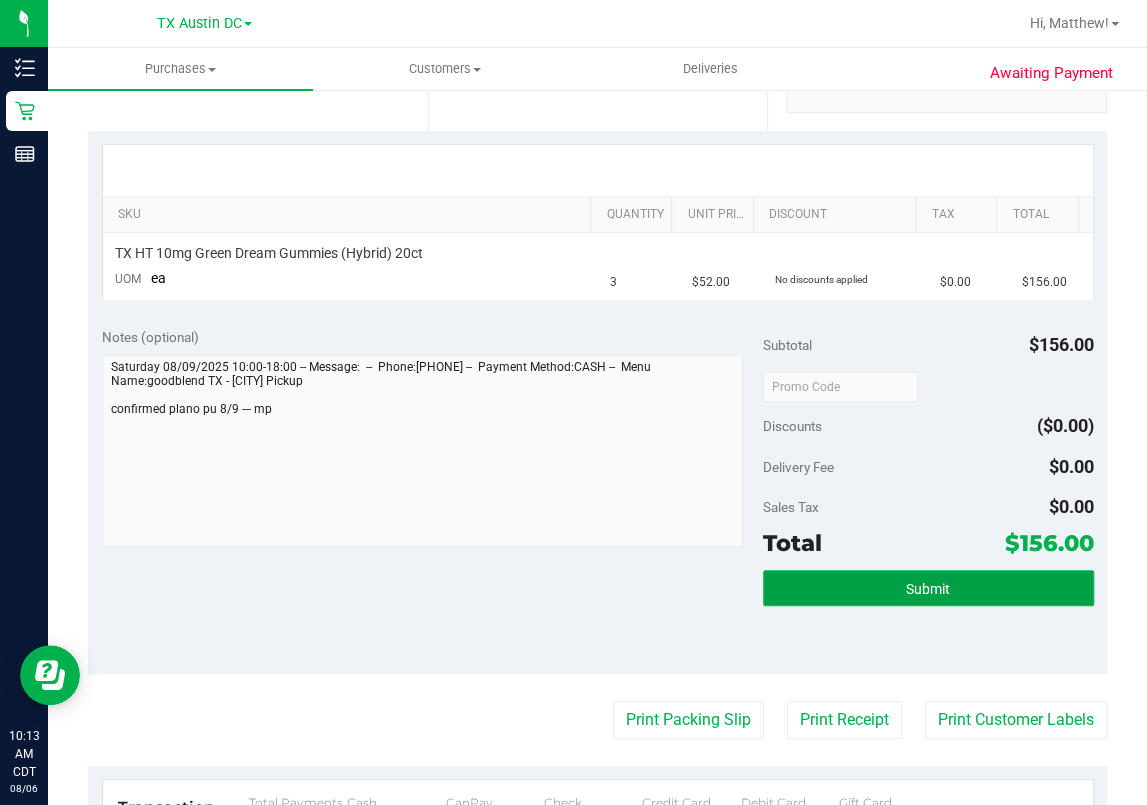 click on "Submit" at bounding box center [928, 588] 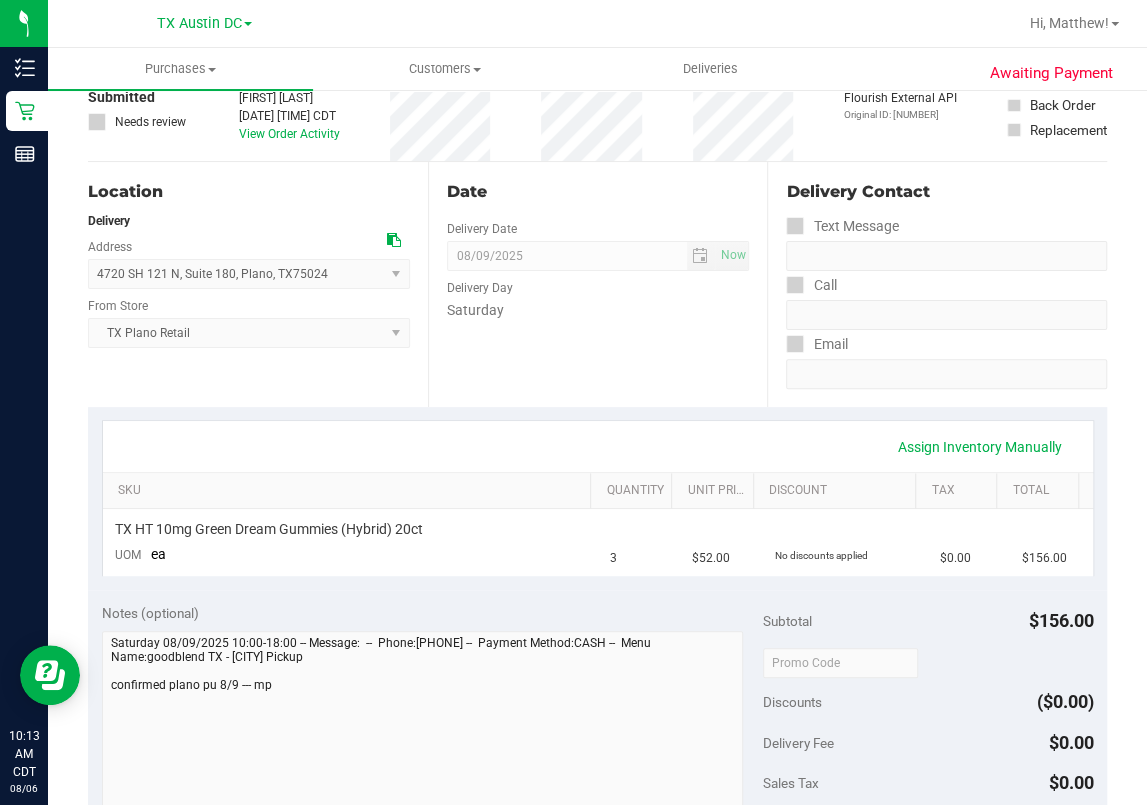 scroll, scrollTop: 0, scrollLeft: 0, axis: both 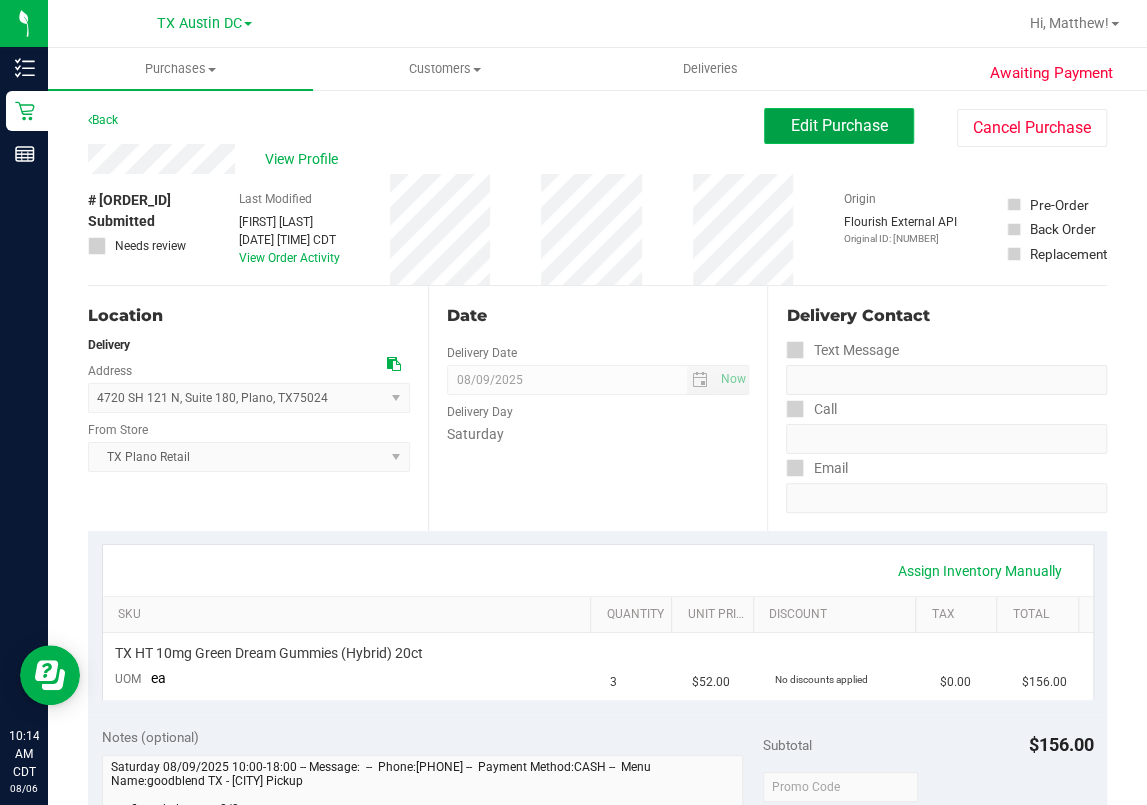 click on "Edit Purchase" at bounding box center (839, 126) 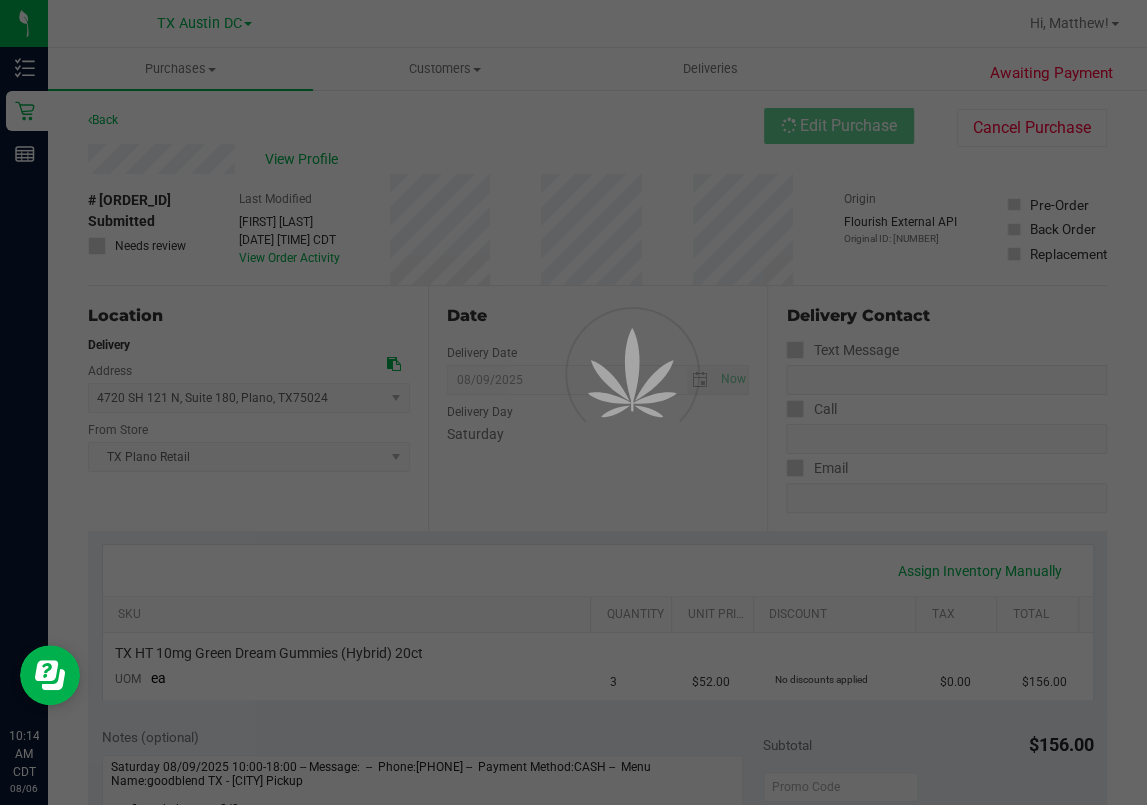 scroll, scrollTop: 133, scrollLeft: 0, axis: vertical 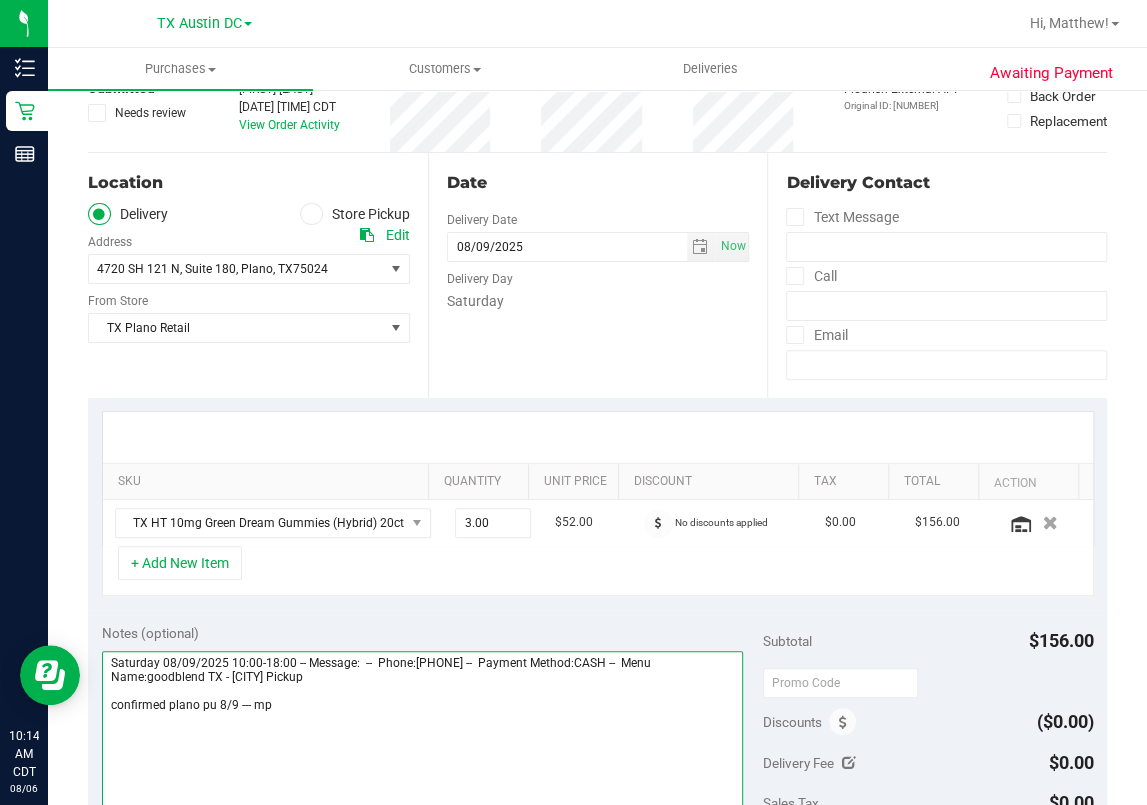 click at bounding box center (422, 747) 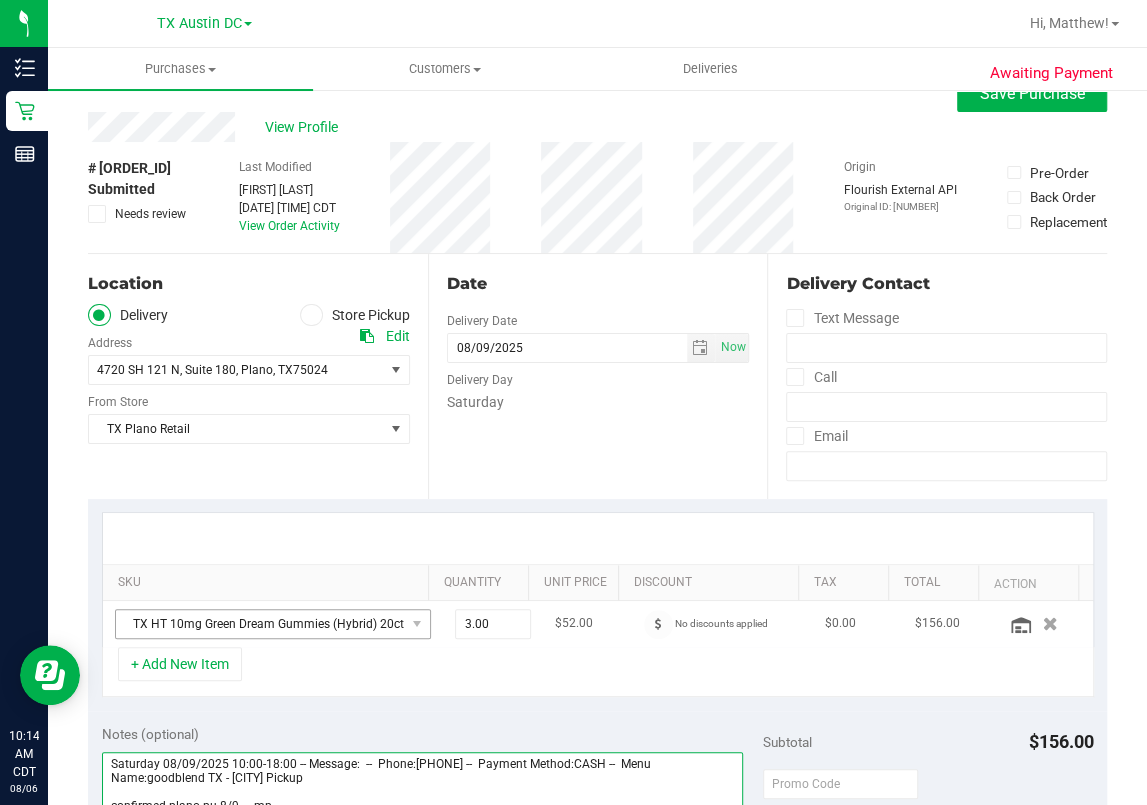 scroll, scrollTop: 0, scrollLeft: 0, axis: both 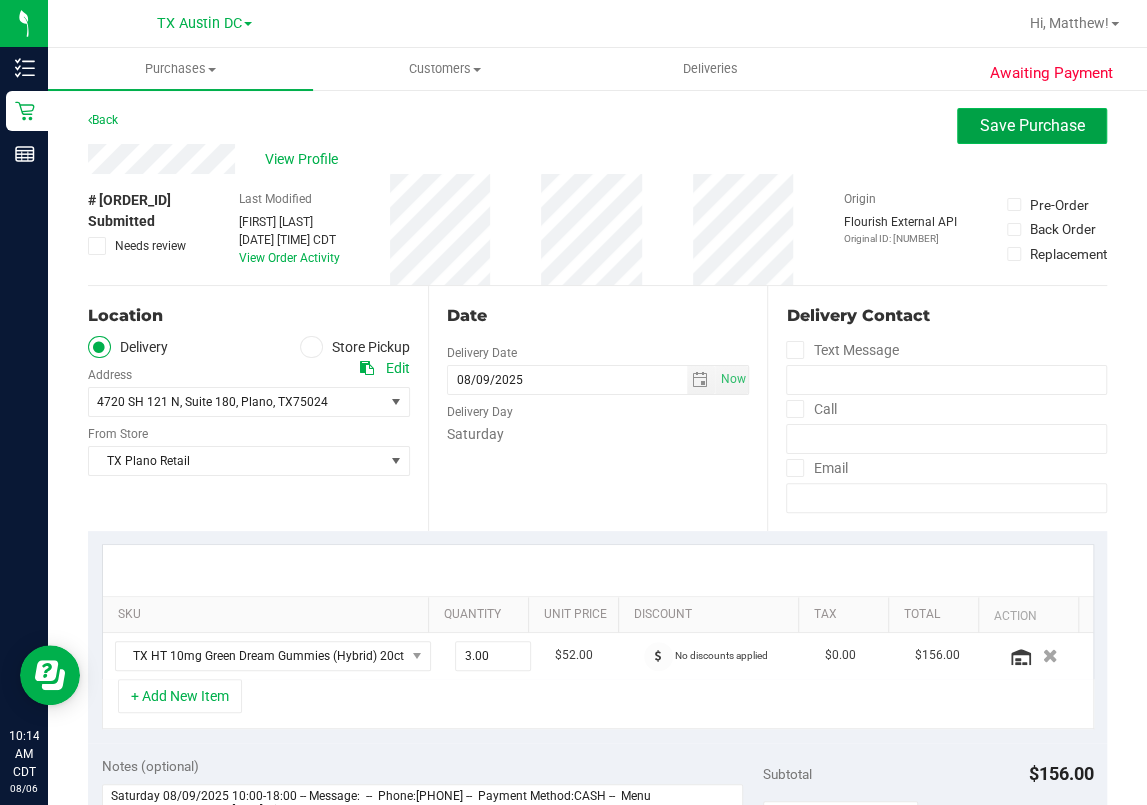 click on "Save Purchase" at bounding box center (1032, 125) 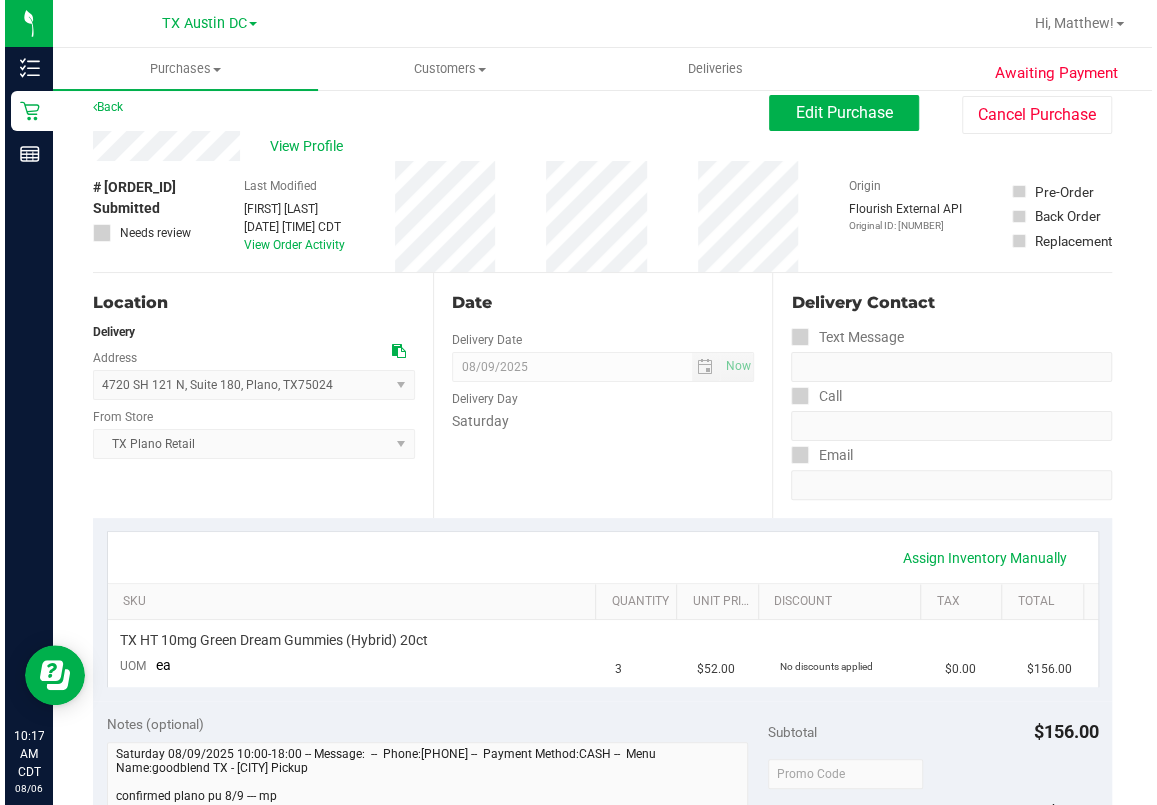 scroll, scrollTop: 0, scrollLeft: 0, axis: both 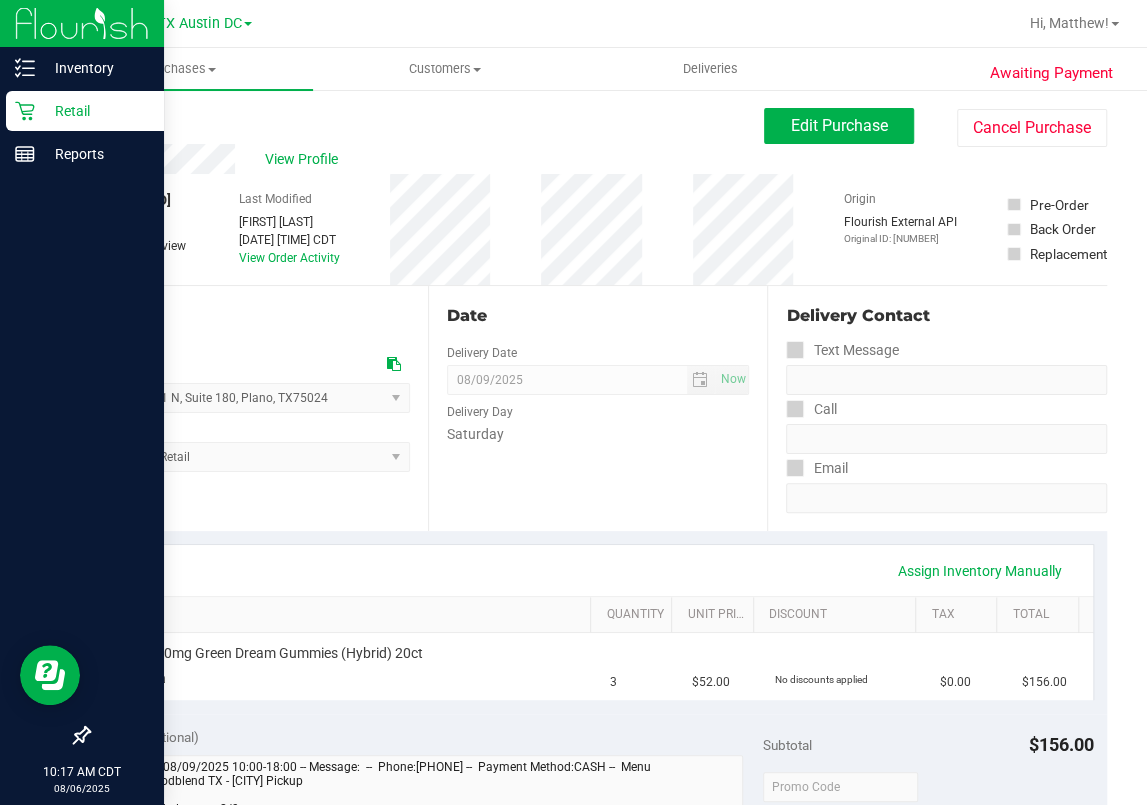 click on "Retail" at bounding box center (95, 111) 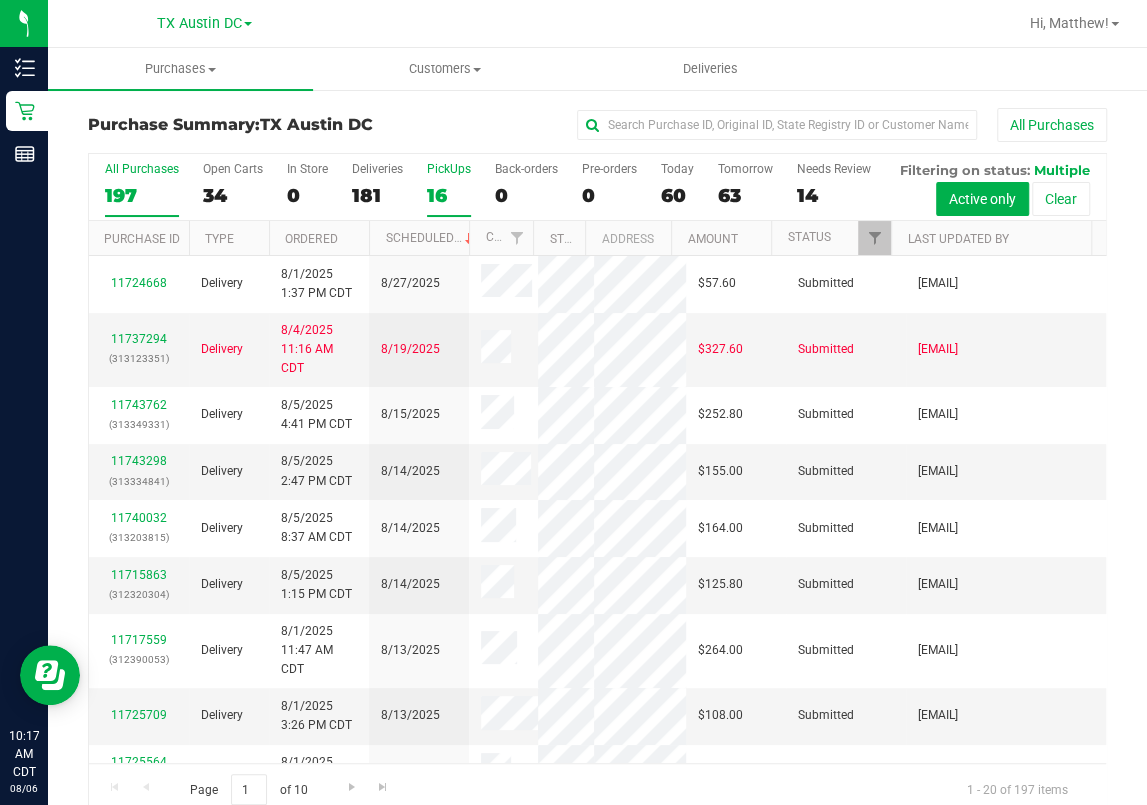 click on "16" at bounding box center [449, 195] 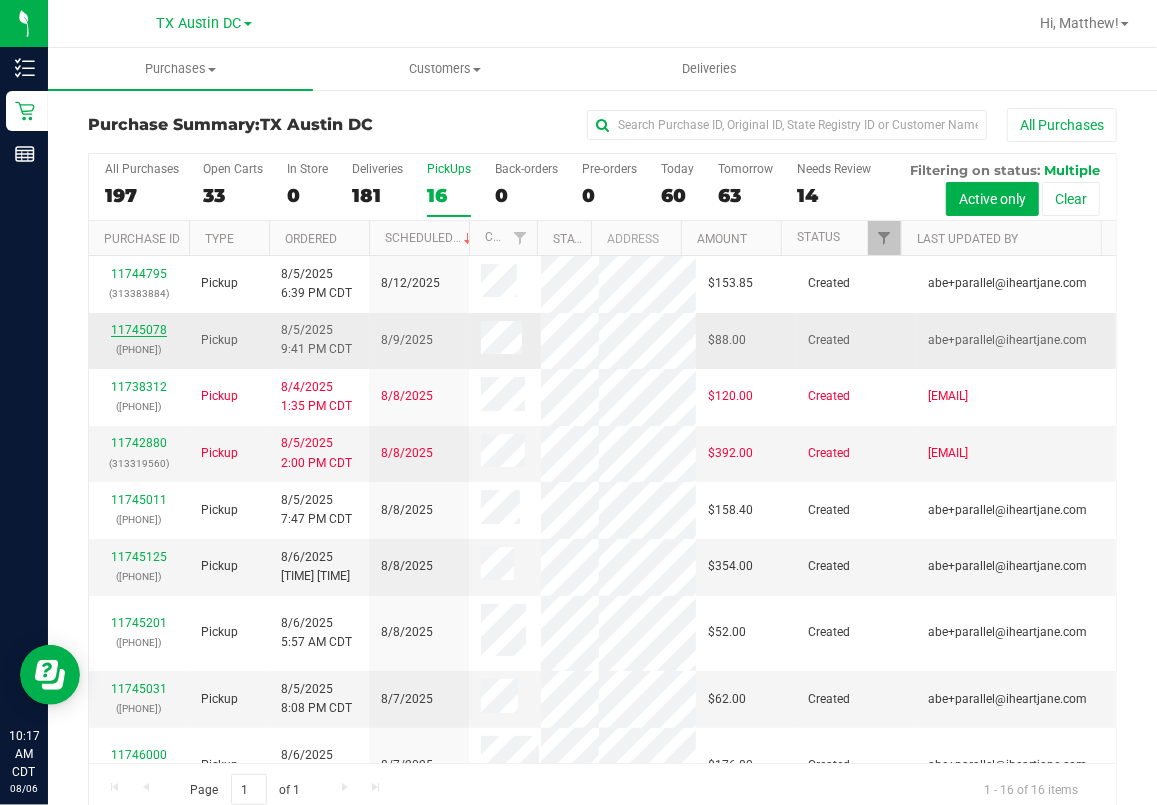 click on "11745078" at bounding box center (139, 330) 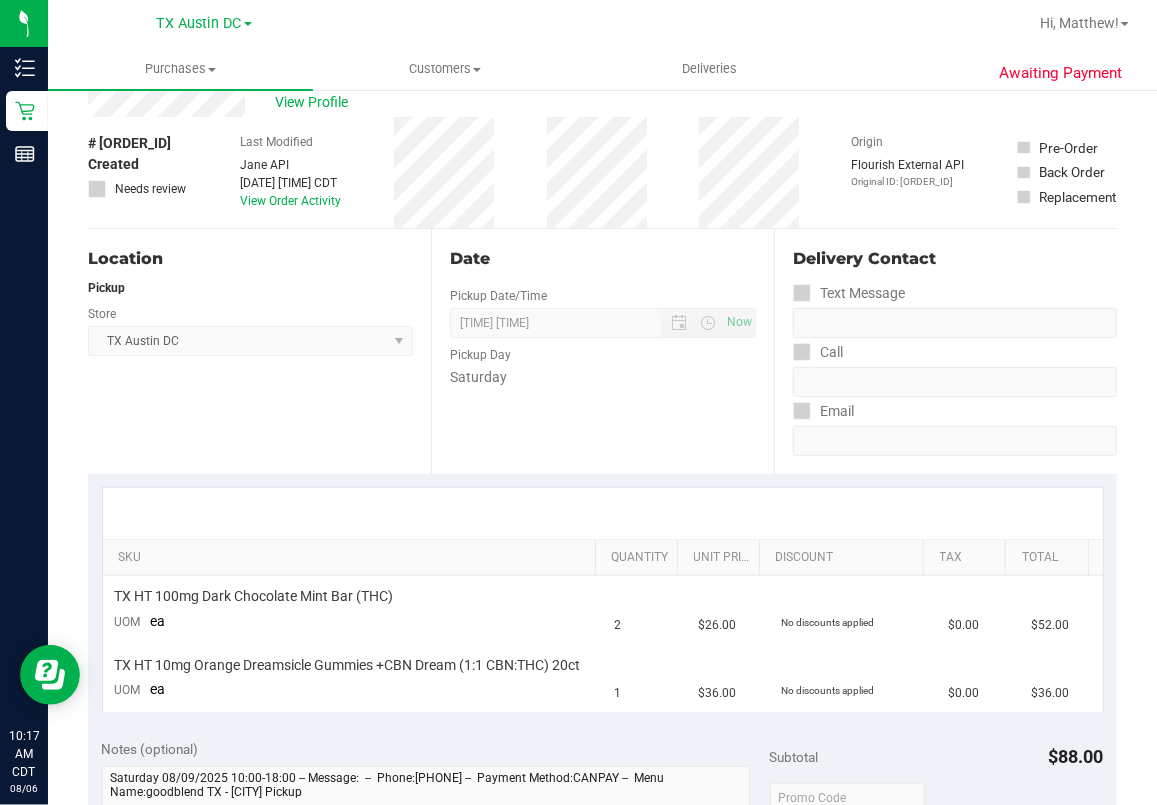 scroll, scrollTop: 0, scrollLeft: 0, axis: both 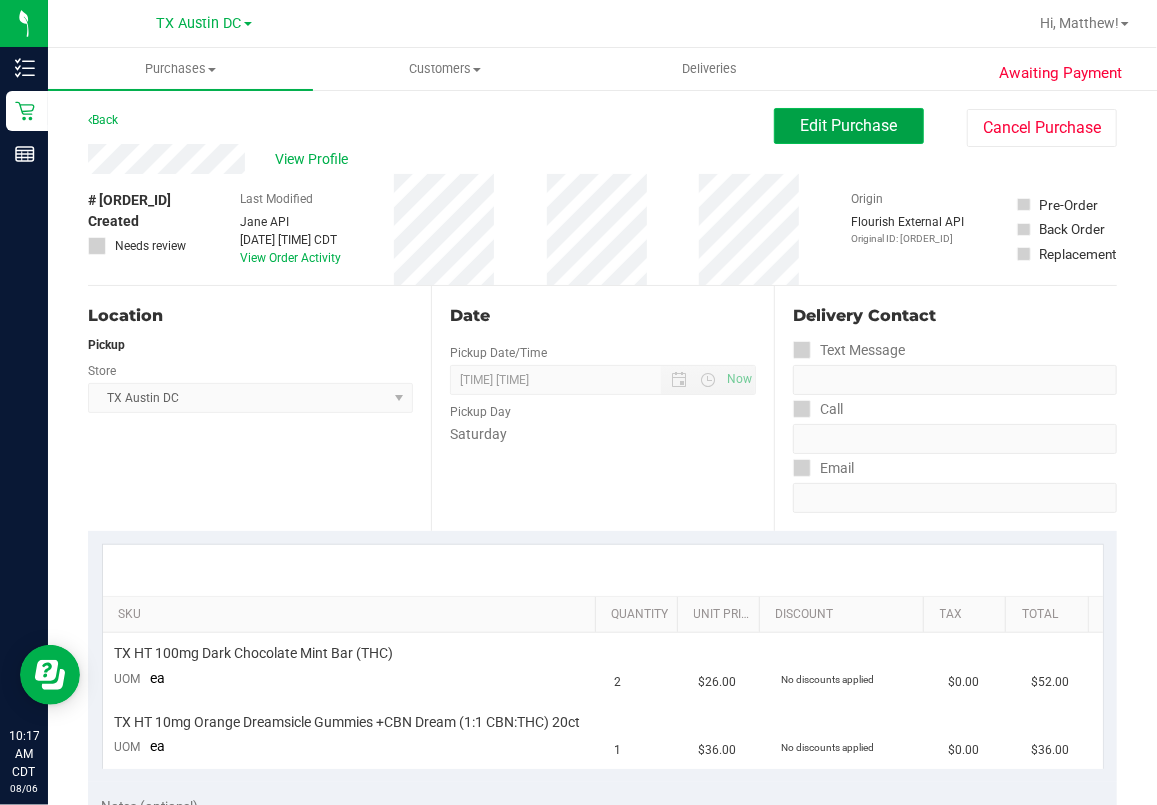 click on "Edit Purchase" at bounding box center (849, 125) 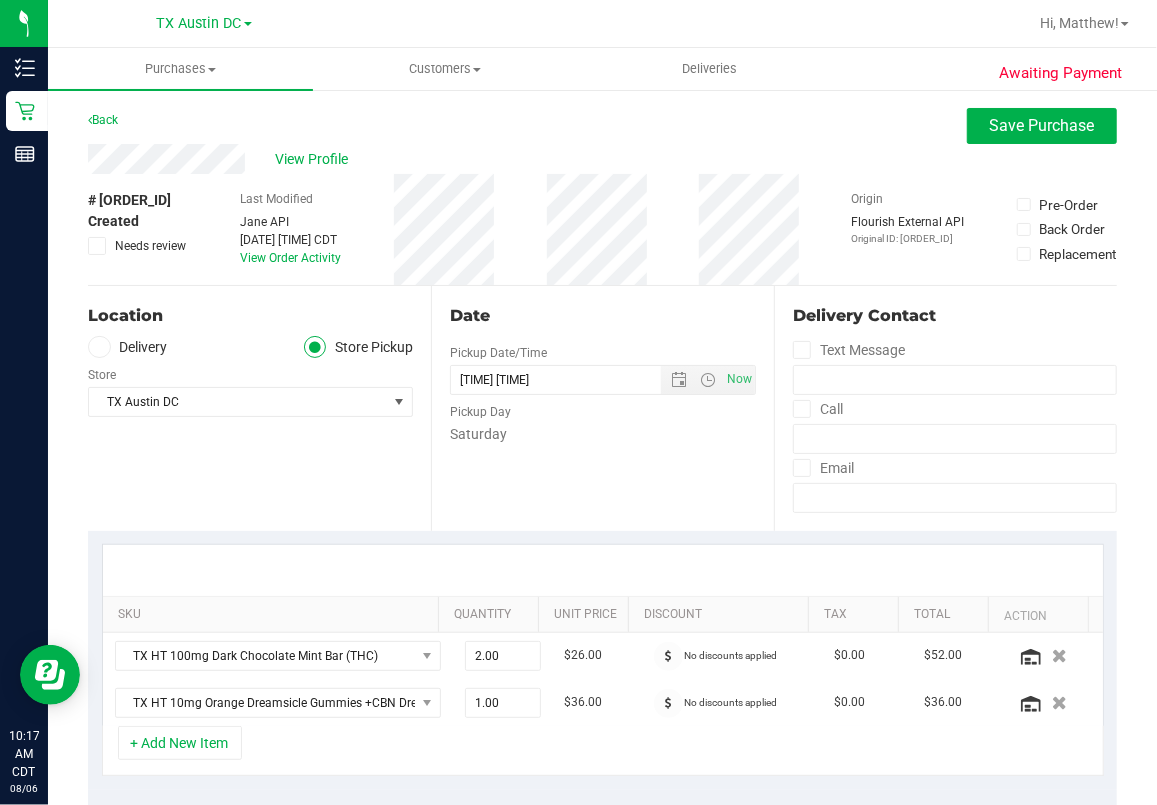 scroll, scrollTop: 666, scrollLeft: 0, axis: vertical 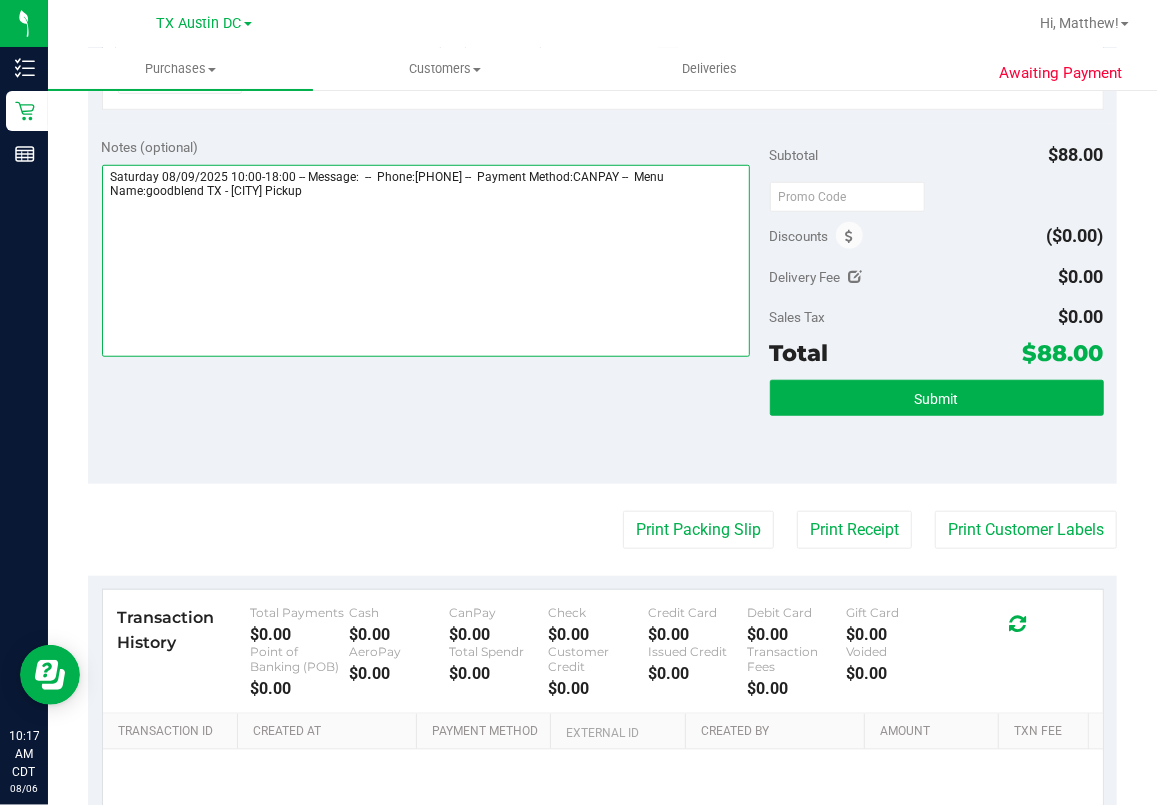click at bounding box center [426, 261] 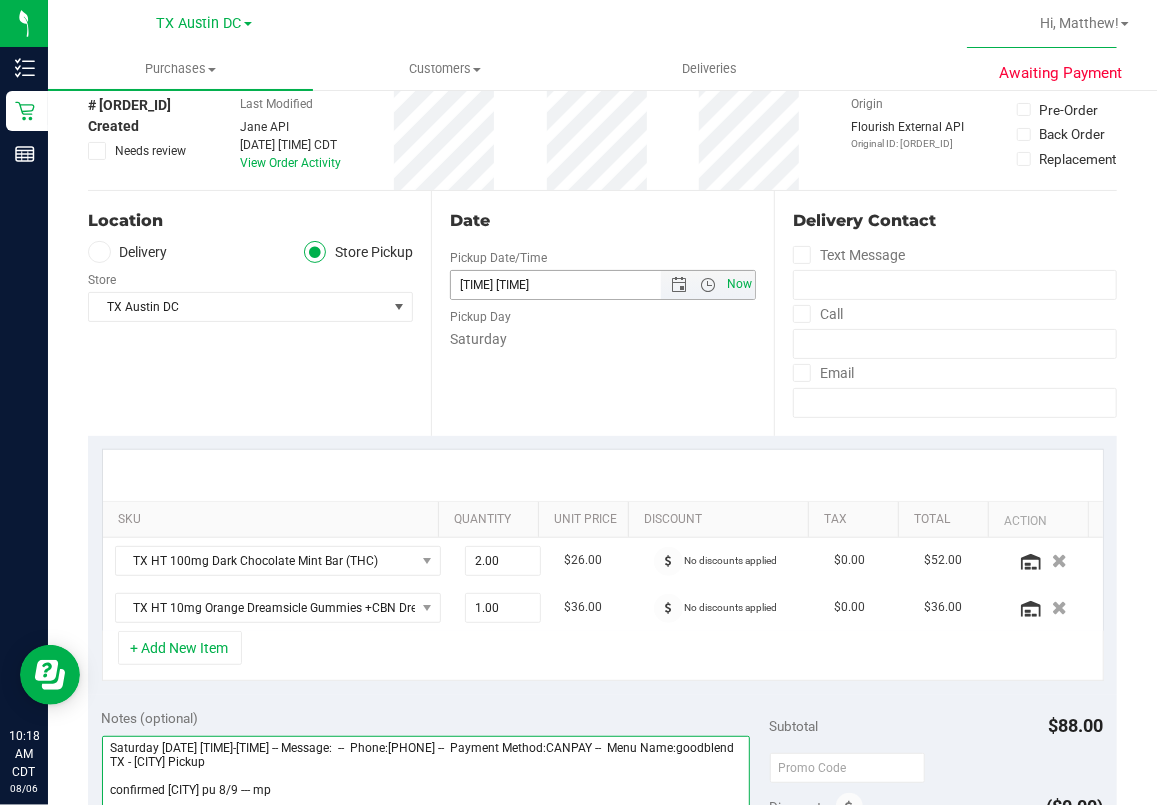 scroll, scrollTop: 0, scrollLeft: 0, axis: both 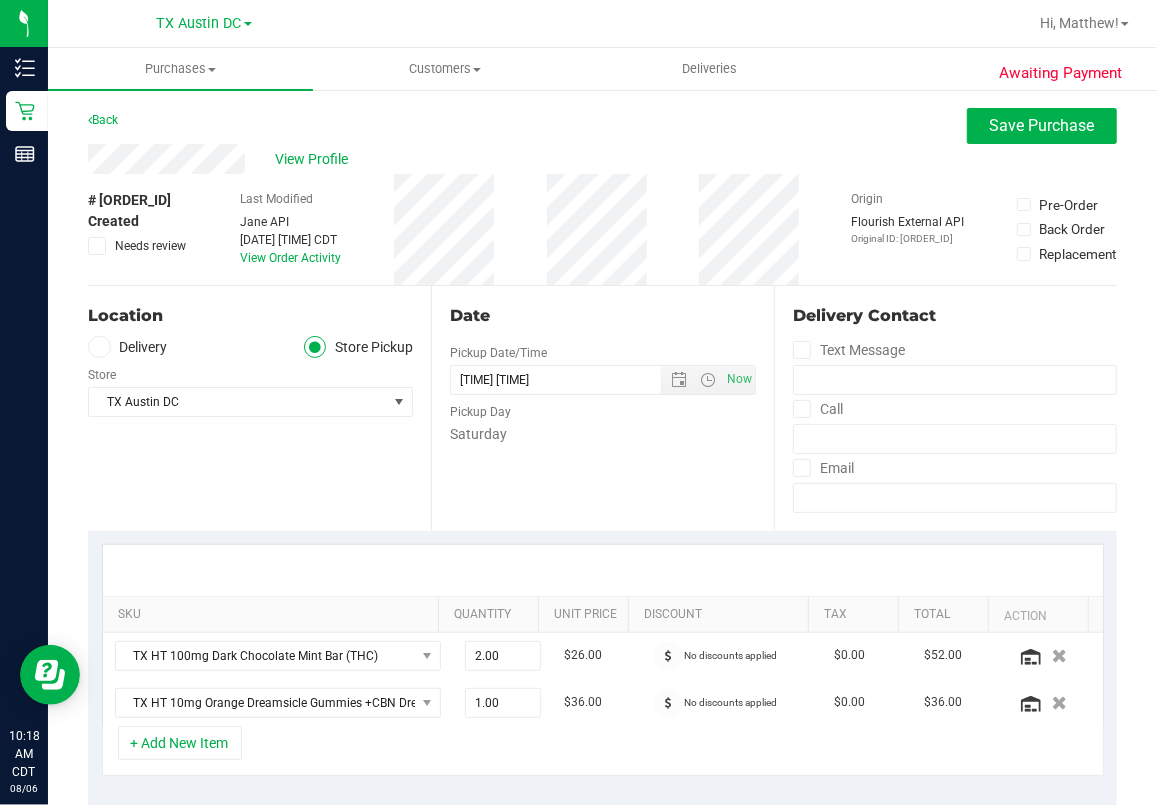 type on "Saturday [DATE] [TIME]-[TIME] -- Message:  --  Phone:[PHONE] --  Payment Method:CANPAY --  Menu Name:goodblend TX - [CITY] Pickup
confirmed [CITY] pu 8/9 --- mp" 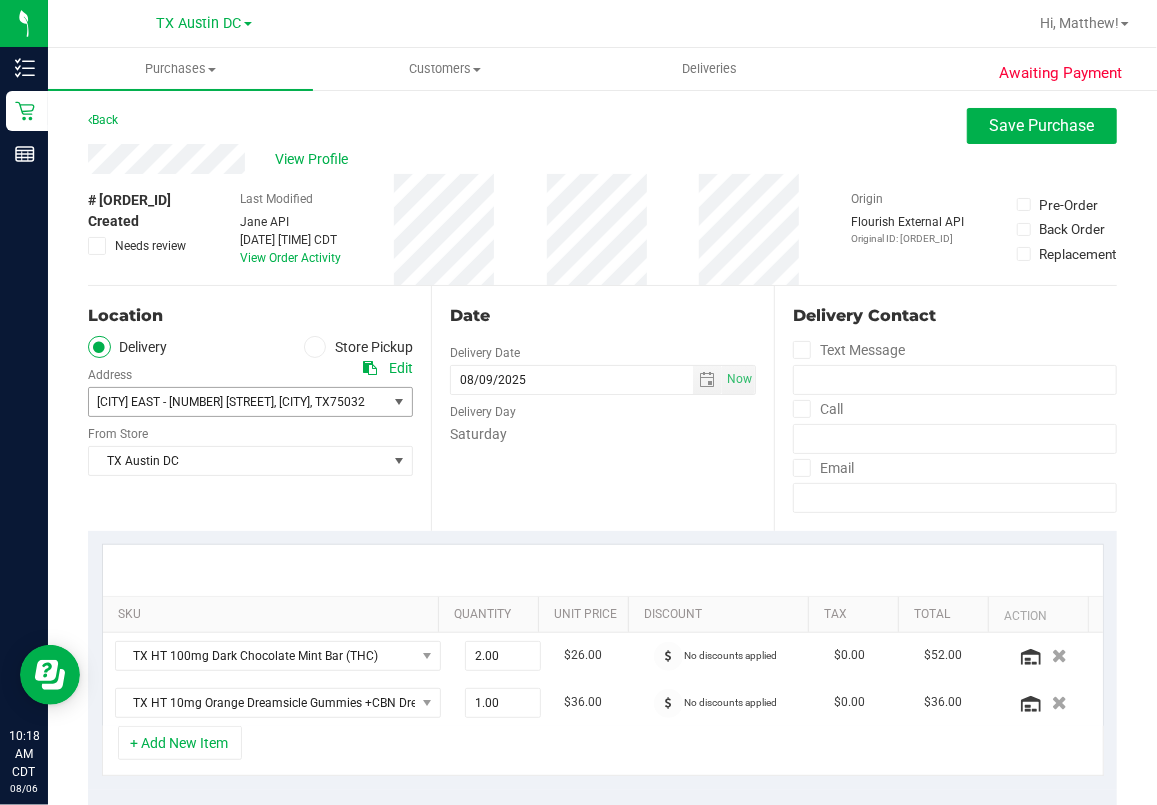 click on "[CITY] EAST - [NUMBER] [STREET]" at bounding box center (185, 402) 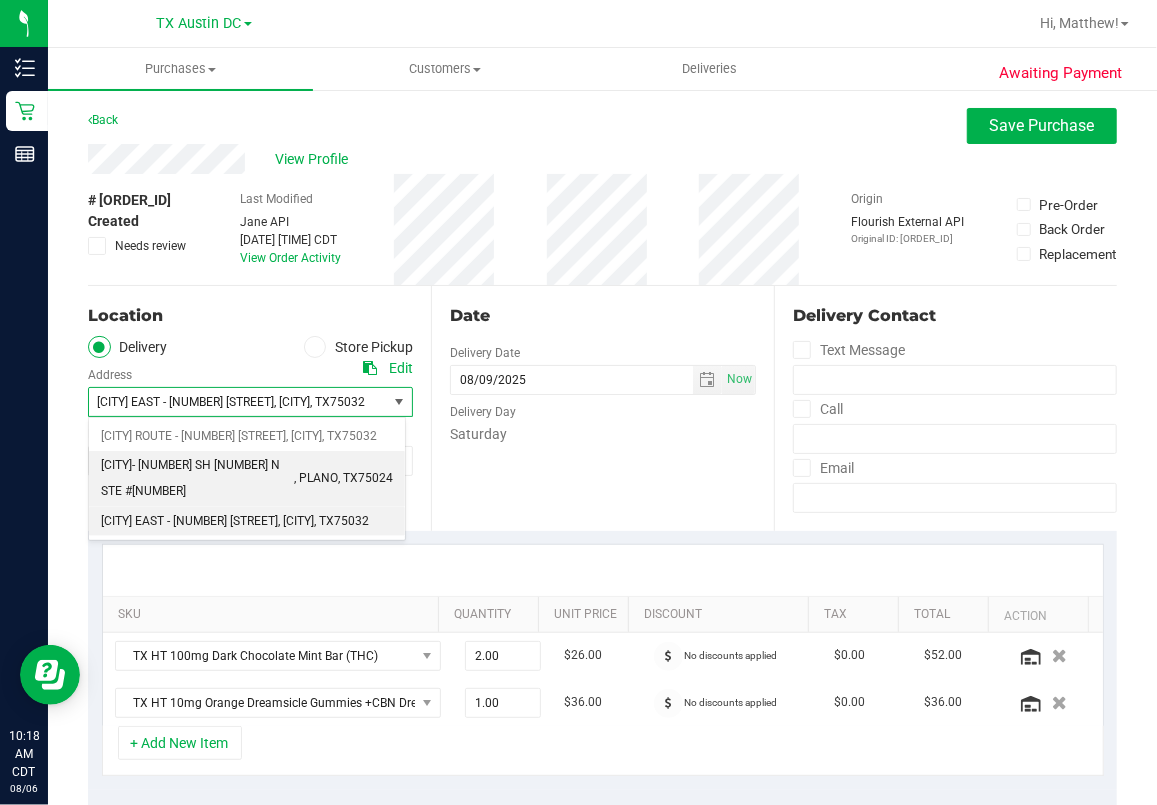 click on "[CITY]- [NUMBER] SH [NUMBER] N STE #[NUMBER]" at bounding box center (197, 478) 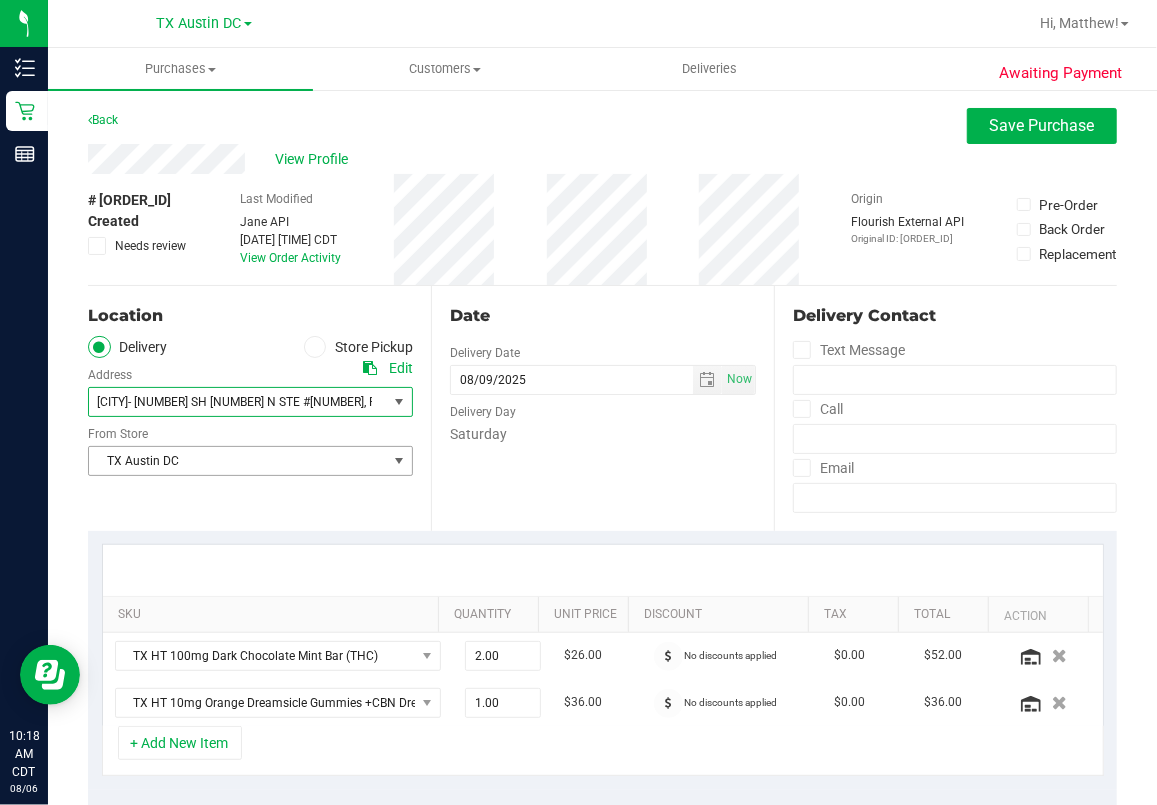 click on "TX Austin DC" at bounding box center [238, 461] 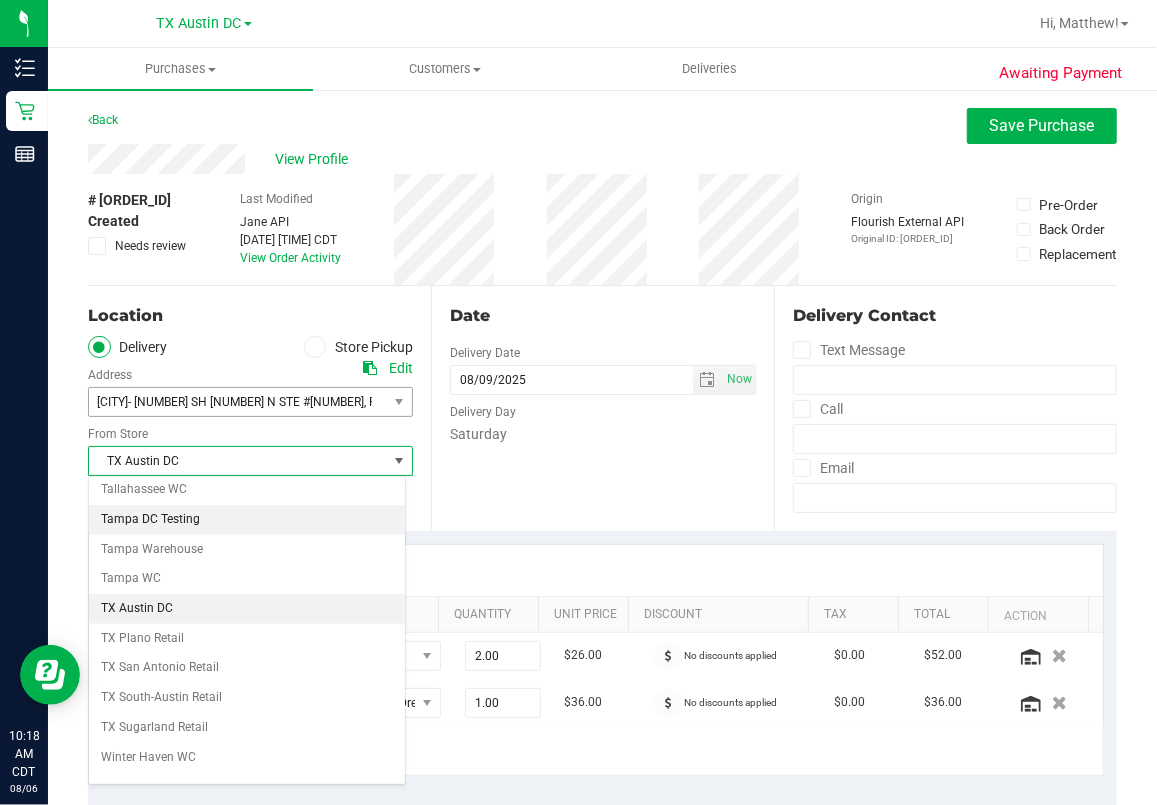 scroll, scrollTop: 1440, scrollLeft: 0, axis: vertical 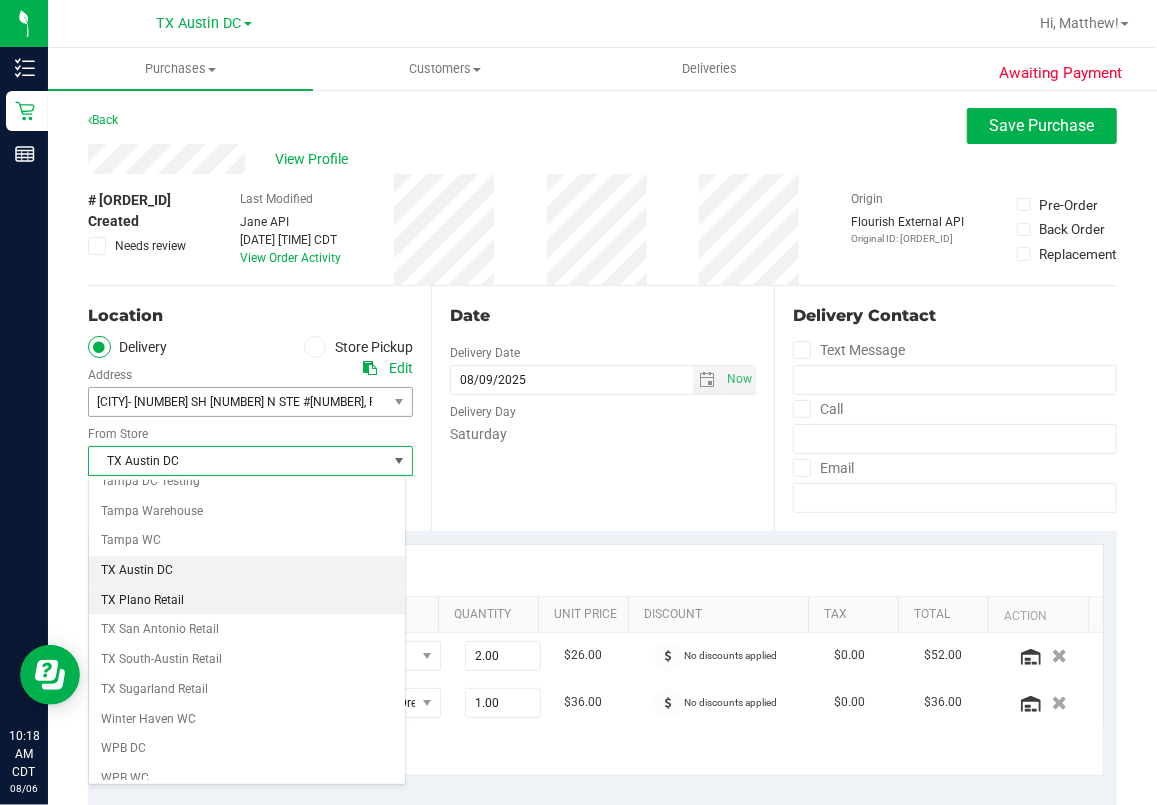 click on "TX Plano Retail" at bounding box center (247, 601) 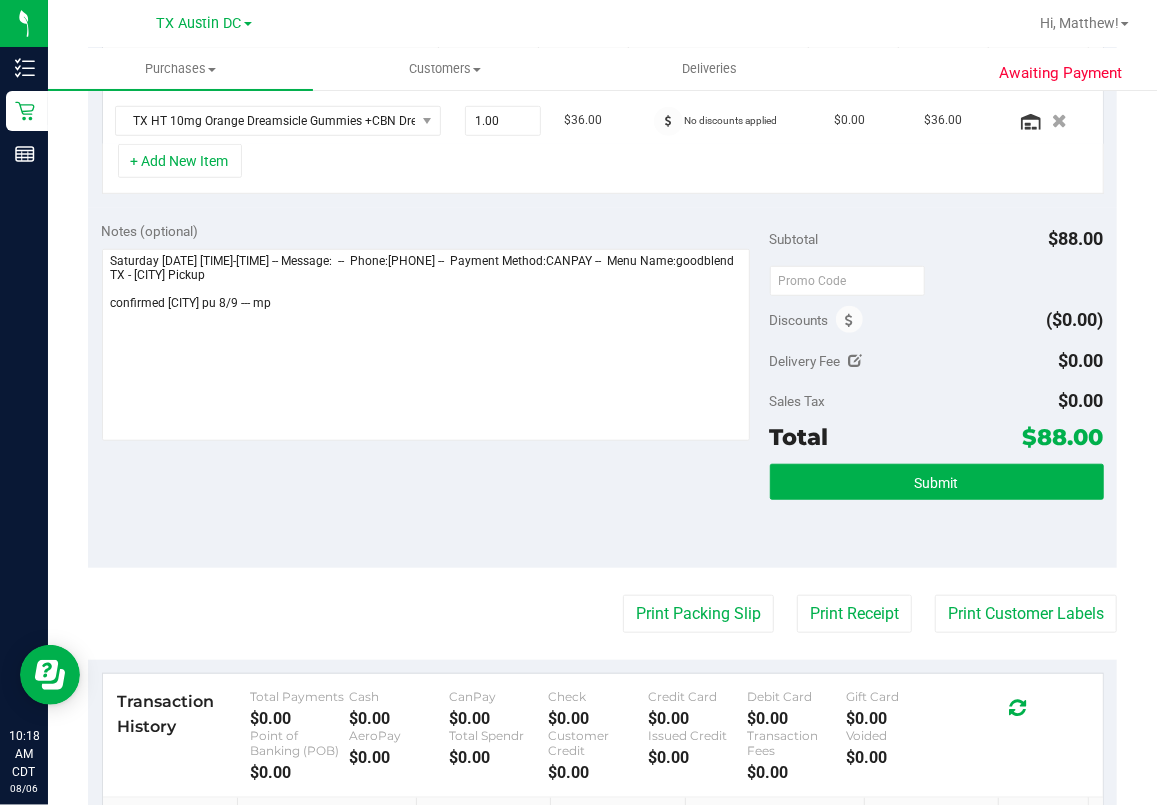 scroll, scrollTop: 533, scrollLeft: 0, axis: vertical 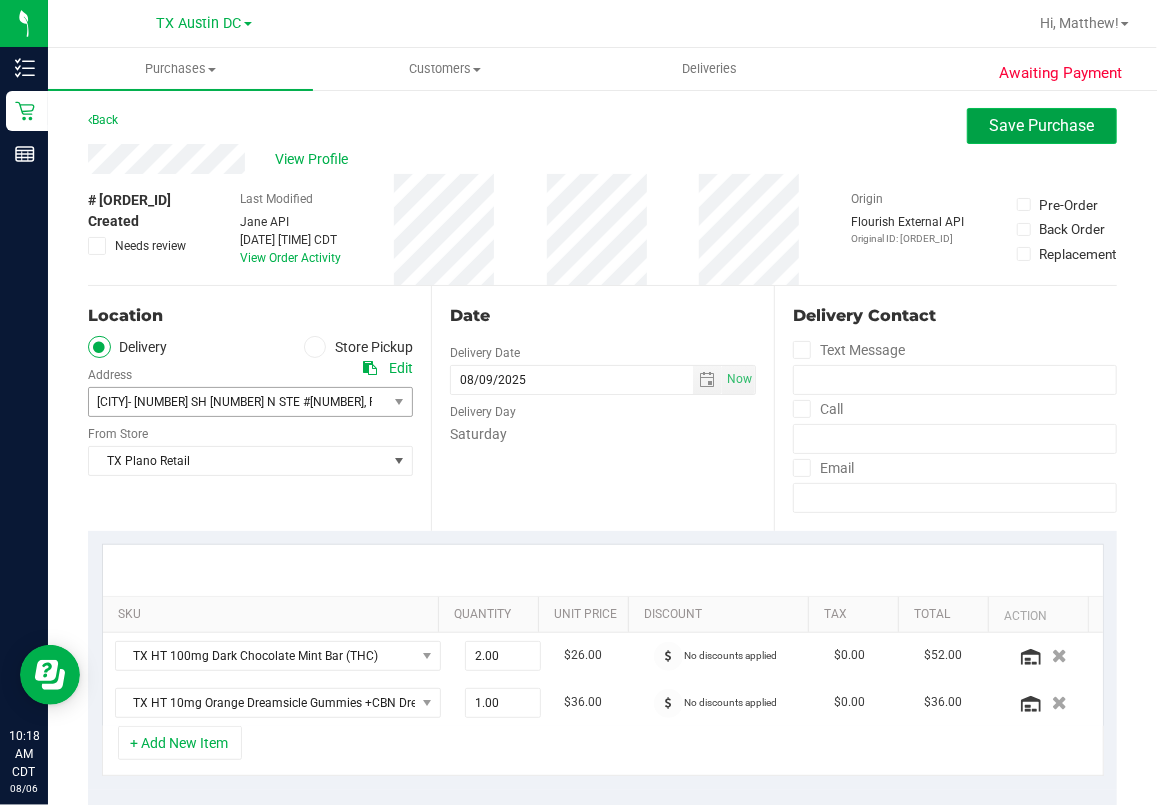 click on "Save Purchase" at bounding box center [1042, 125] 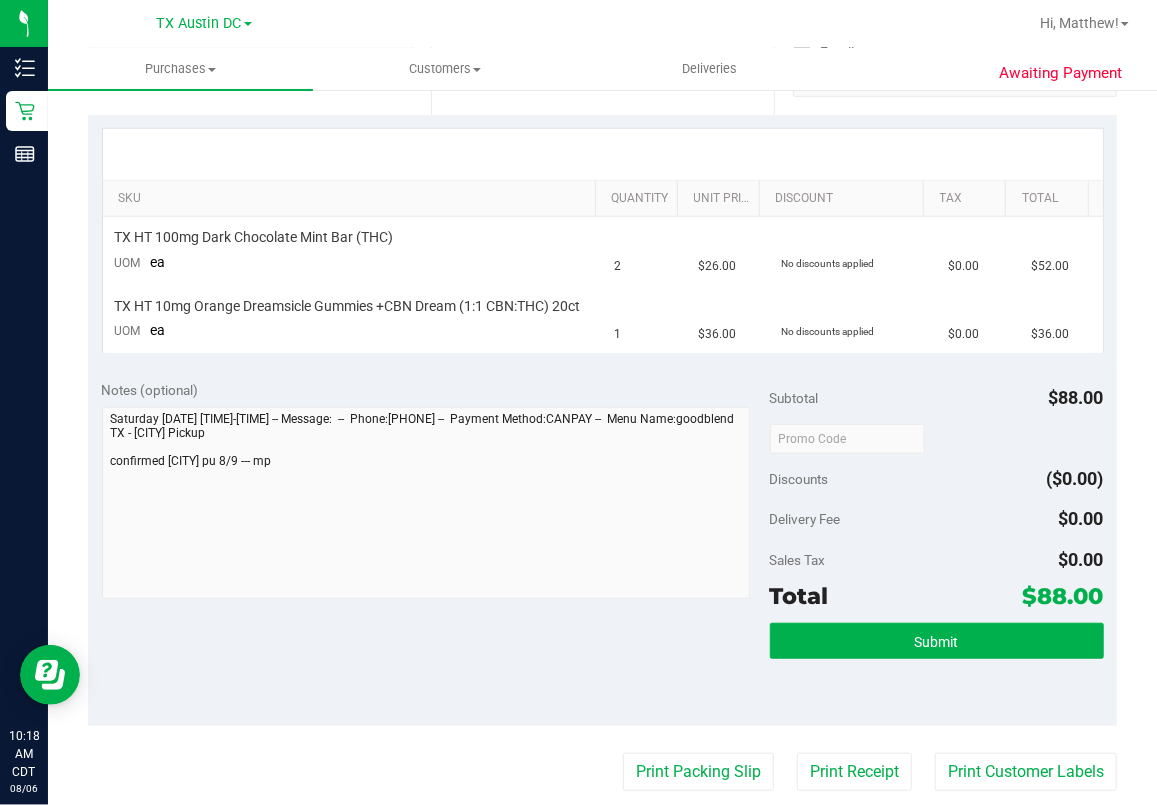 scroll, scrollTop: 533, scrollLeft: 0, axis: vertical 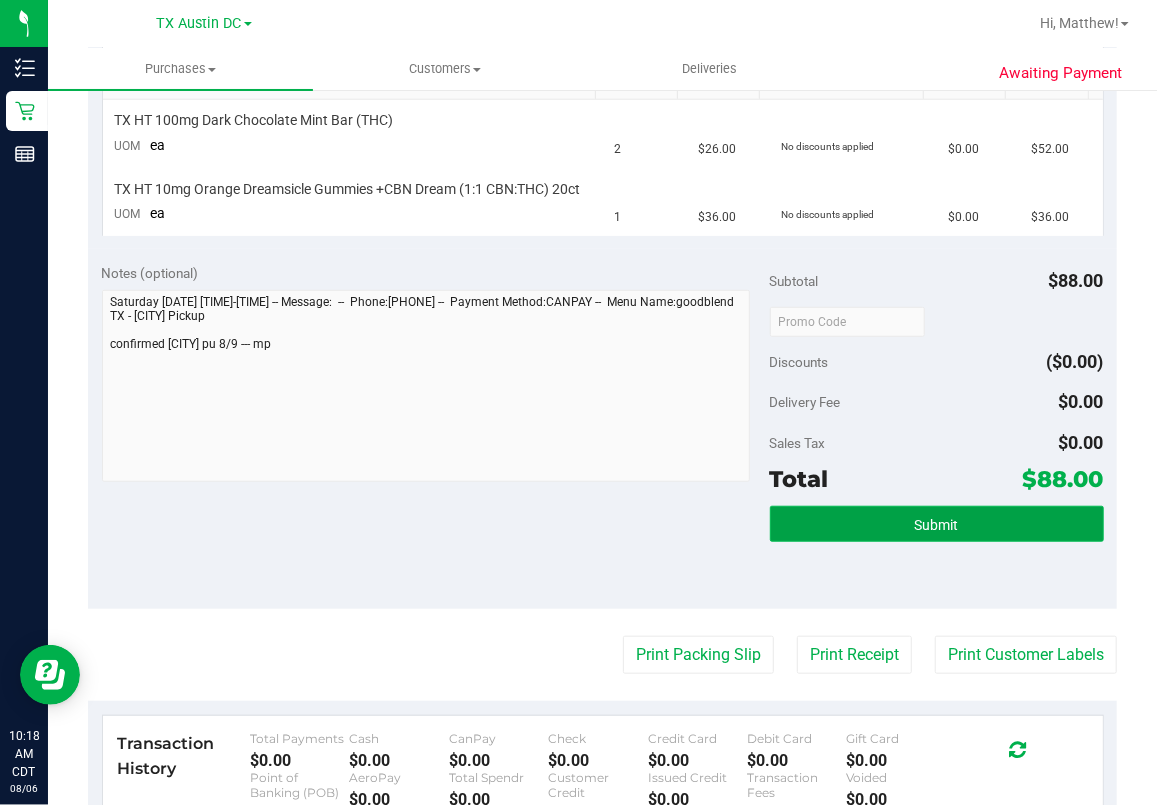 click on "Submit" at bounding box center (937, 524) 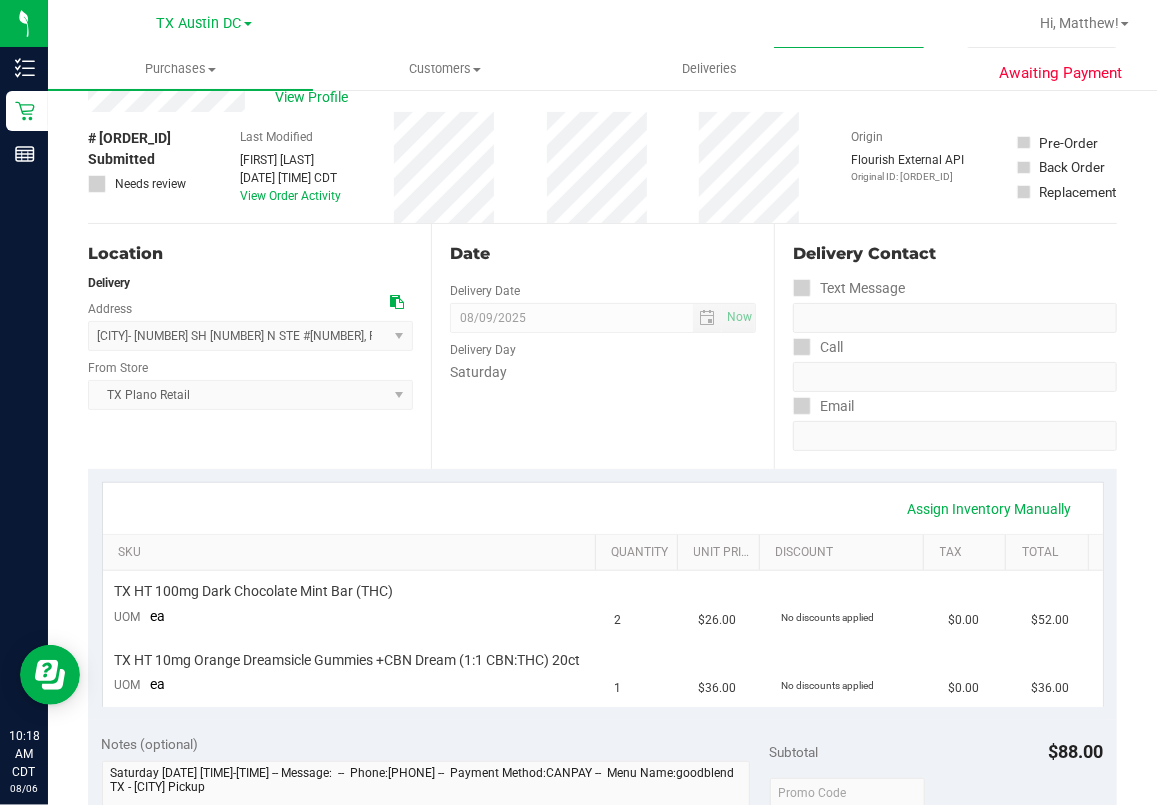 scroll, scrollTop: 0, scrollLeft: 0, axis: both 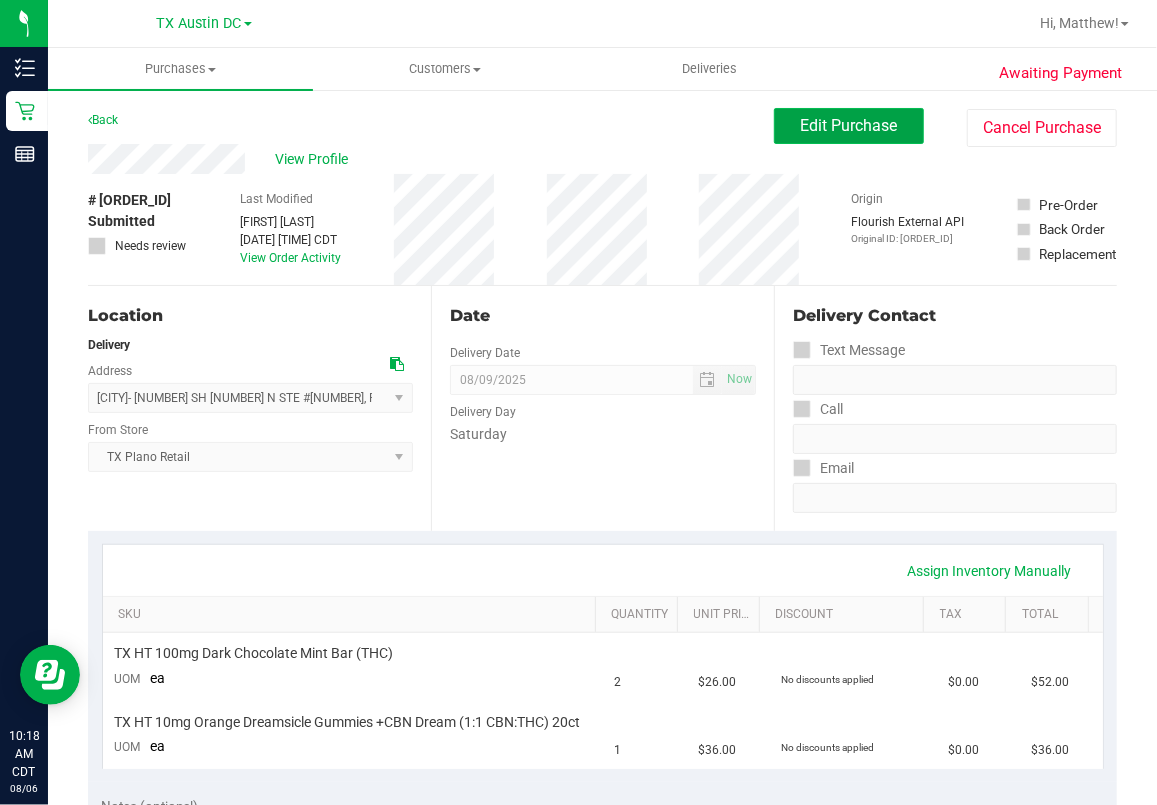 click on "Edit Purchase" at bounding box center [849, 125] 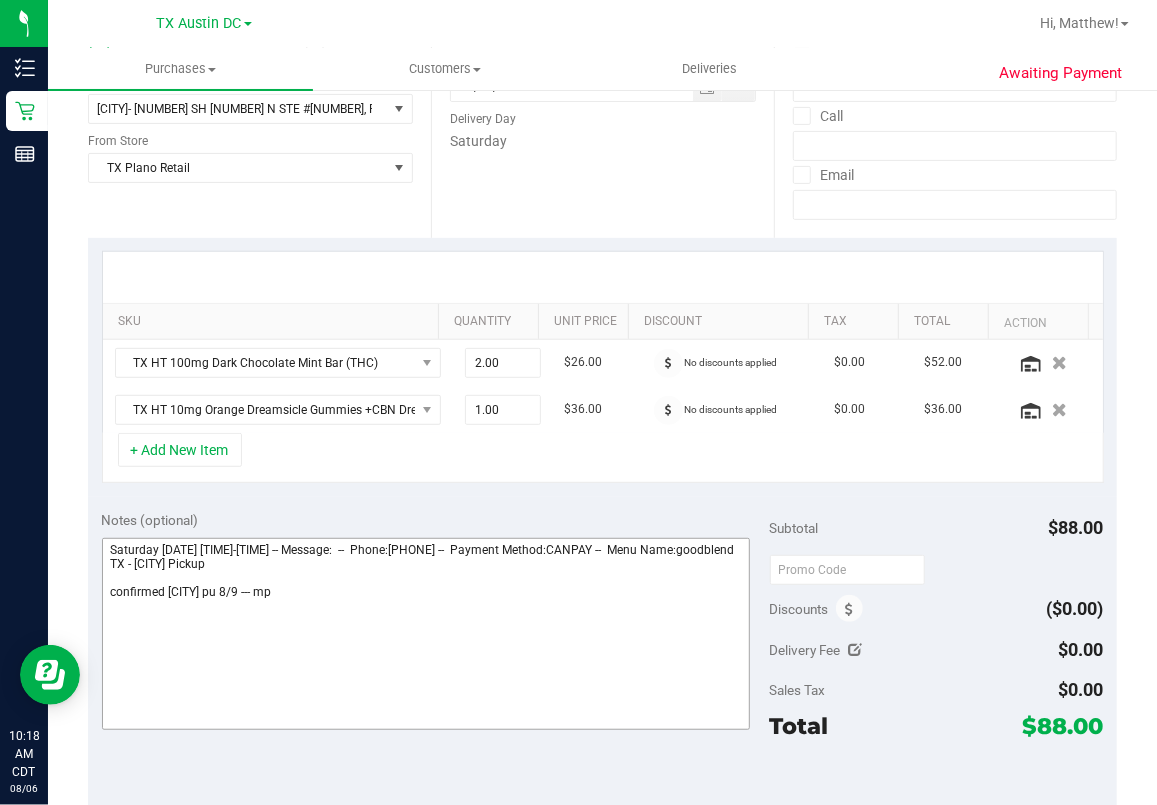 scroll, scrollTop: 533, scrollLeft: 0, axis: vertical 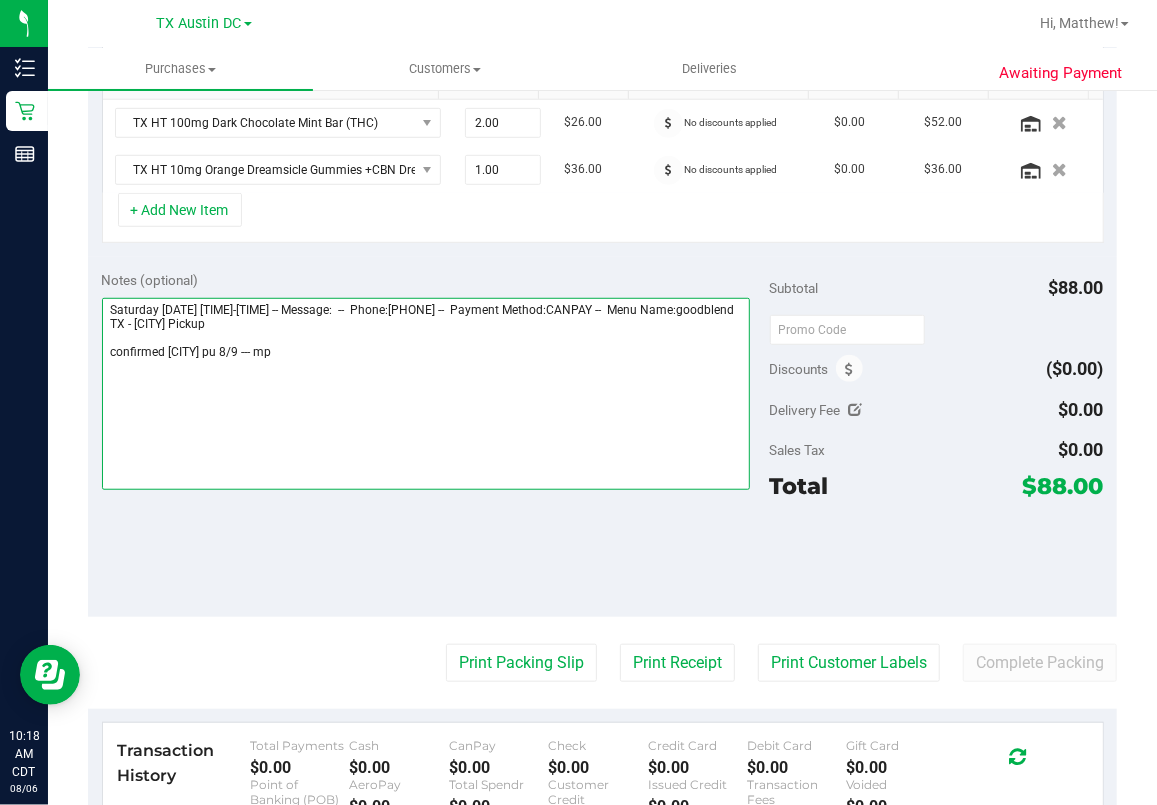 click at bounding box center [426, 394] 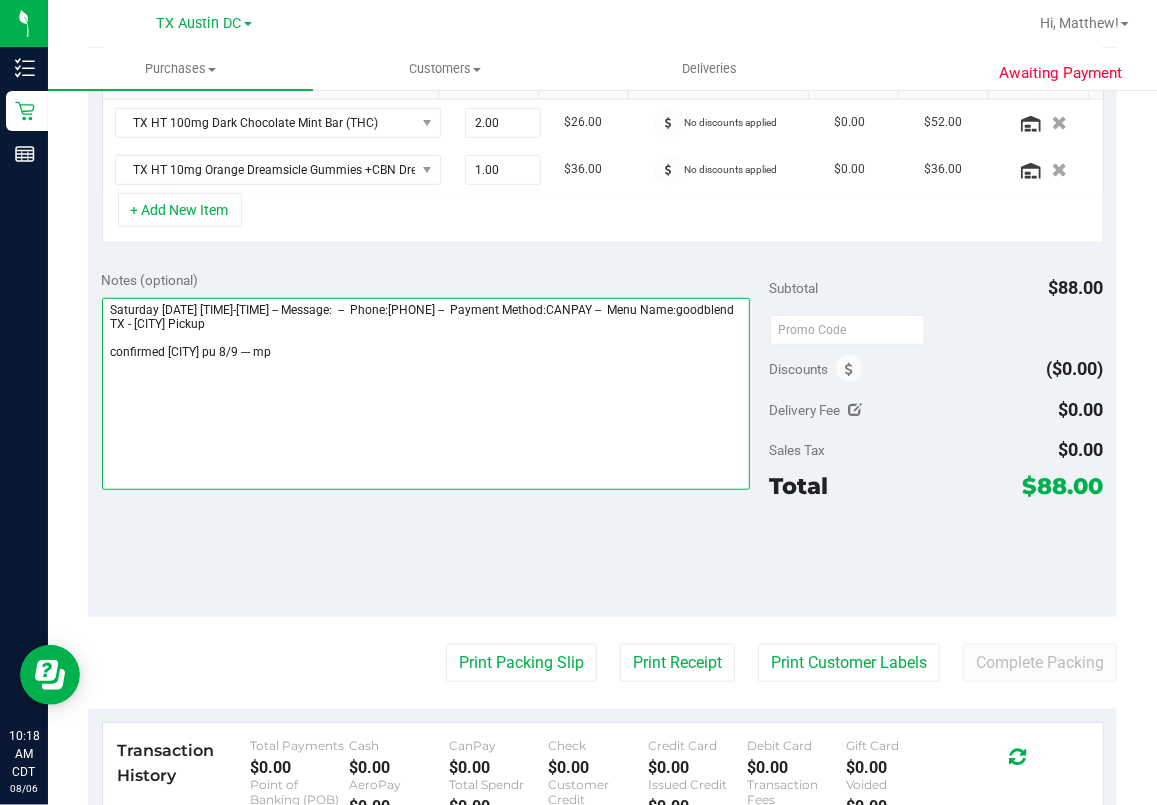 click at bounding box center (426, 394) 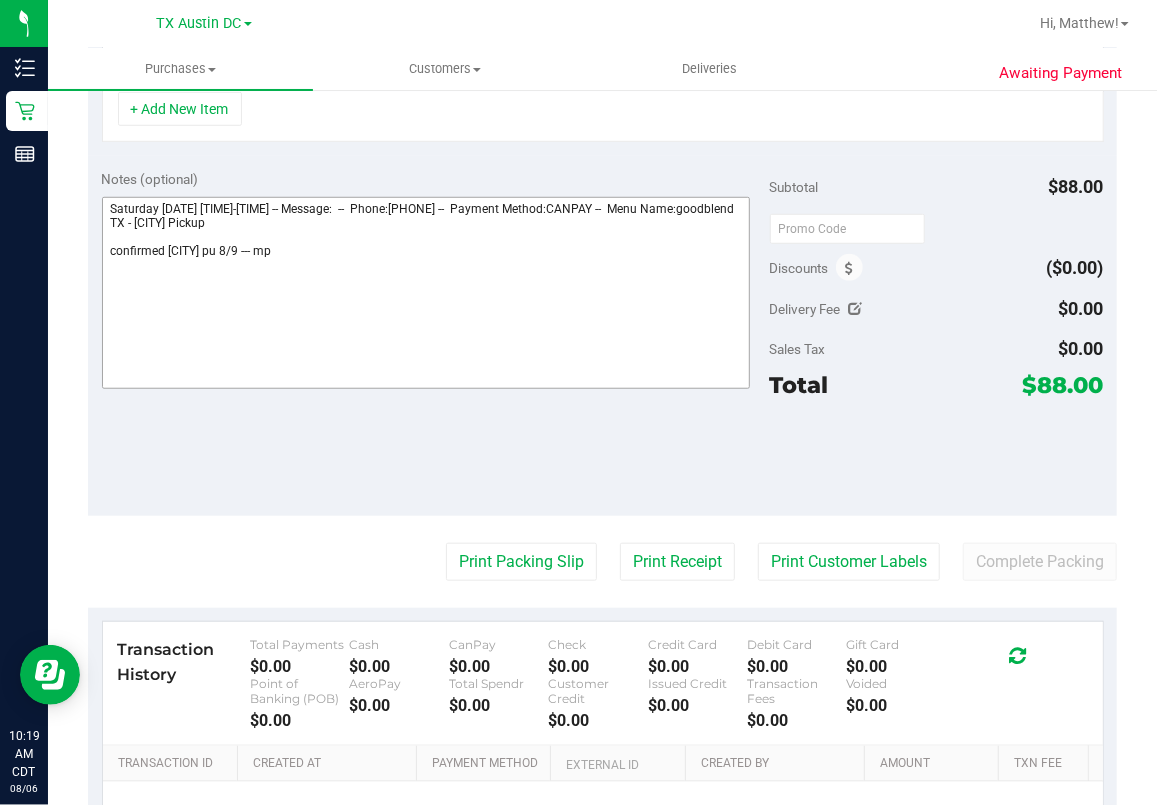 scroll, scrollTop: 533, scrollLeft: 0, axis: vertical 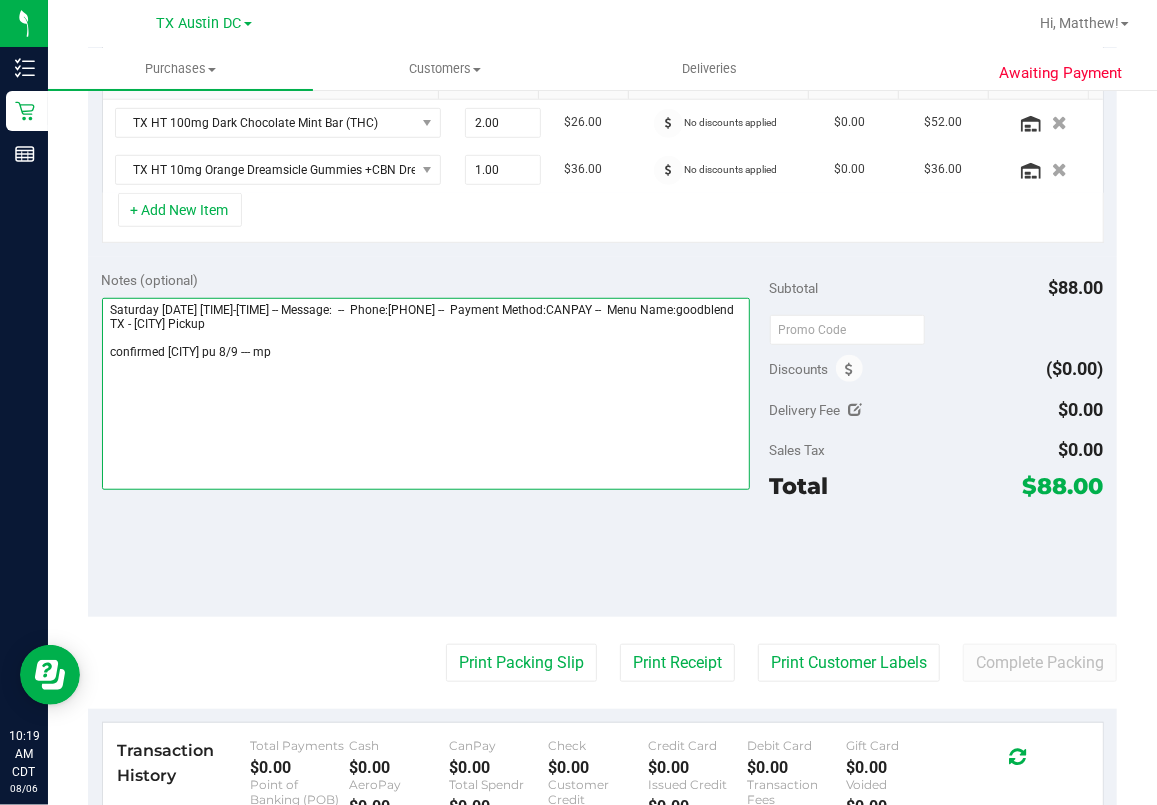 click at bounding box center (426, 394) 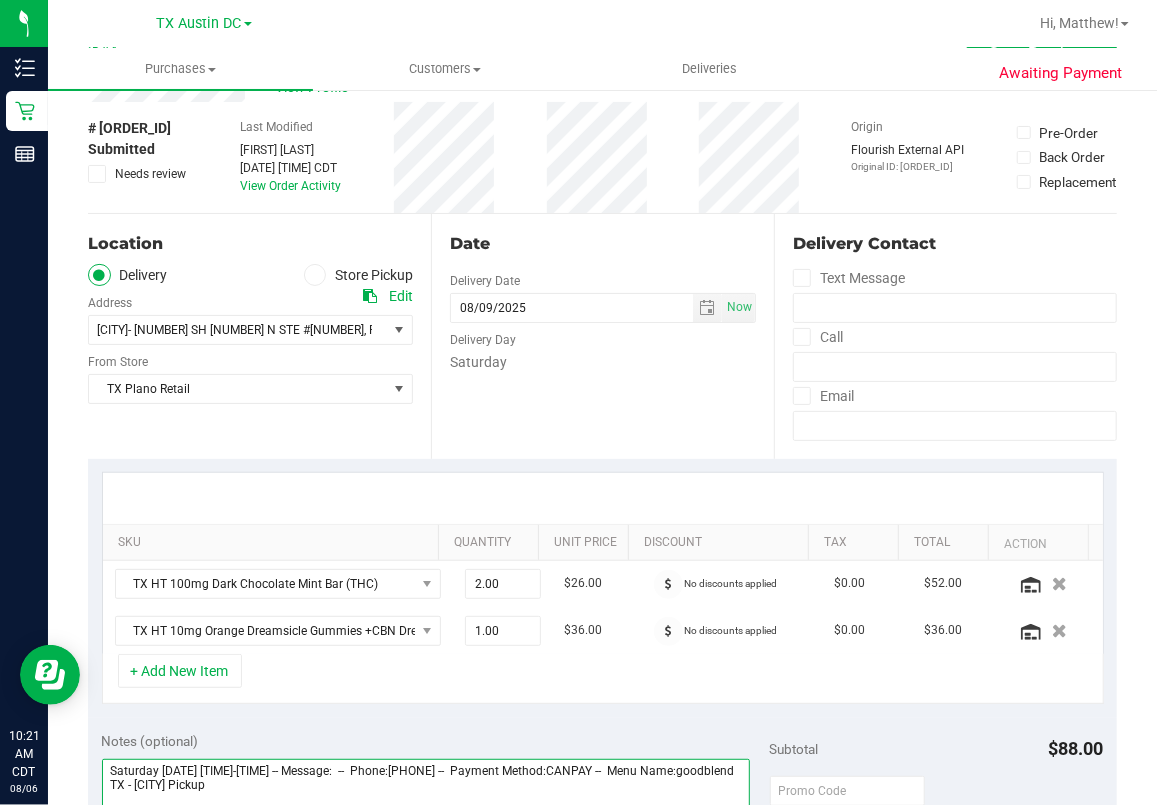 scroll, scrollTop: 0, scrollLeft: 0, axis: both 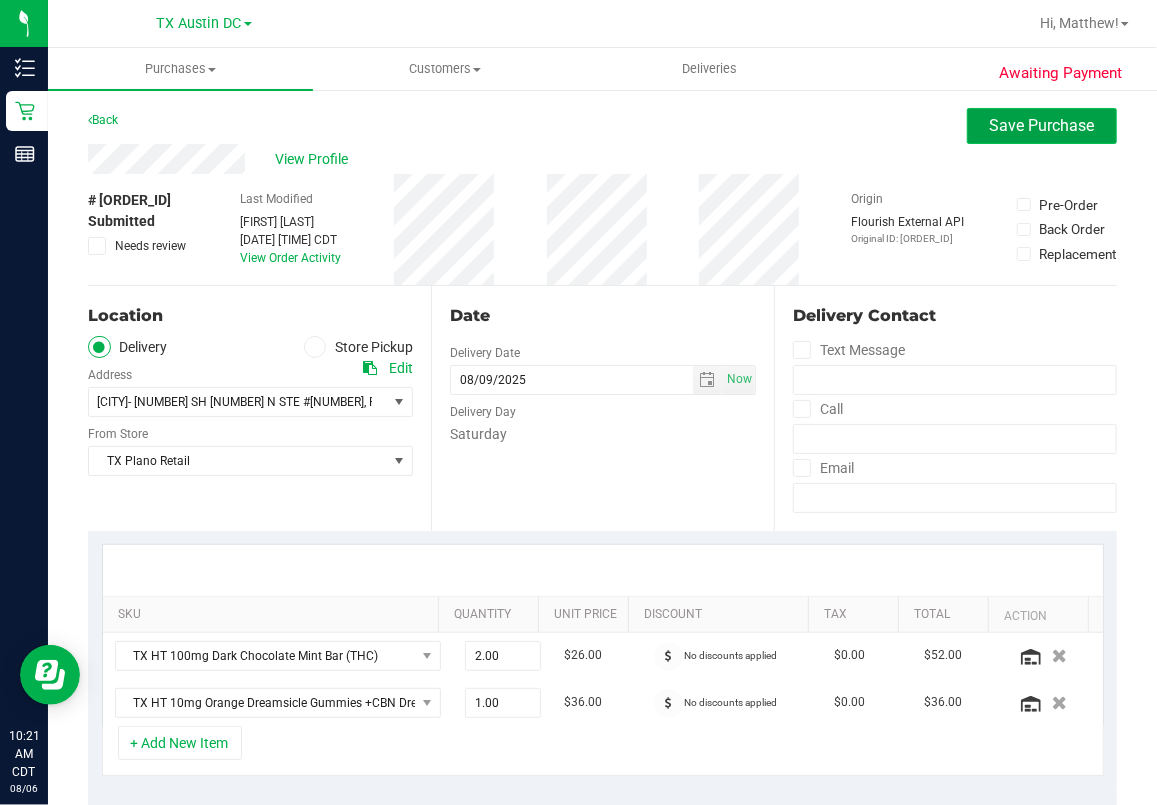 click on "Save Purchase" at bounding box center [1042, 125] 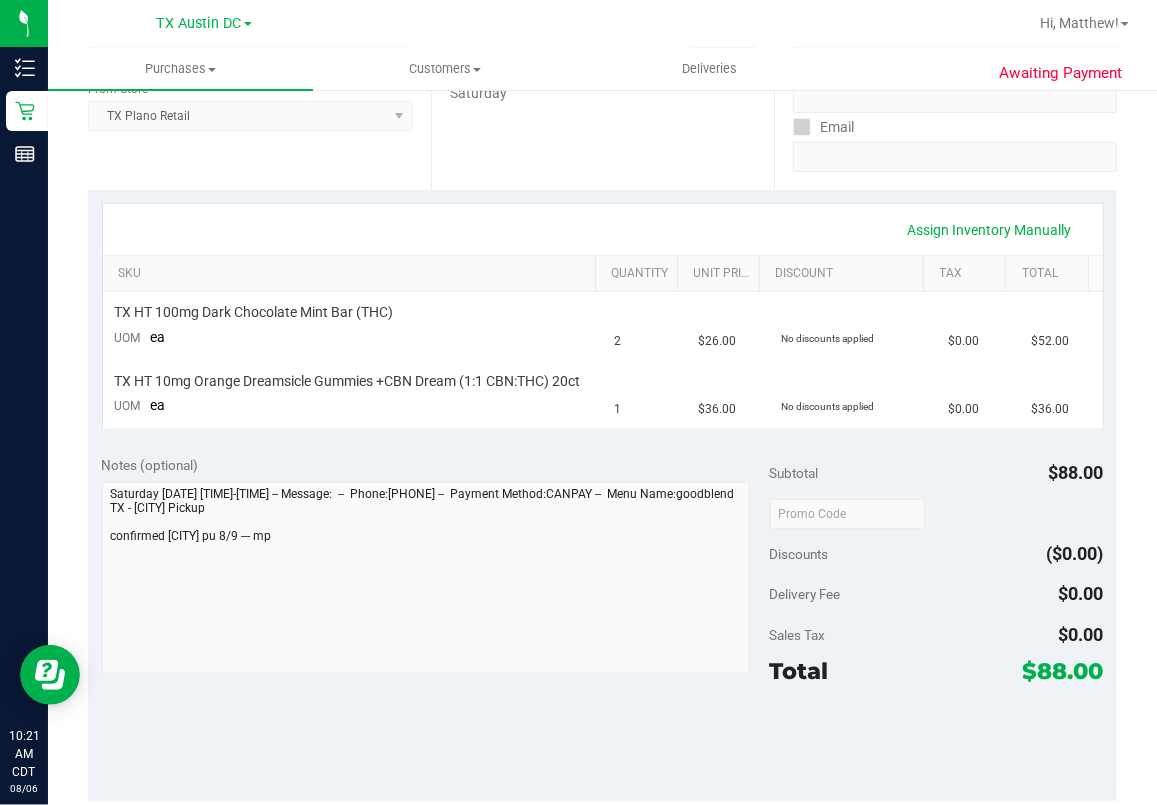 scroll, scrollTop: 0, scrollLeft: 0, axis: both 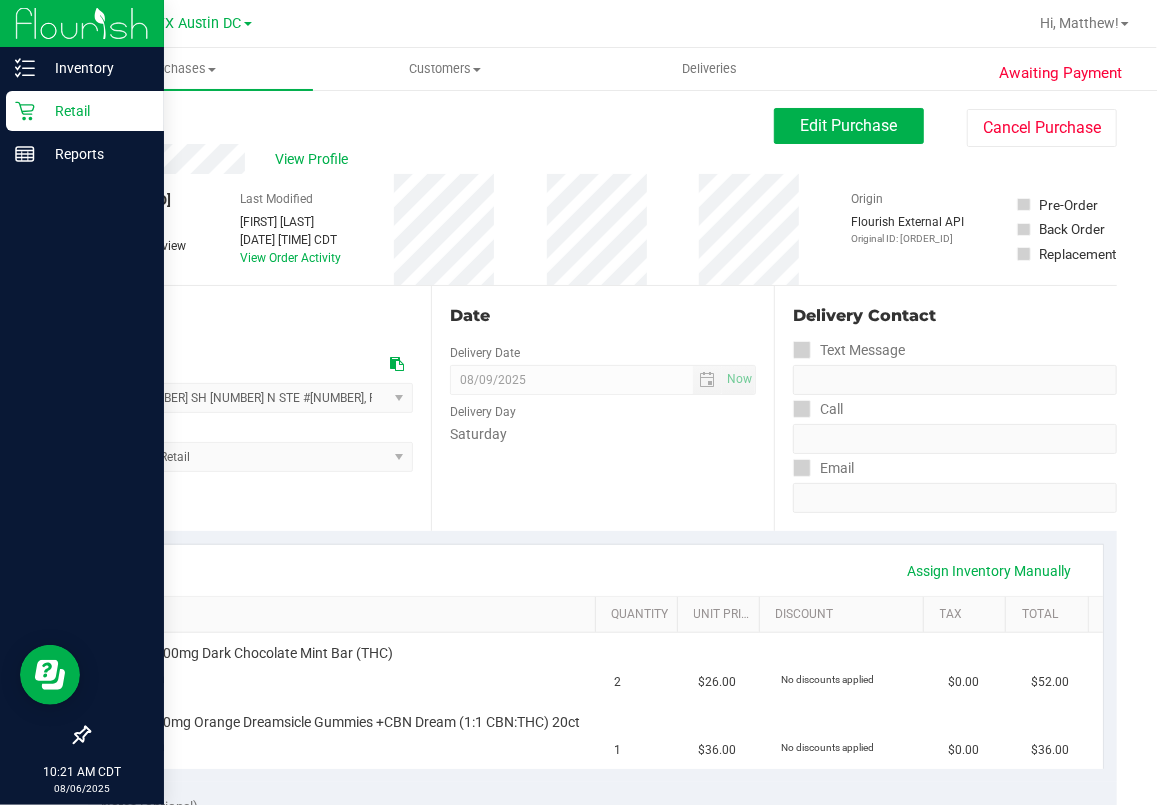 click on "Retail" at bounding box center [85, 111] 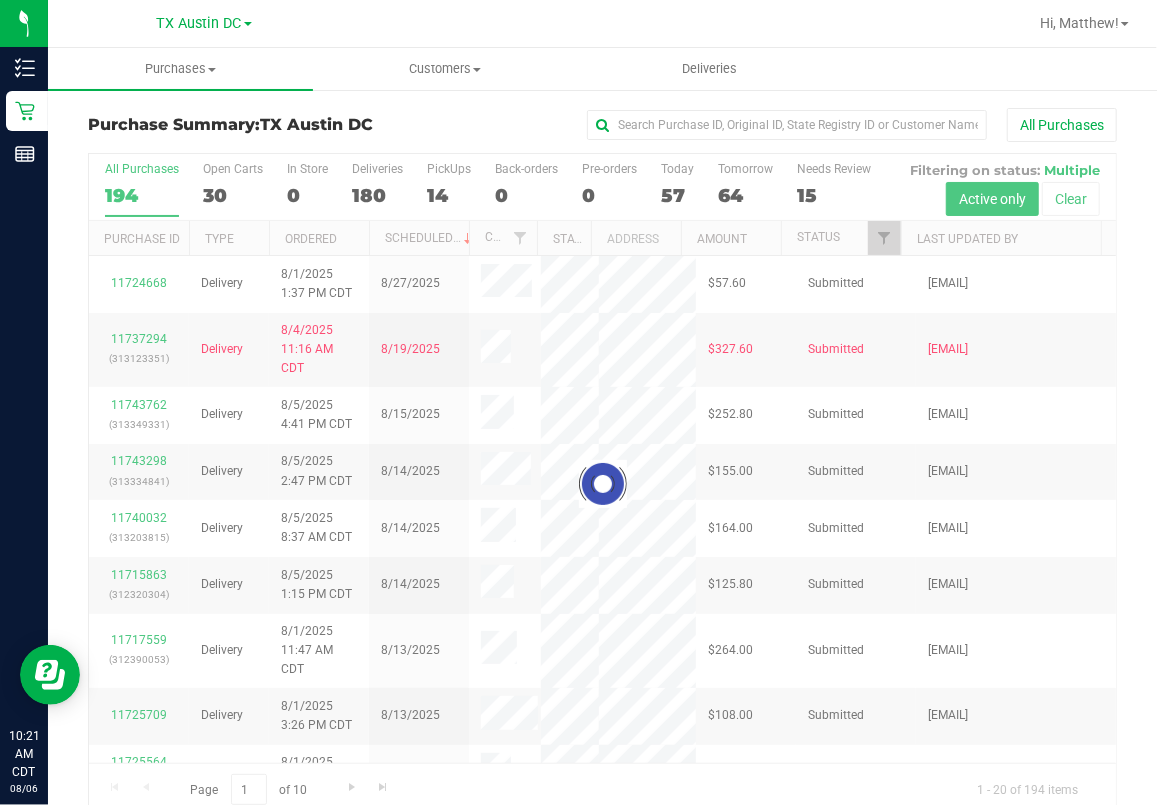 click at bounding box center (602, 484) 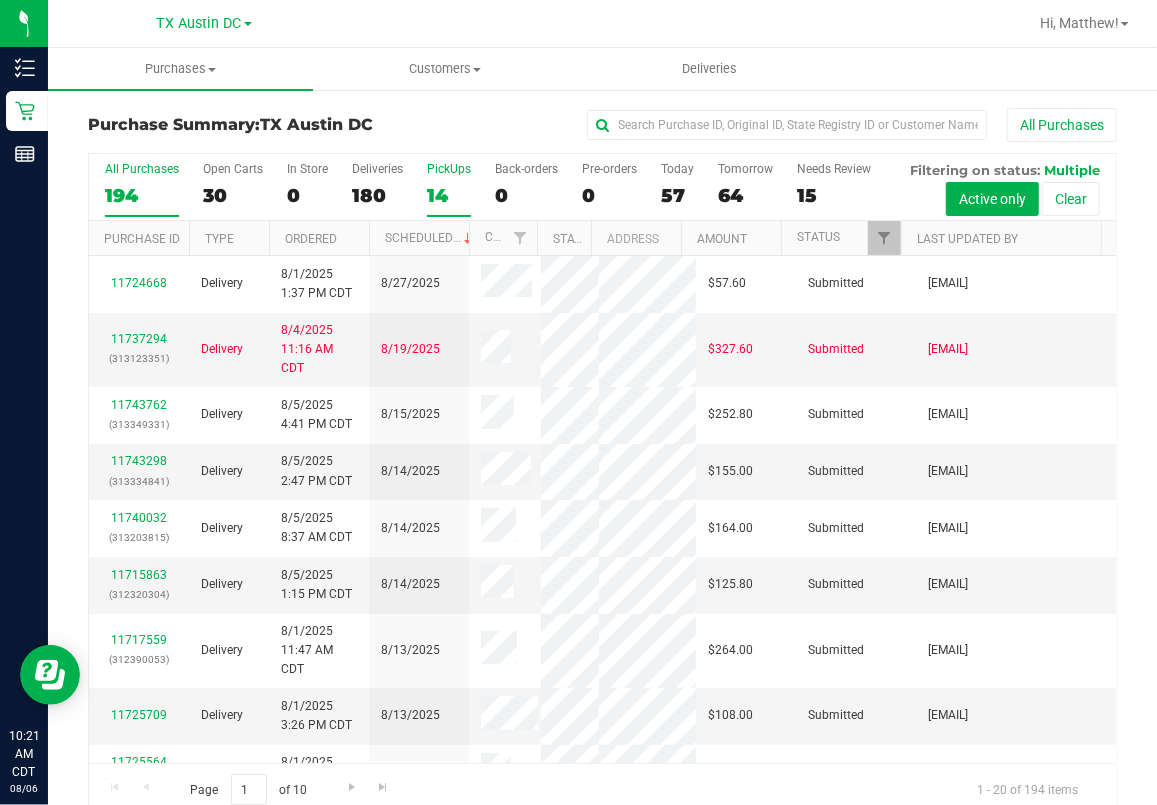 click on "14" at bounding box center (449, 195) 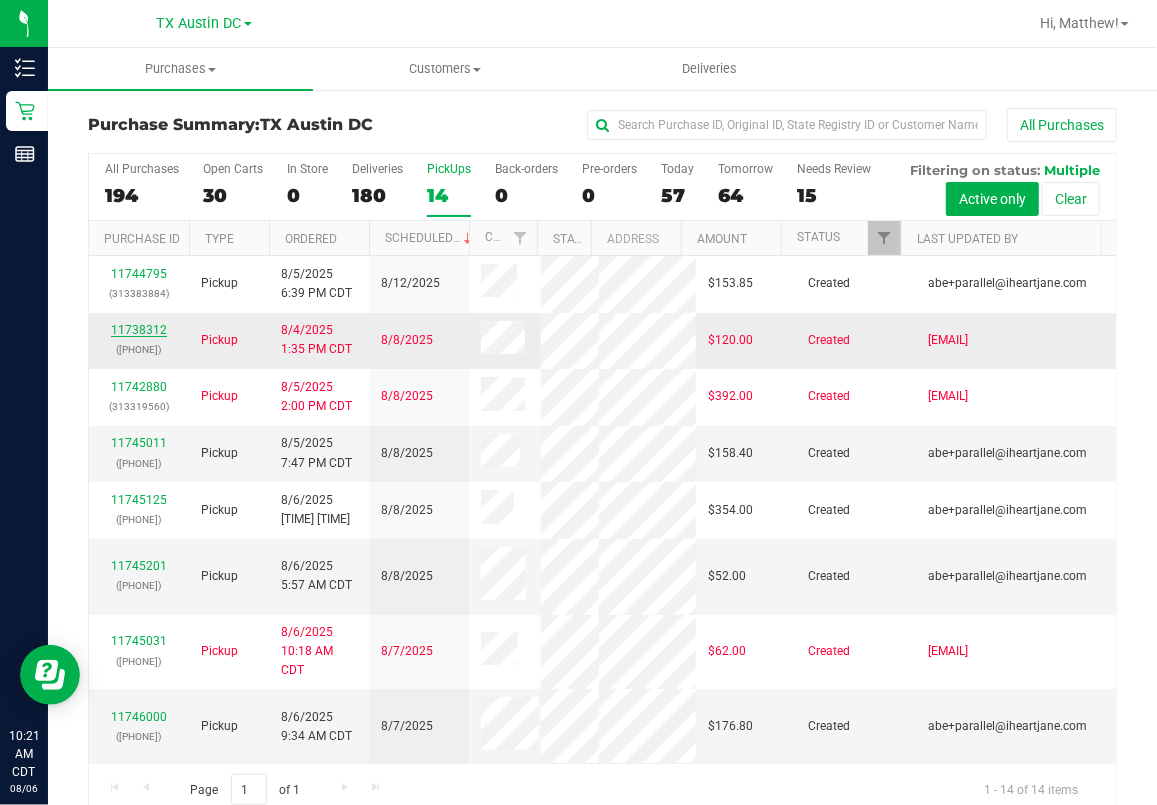 click on "11738312" at bounding box center [139, 330] 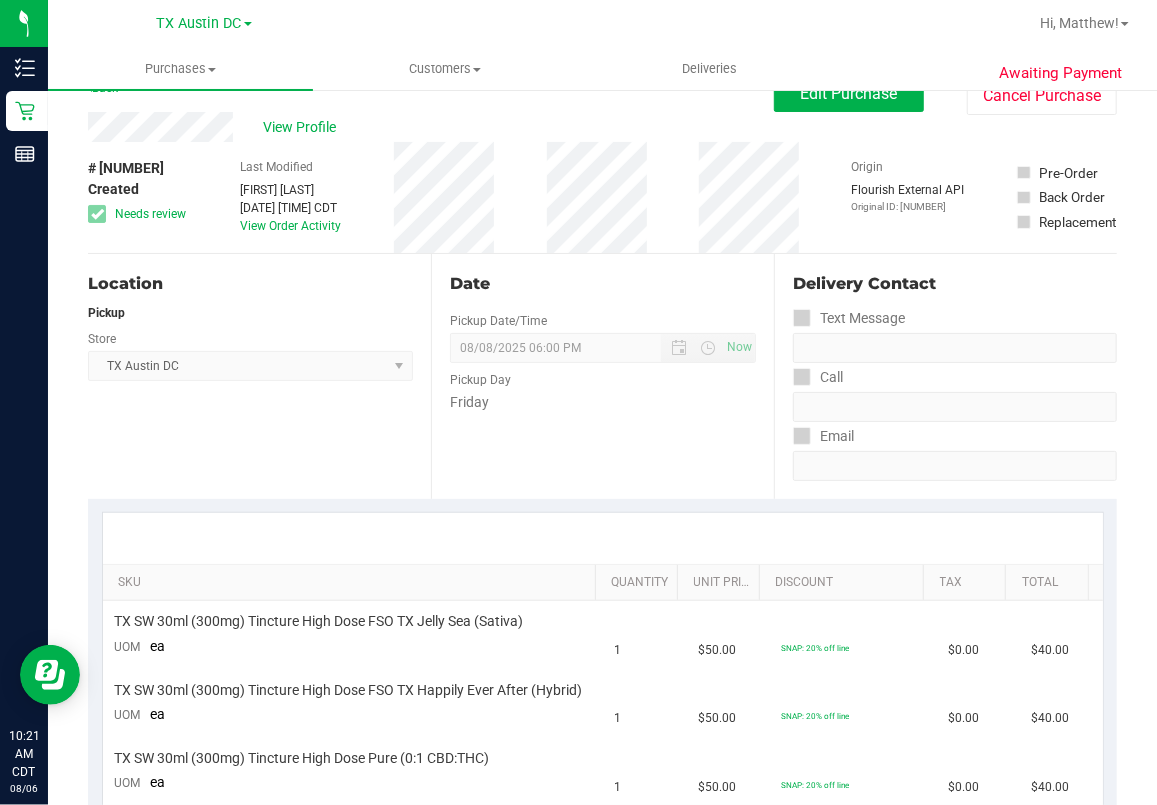scroll, scrollTop: 0, scrollLeft: 0, axis: both 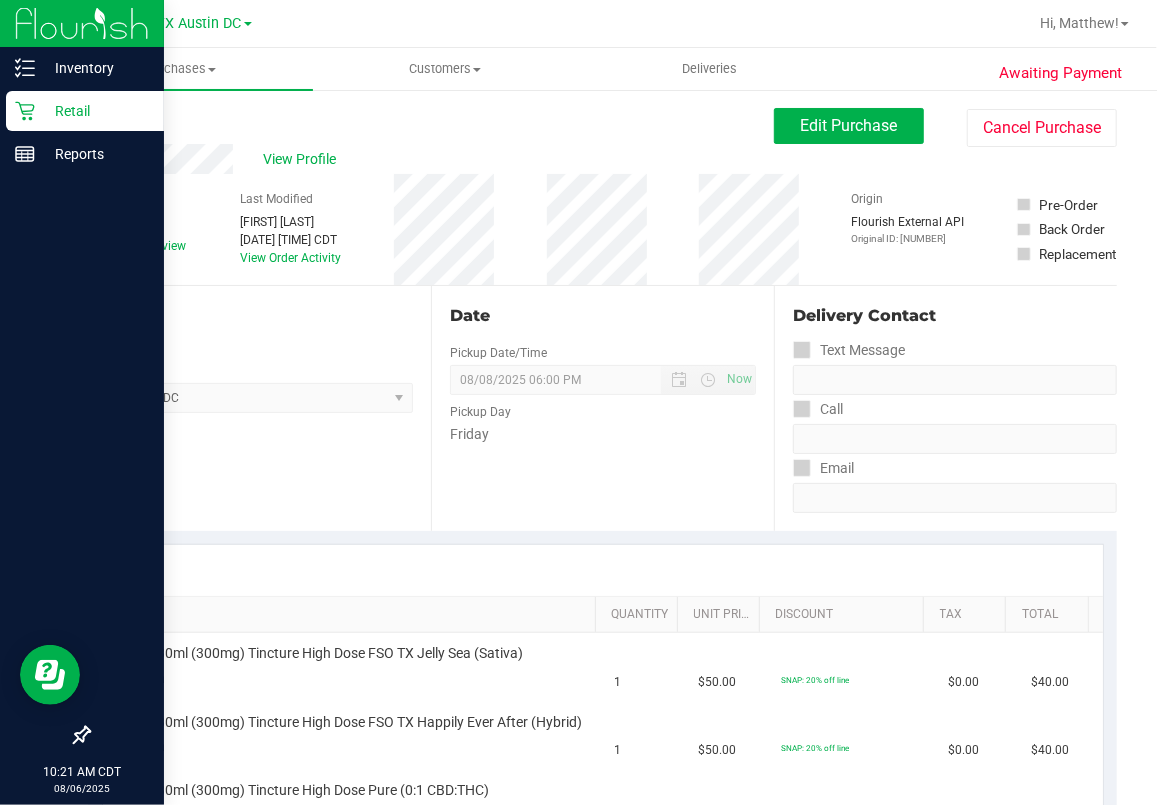 click on "Retail" at bounding box center (95, 111) 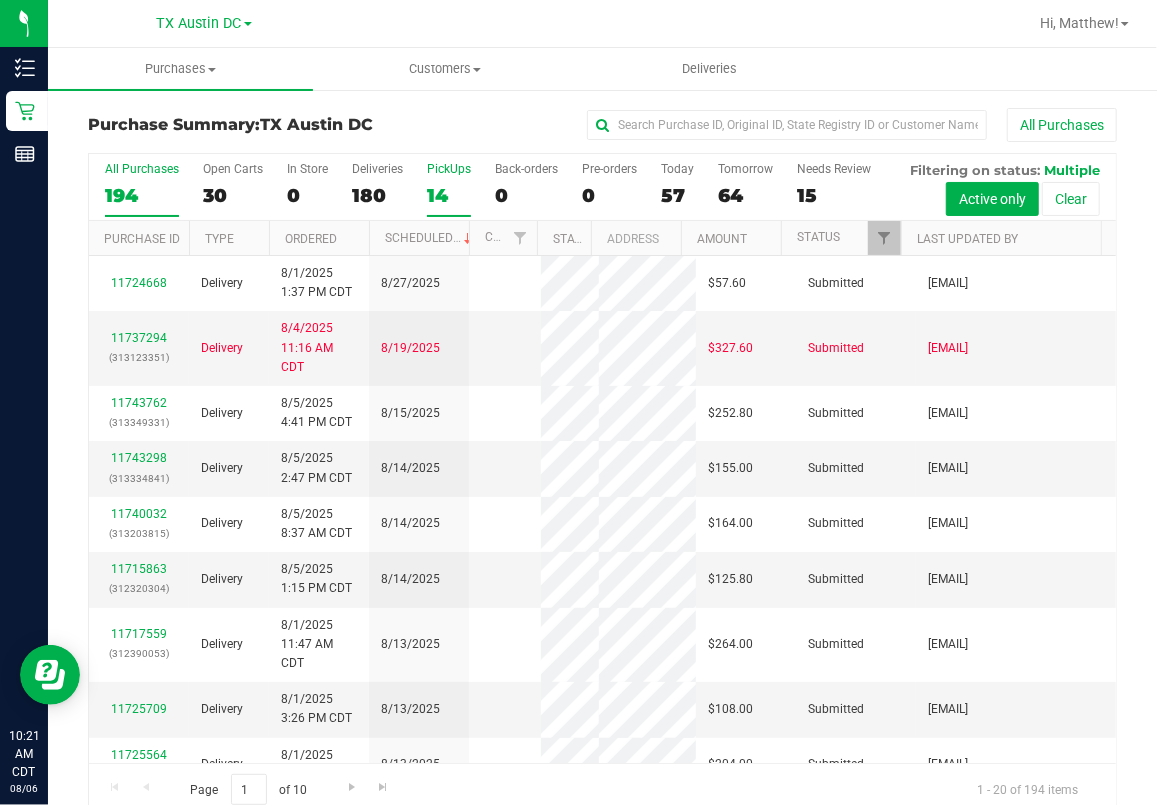 click on "14" at bounding box center [449, 195] 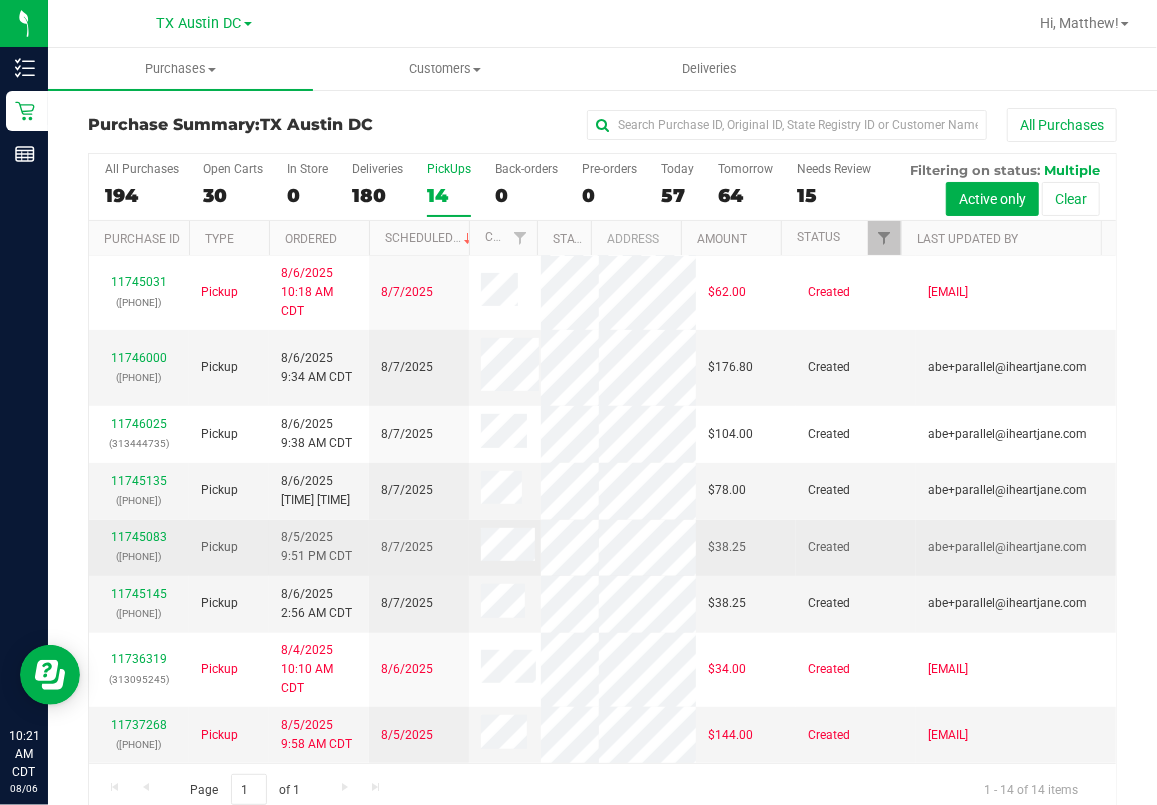 scroll, scrollTop: 553, scrollLeft: 0, axis: vertical 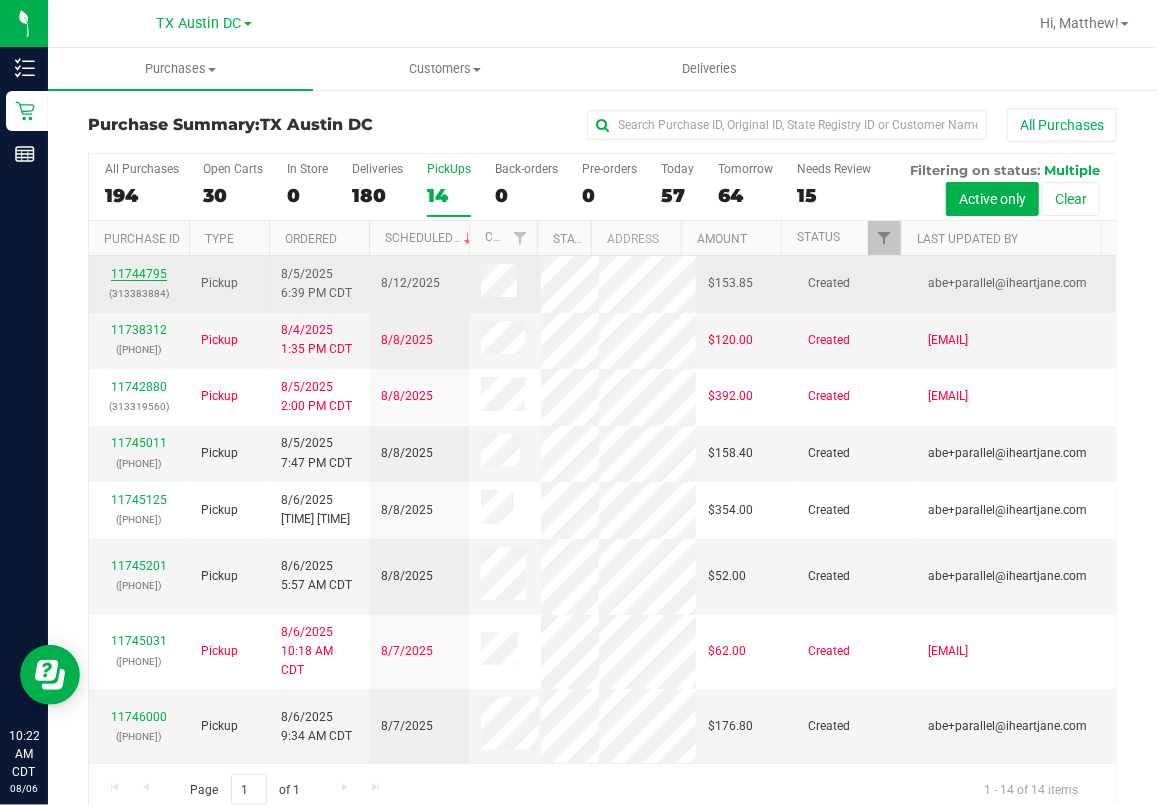 click on "11744795" at bounding box center [139, 274] 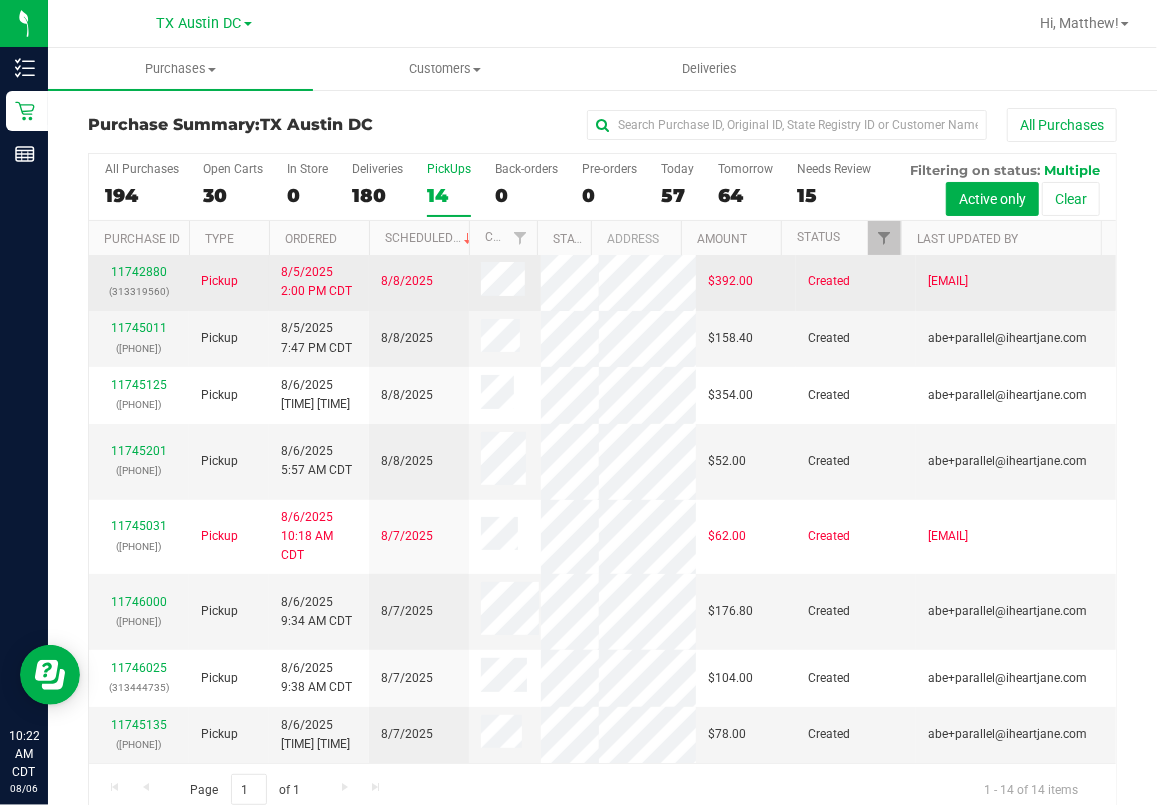 scroll, scrollTop: 266, scrollLeft: 0, axis: vertical 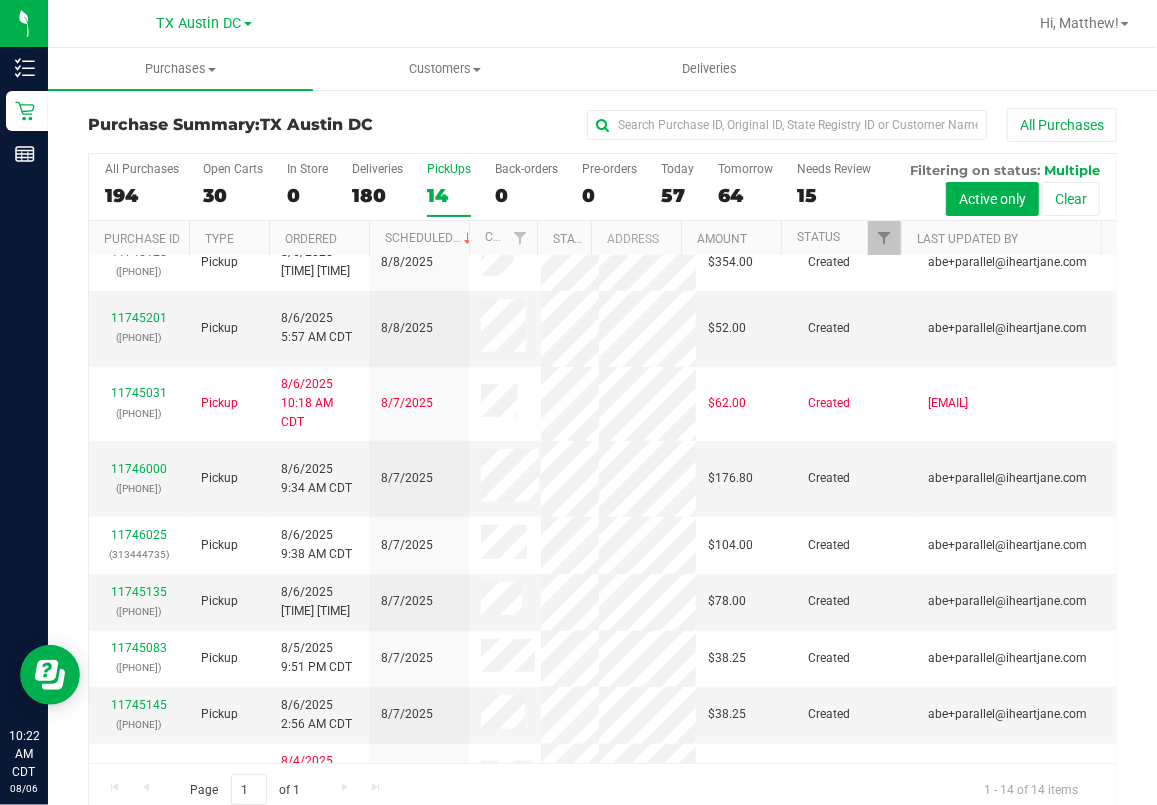 click on "11745011" at bounding box center (139, 195) 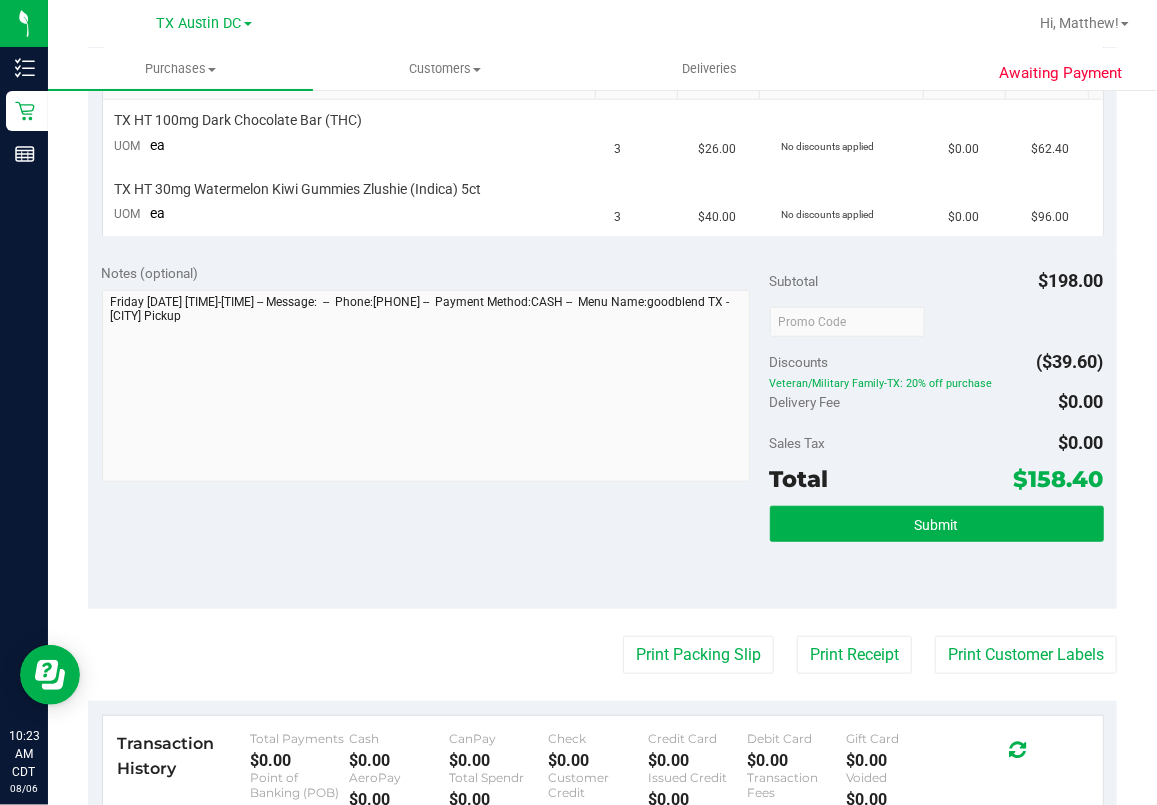 scroll, scrollTop: 0, scrollLeft: 0, axis: both 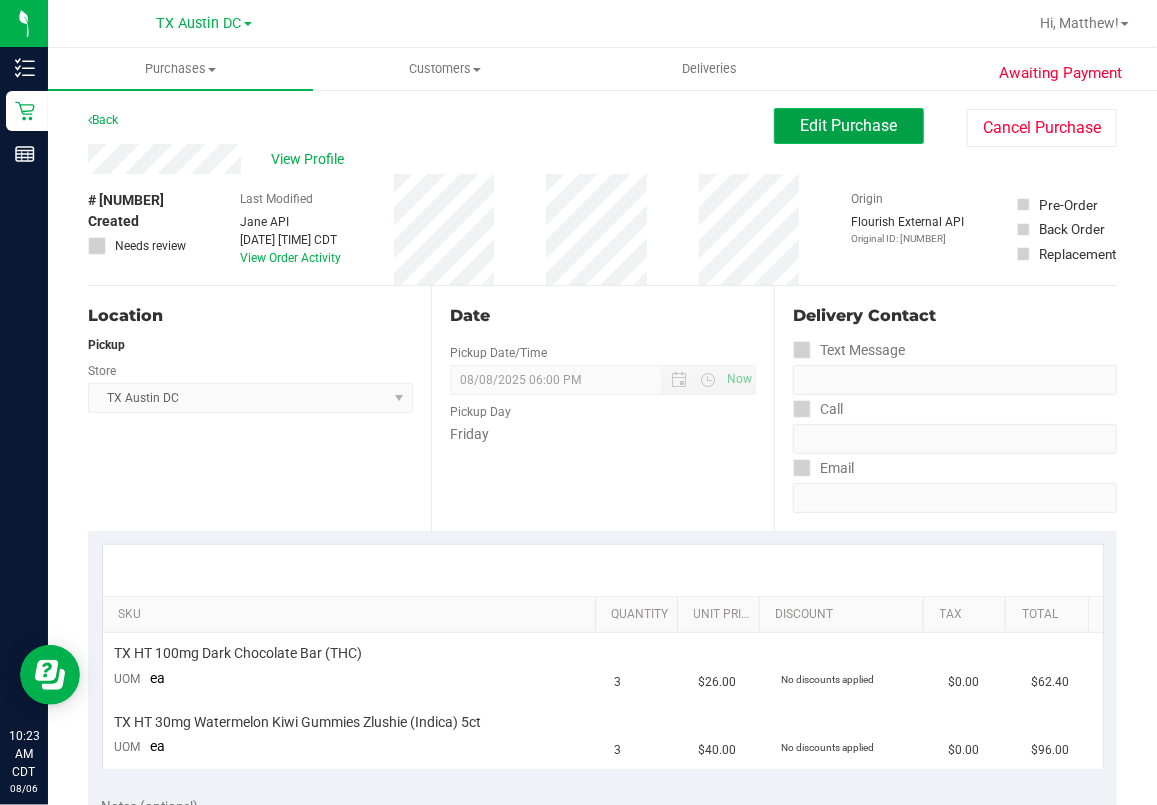 click on "Edit Purchase" at bounding box center (849, 125) 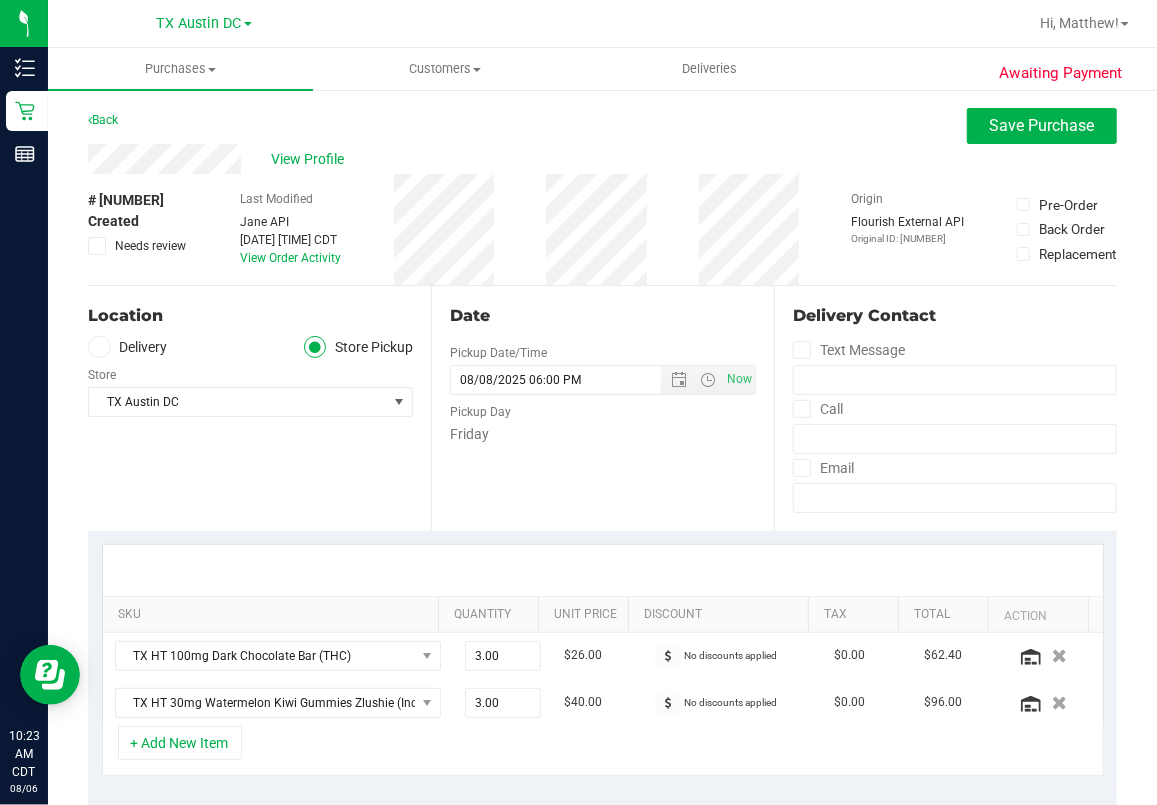 click on "Date
Pickup Date/Time
08/08/2025
Now
08/08/2025 06:00 PM
Now
Pickup Day
Friday" at bounding box center (602, 408) 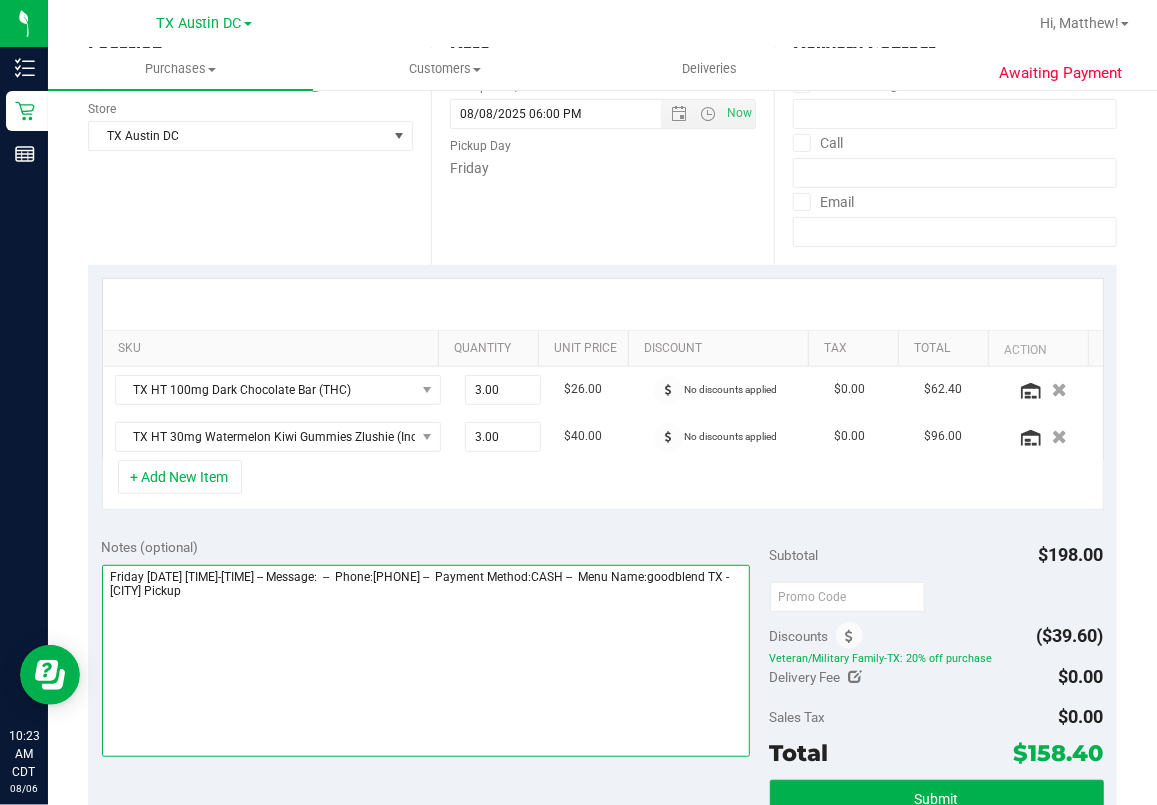 drag, startPoint x: 503, startPoint y: 606, endPoint x: 516, endPoint y: 623, distance: 21.400934 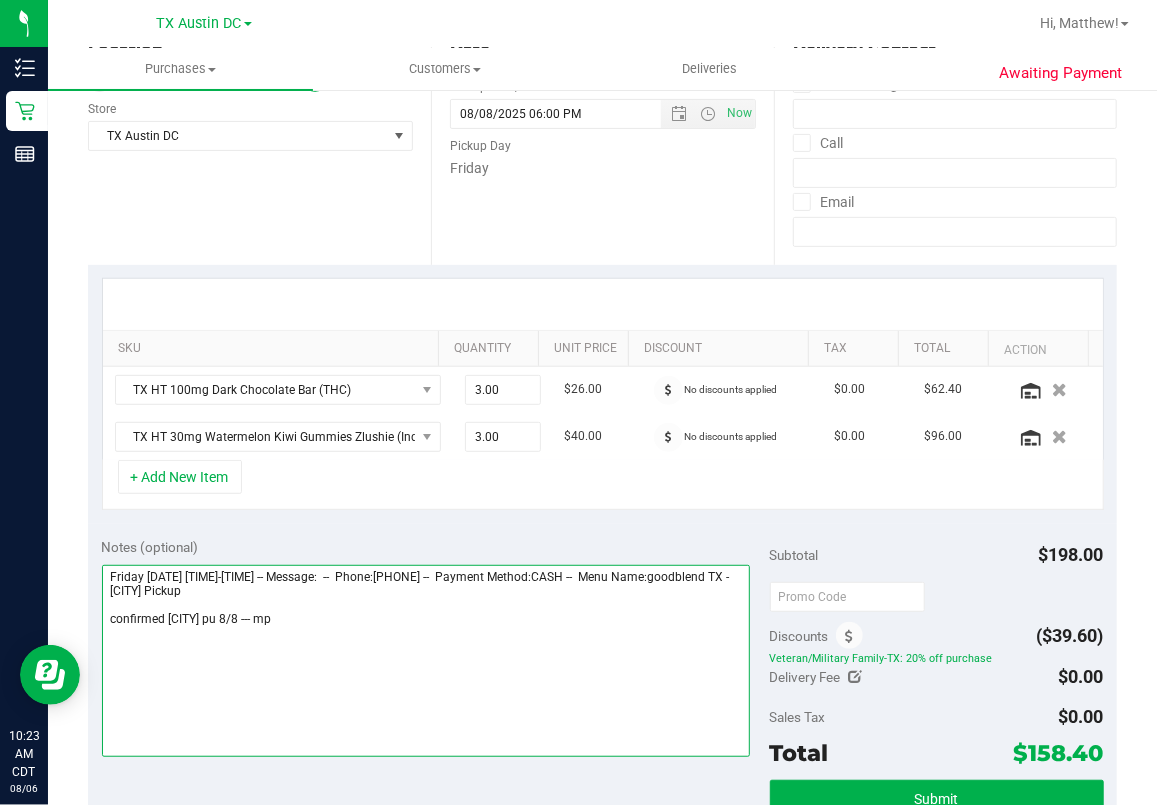 type on "Friday [DATE] [TIME]-[TIME] -- Message:  --  Phone:[PHONE] --  Payment Method:CASH --  Menu Name:goodblend TX - [CITY] Pickup
confirmed [CITY] pu 8/8 --- mp" 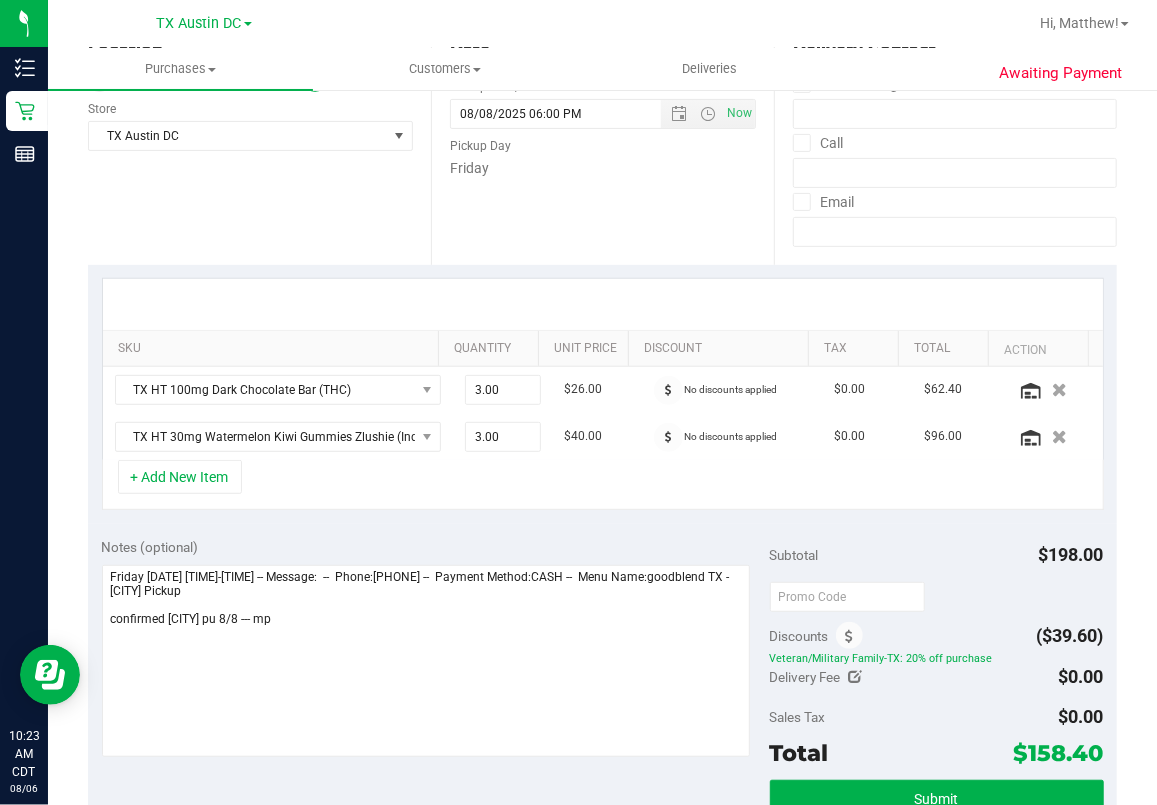 click on "Notes (optional)
Subtotal
[PRICE]
Discounts
([PRICE])
Veteran/Military Family-TX:
20%
off
purchase
Delivery Fee
[PRICE]
Sales Tax
[PRICE]" at bounding box center [602, 704] 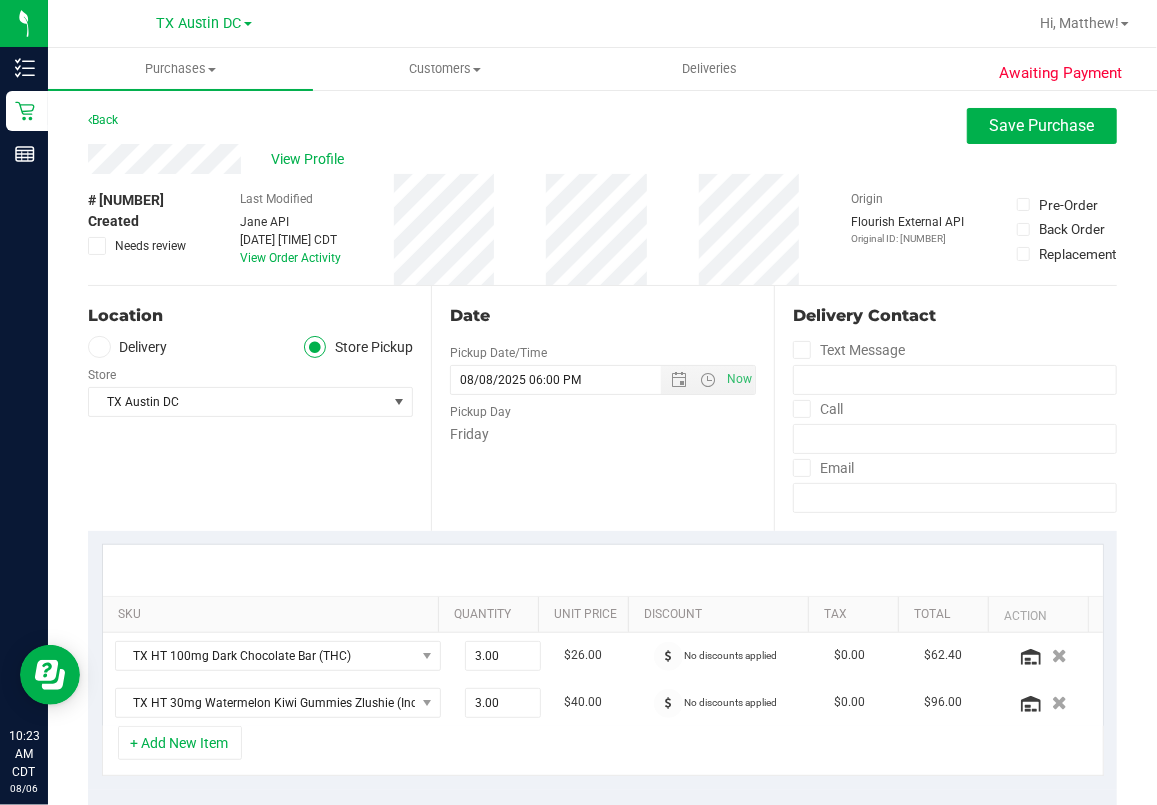click on "Delivery" at bounding box center (128, 347) 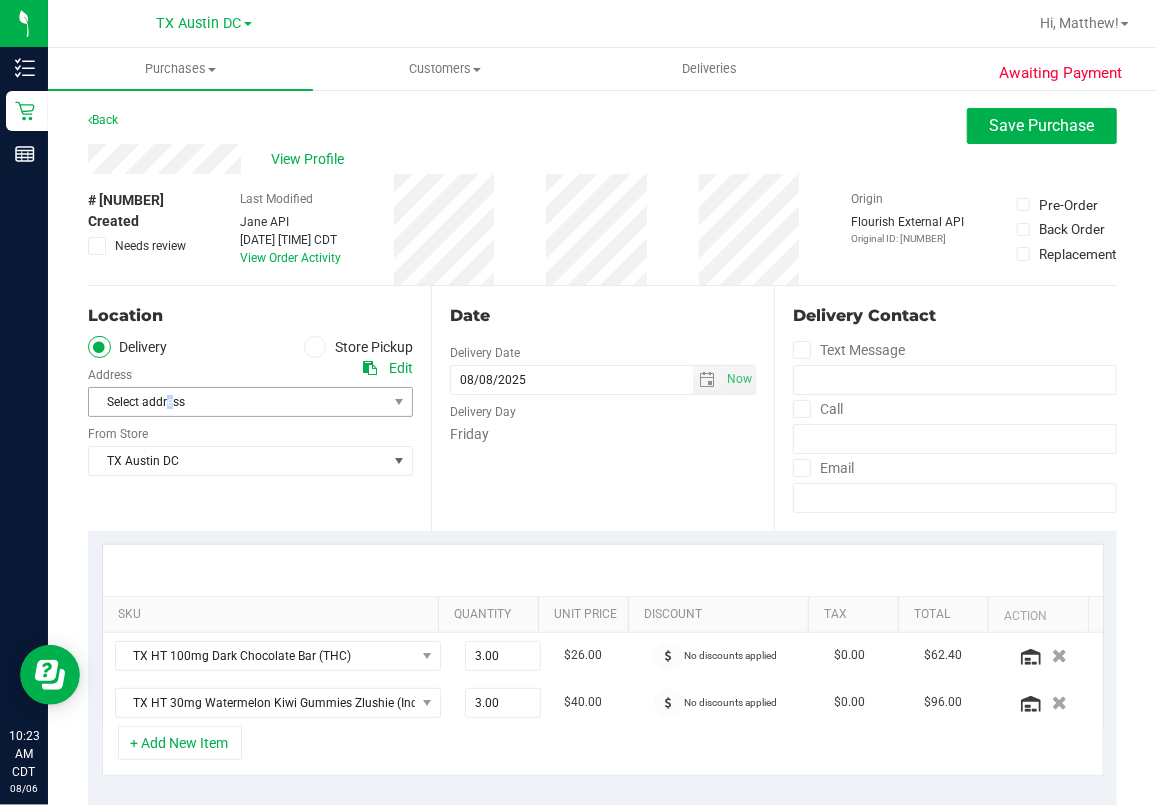 click on "Select address" at bounding box center [230, 402] 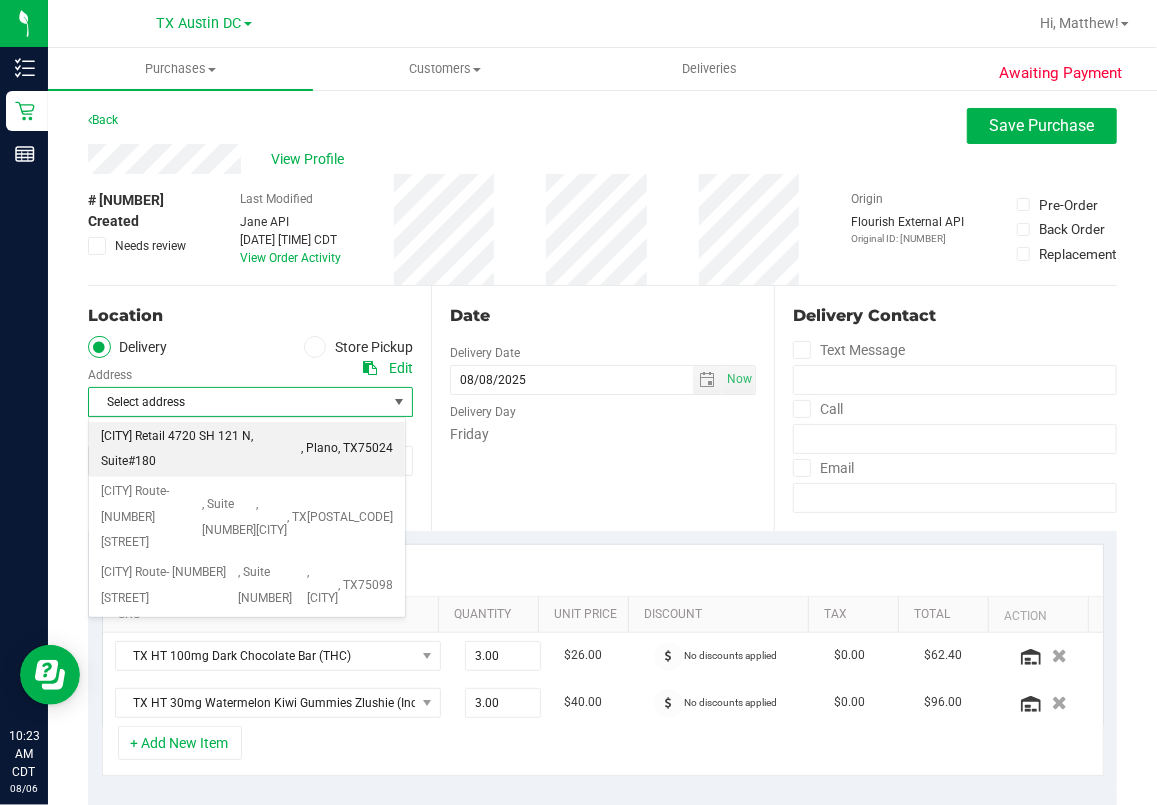 click on "[CITY] Retail 4720 SH 121 N, Suite#180" at bounding box center [201, 449] 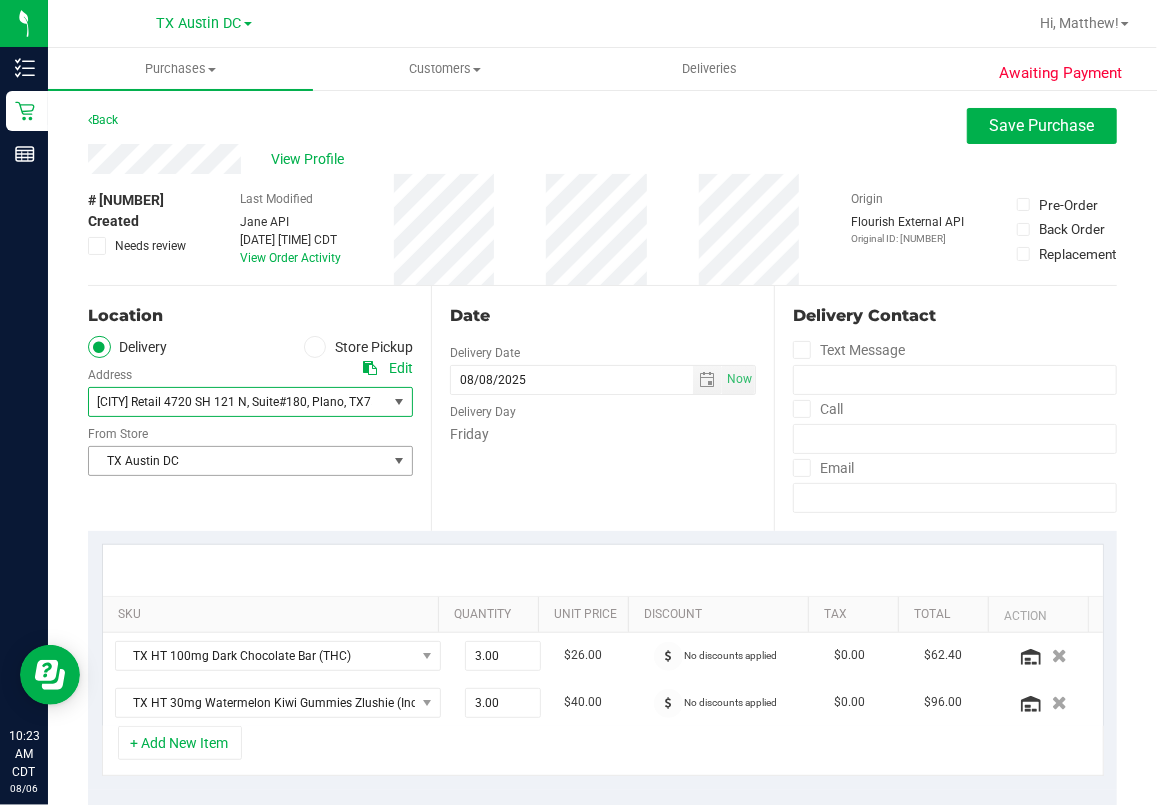 click on "TX Austin DC" at bounding box center (238, 461) 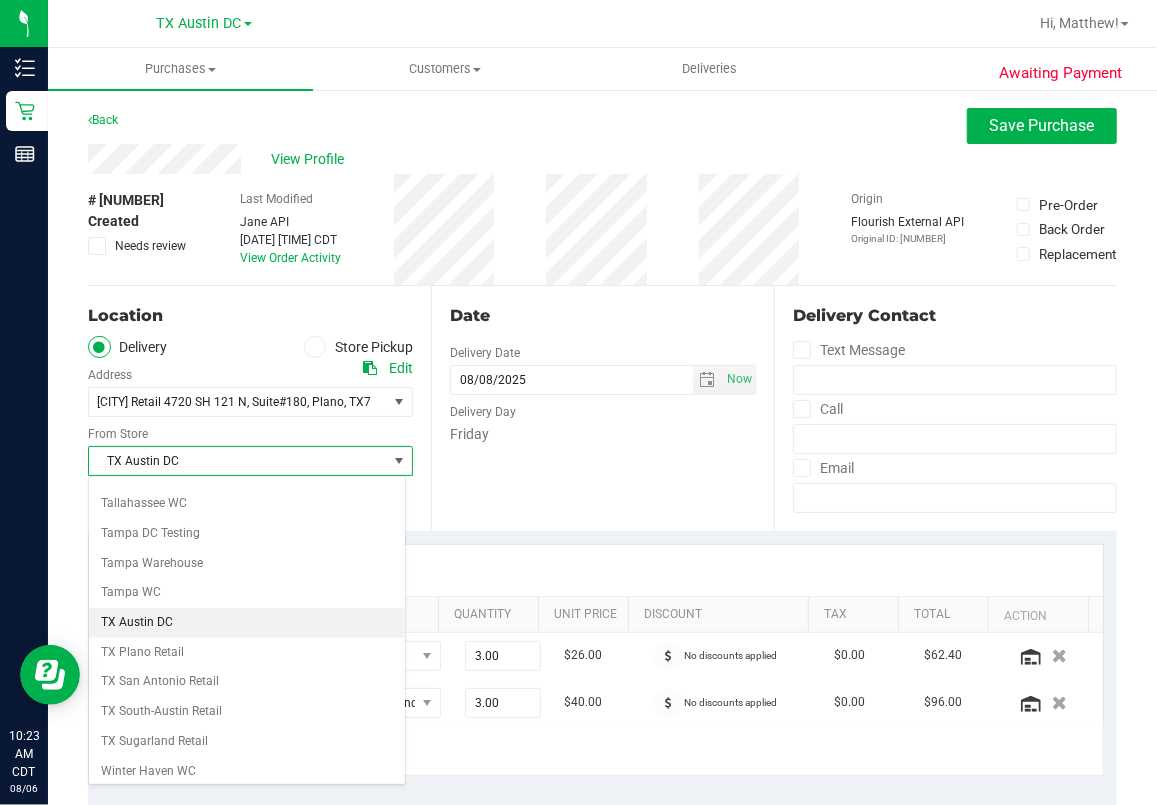 scroll, scrollTop: 1440, scrollLeft: 0, axis: vertical 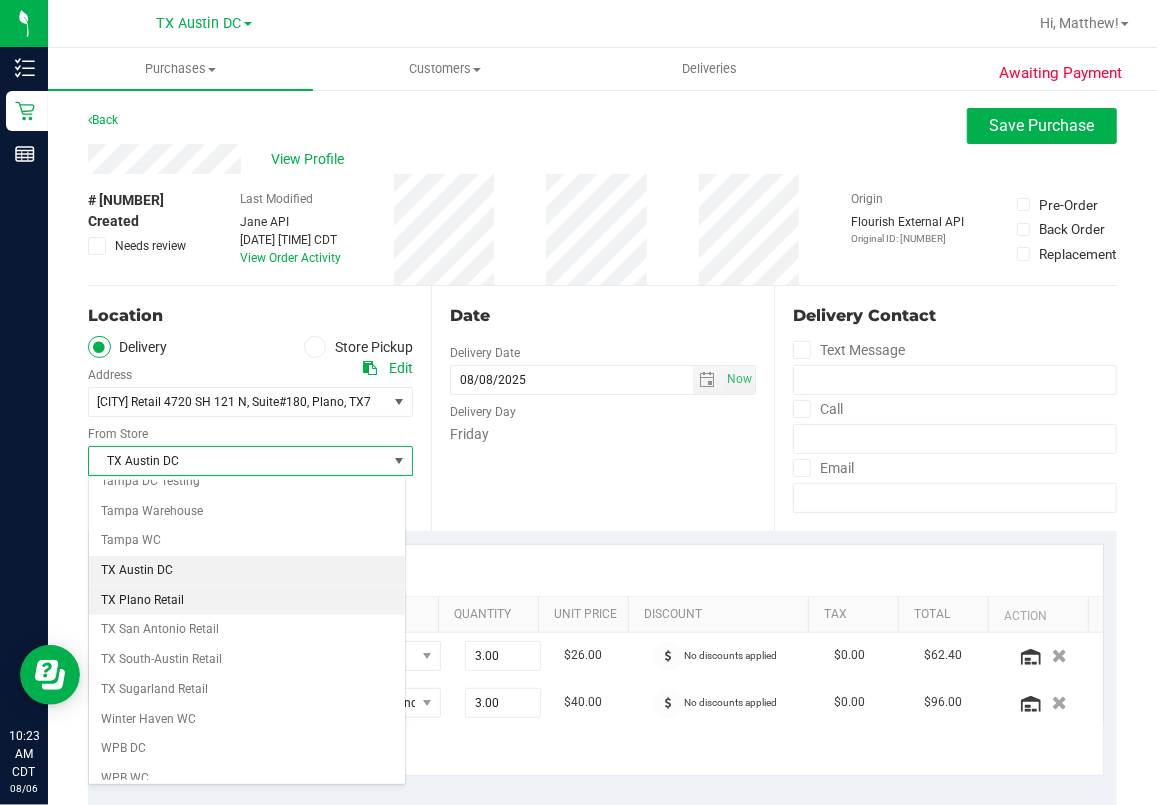 click on "TX Plano Retail" at bounding box center (247, 601) 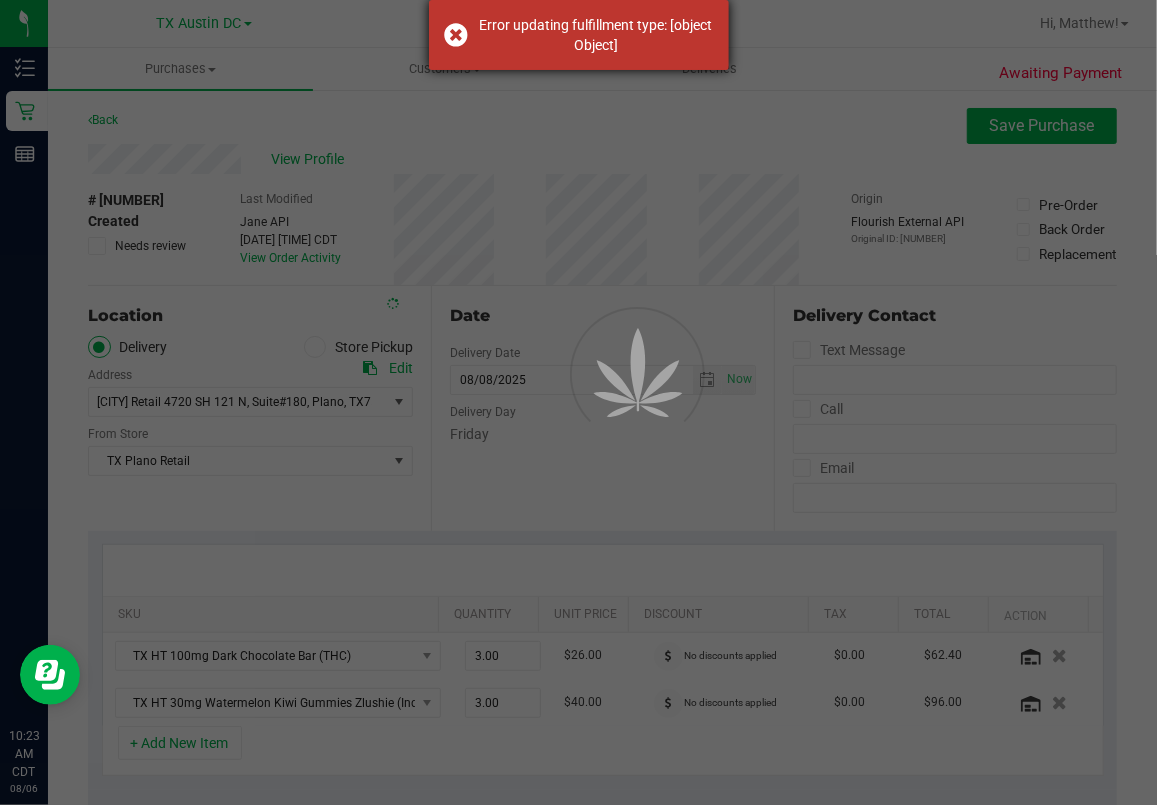 click on "Error updating fulfillment type: [object Object]" at bounding box center [579, 35] 